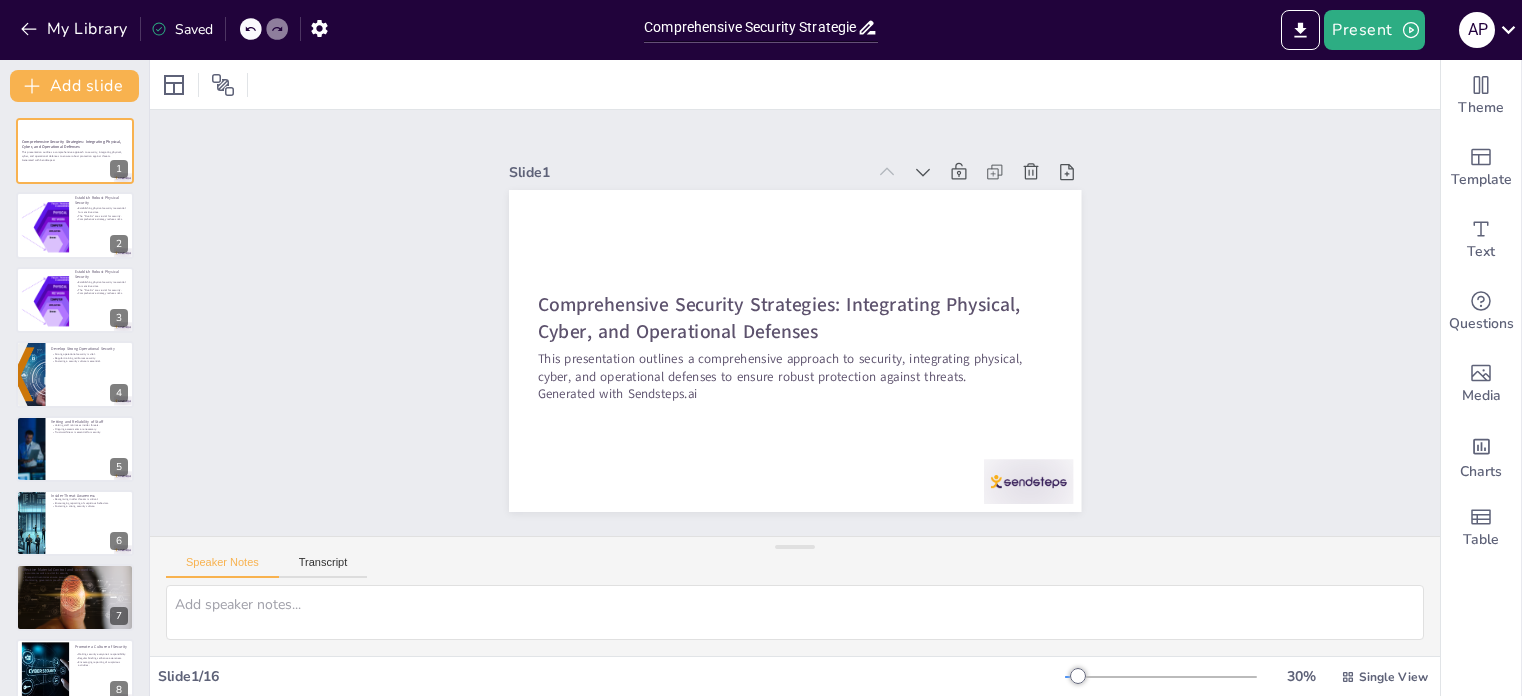 scroll, scrollTop: 0, scrollLeft: 0, axis: both 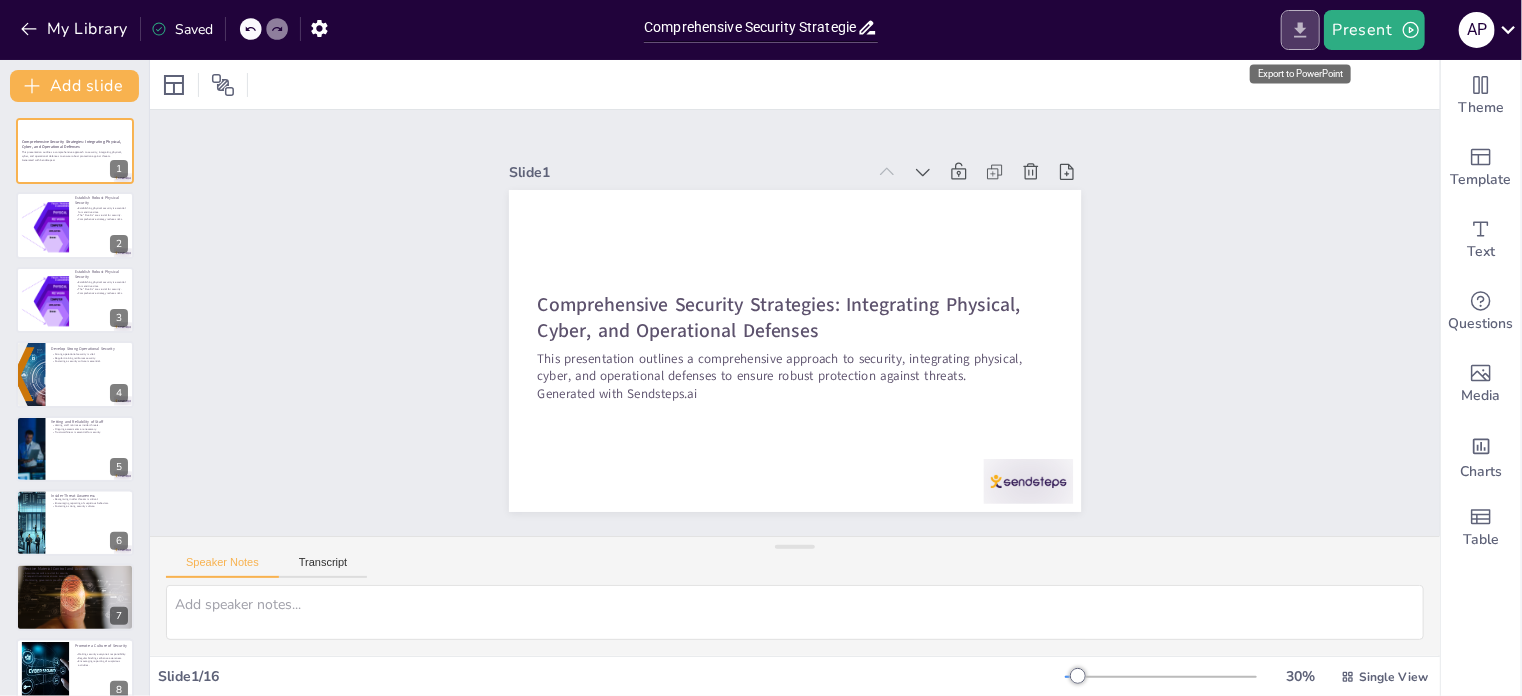 click 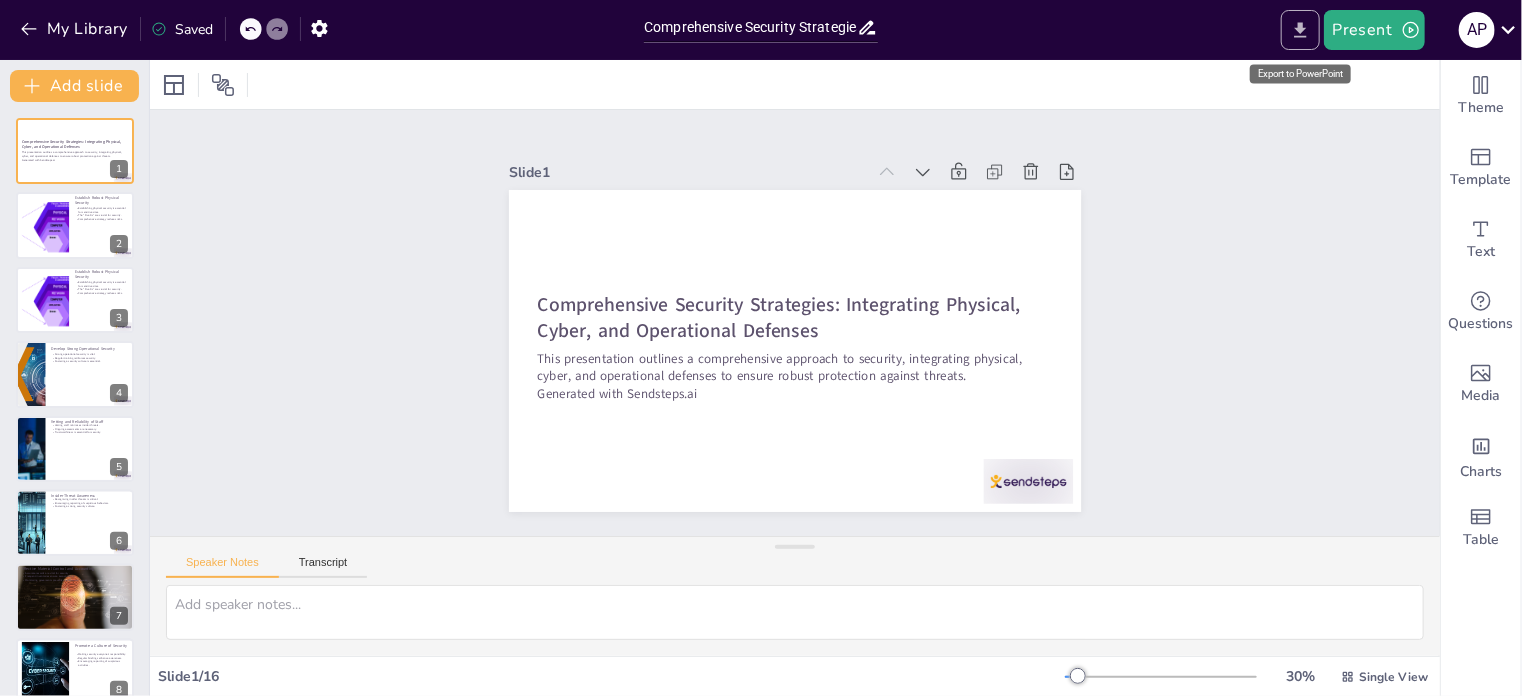 click 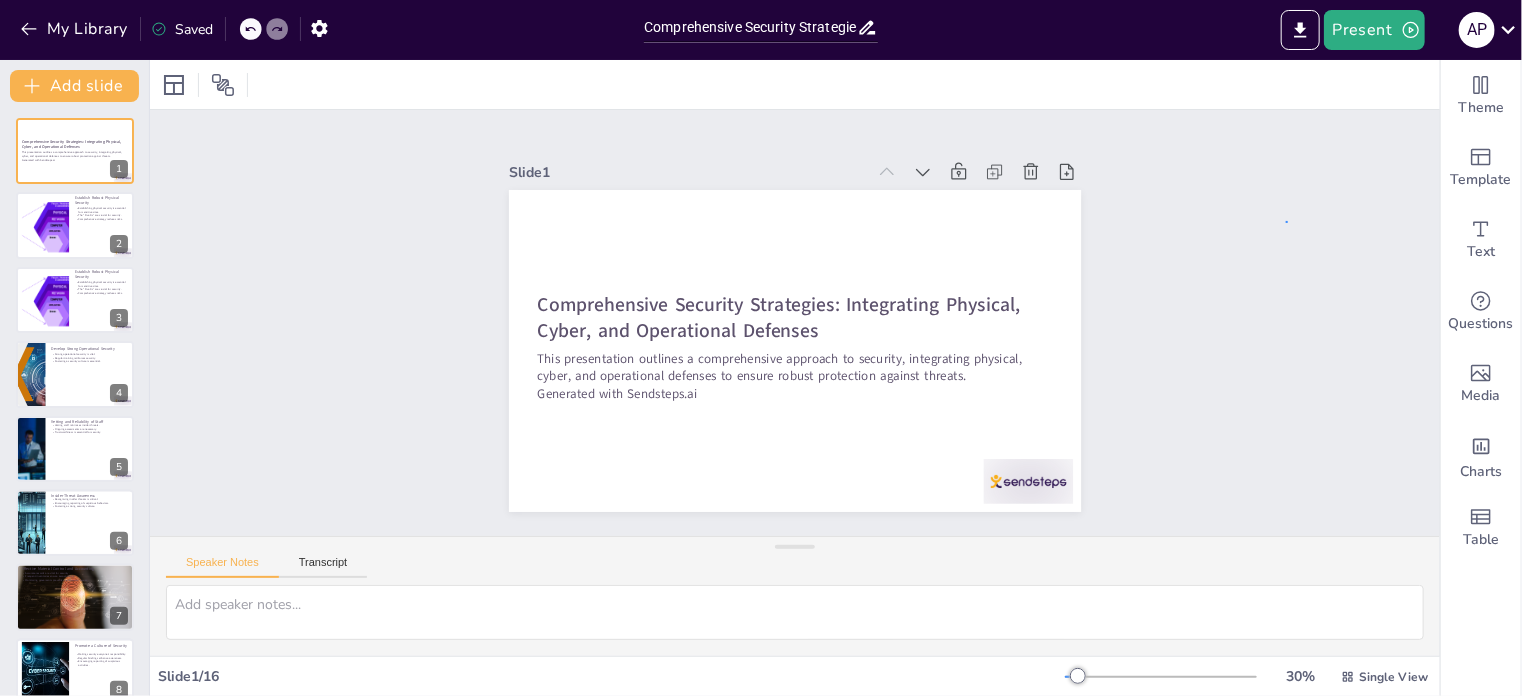 drag, startPoint x: 1434, startPoint y: 1, endPoint x: 1288, endPoint y: 223, distance: 265.7066 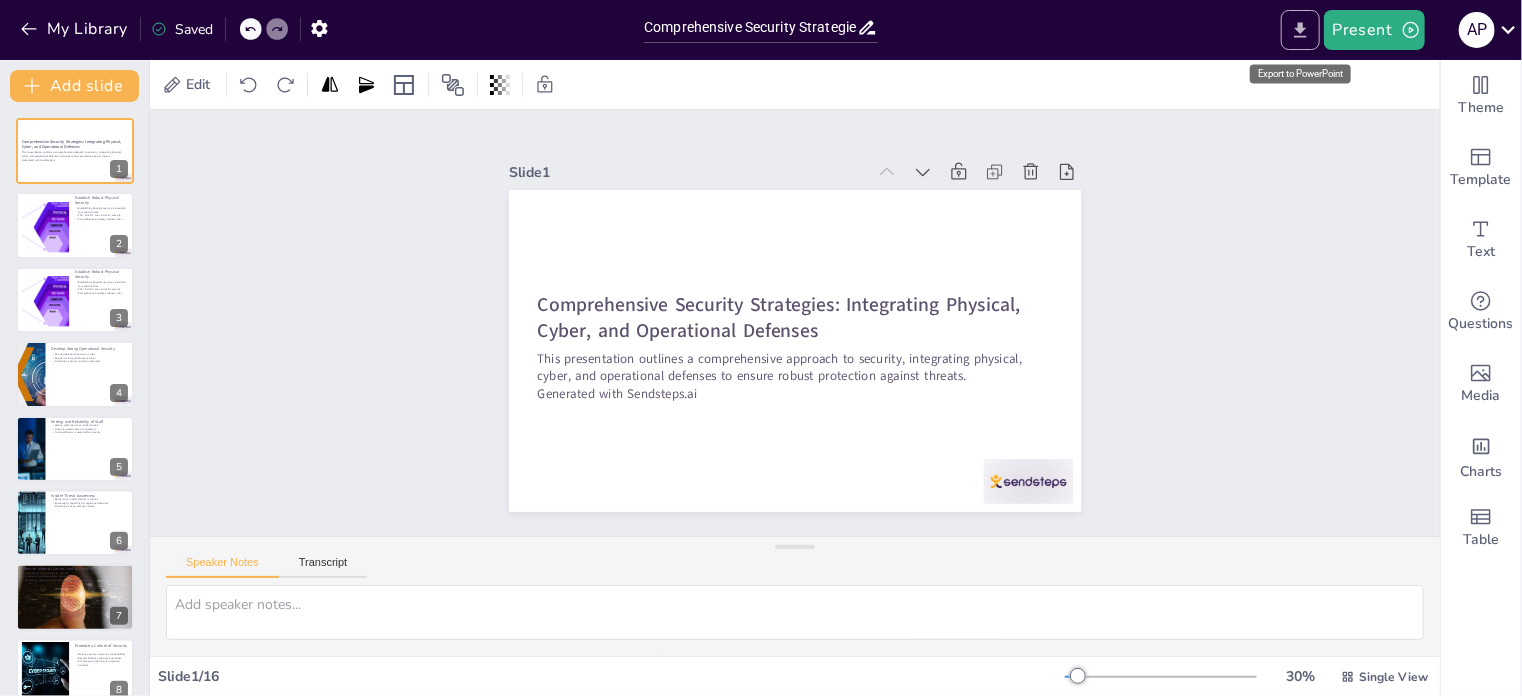 click 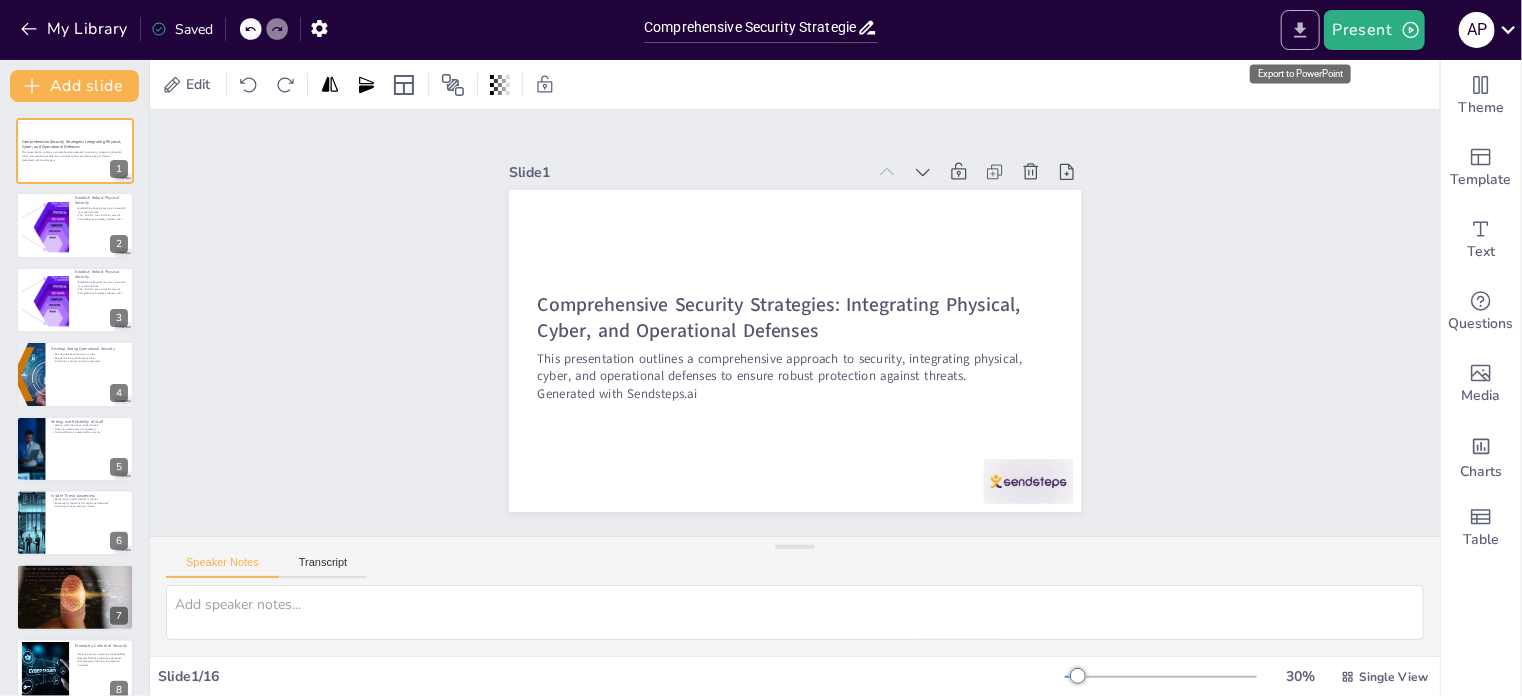 click 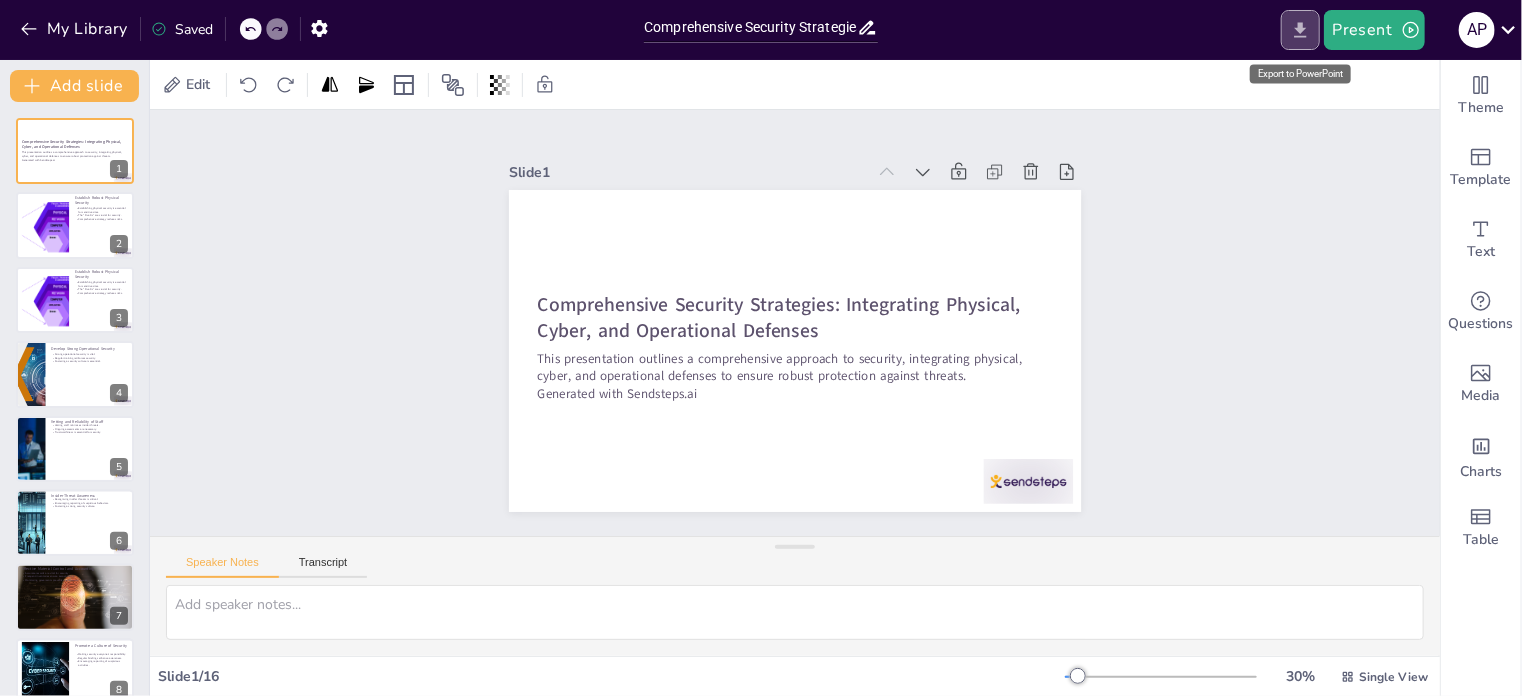 click 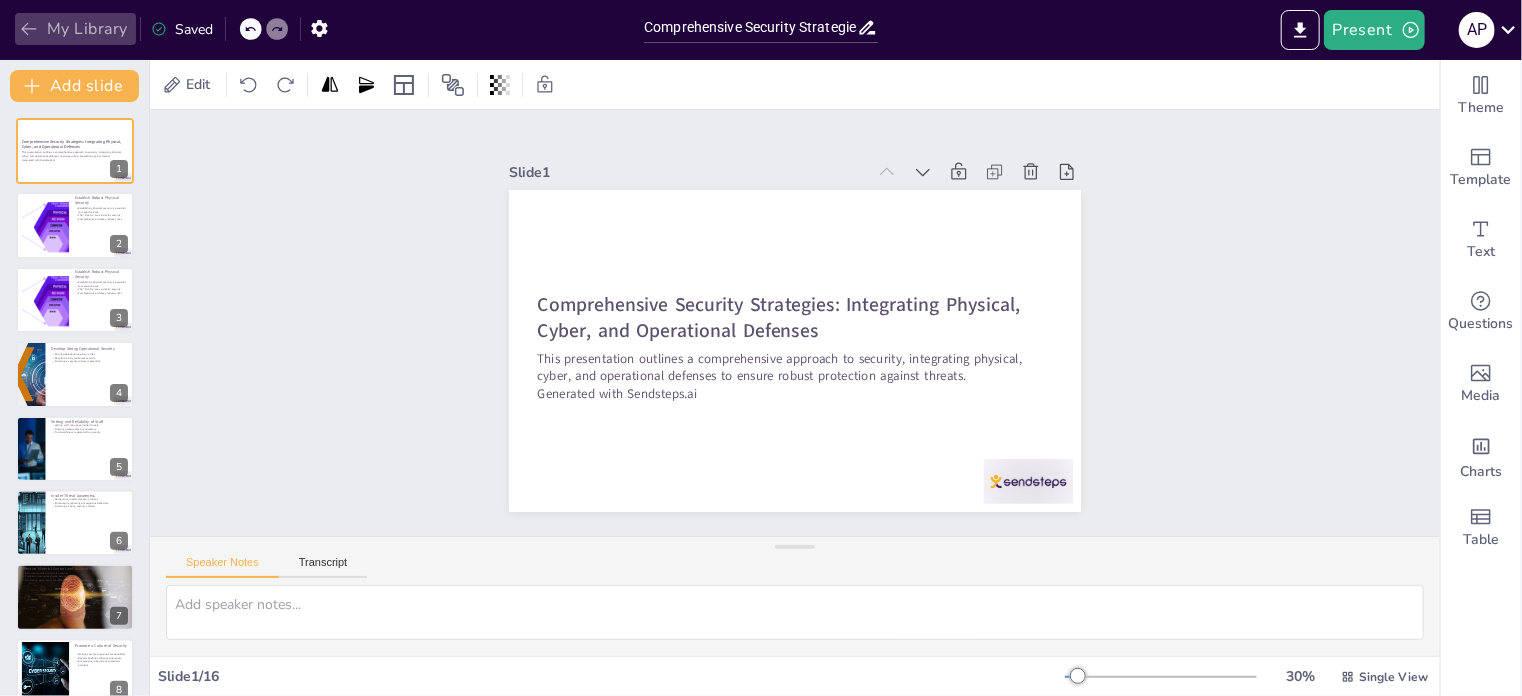 click 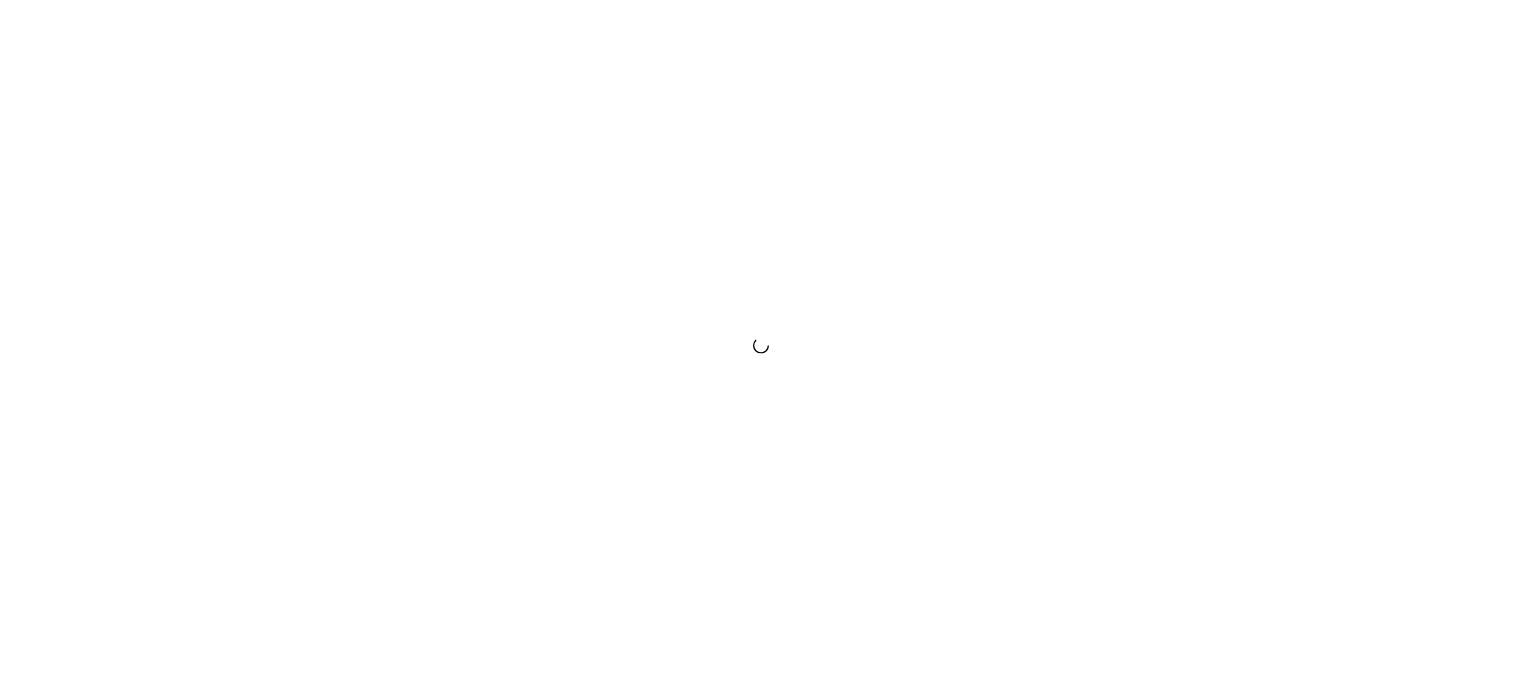 scroll, scrollTop: 0, scrollLeft: 0, axis: both 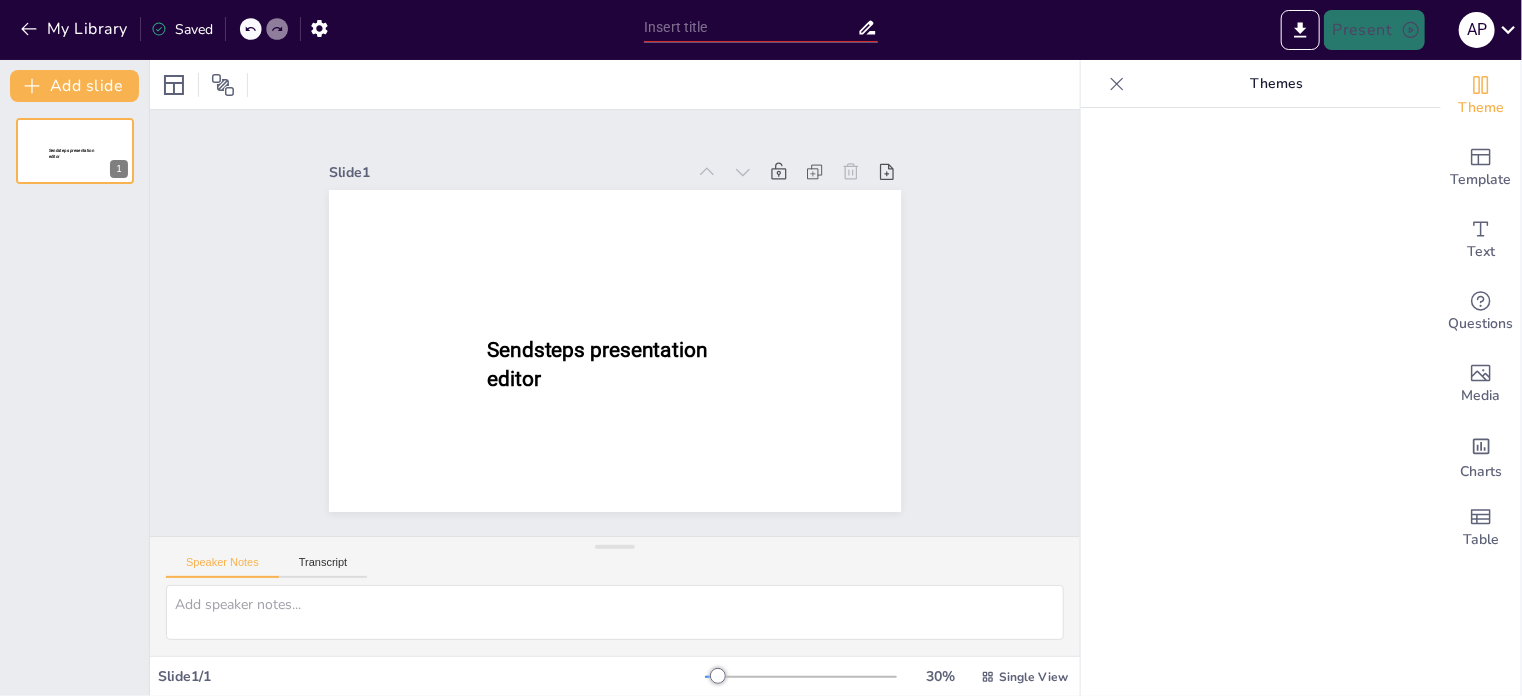 type on "Comprehensive Security Strategies: Integrating Physical, Cyber, and Operational Defenses" 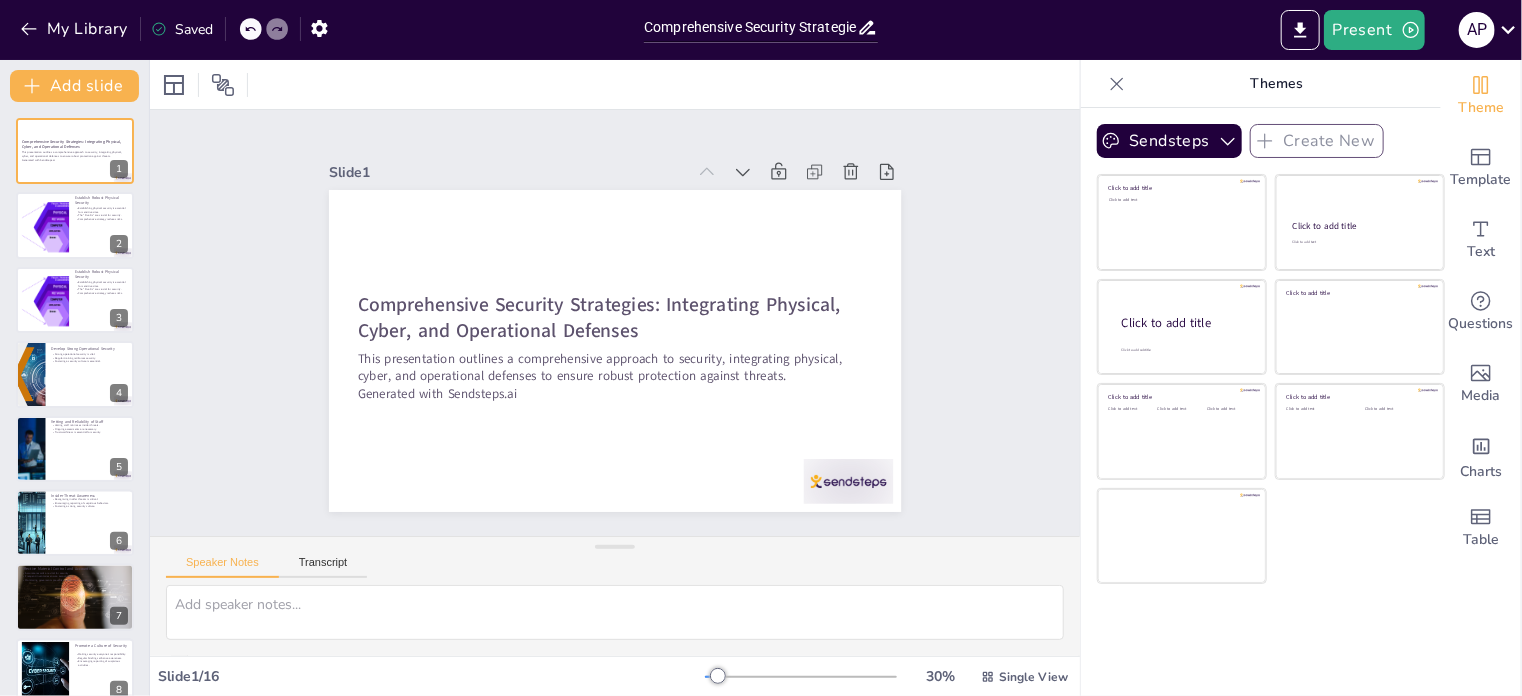 scroll, scrollTop: 0, scrollLeft: 0, axis: both 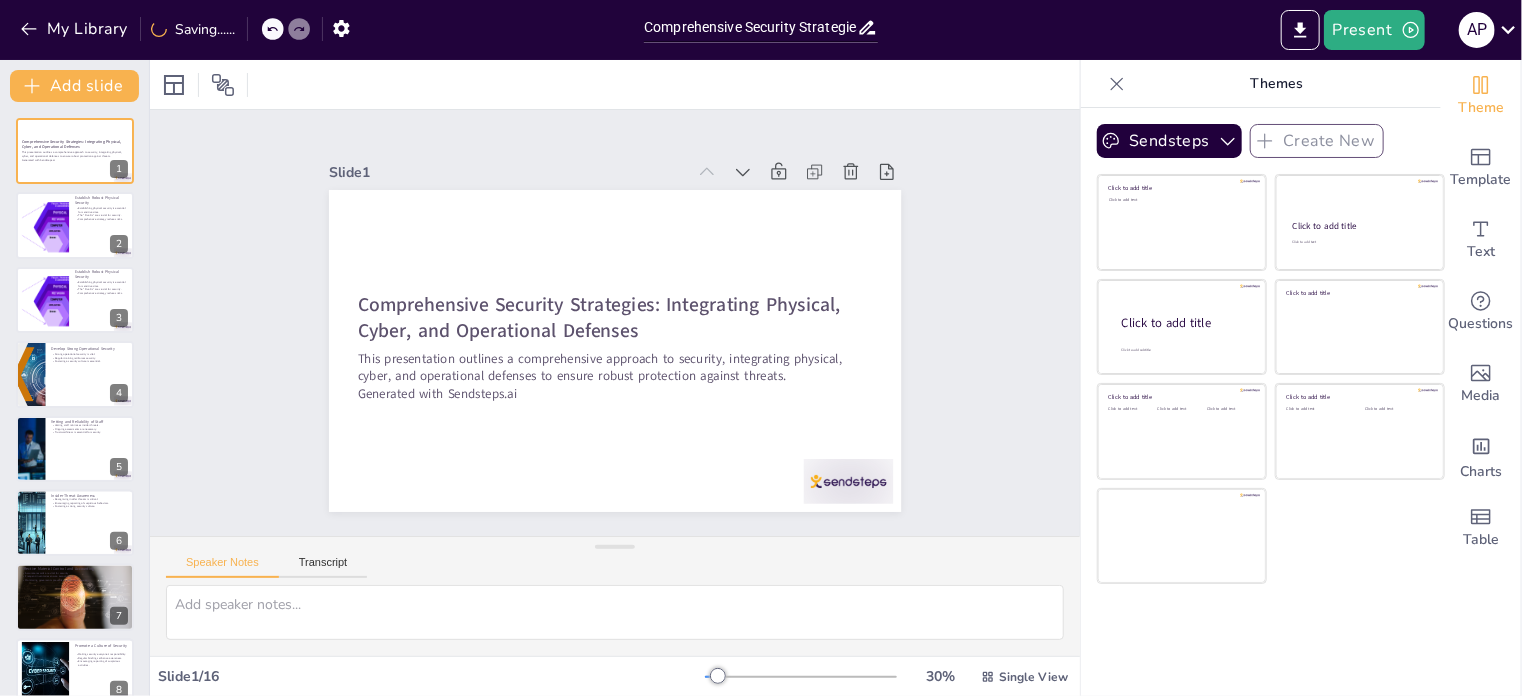 click 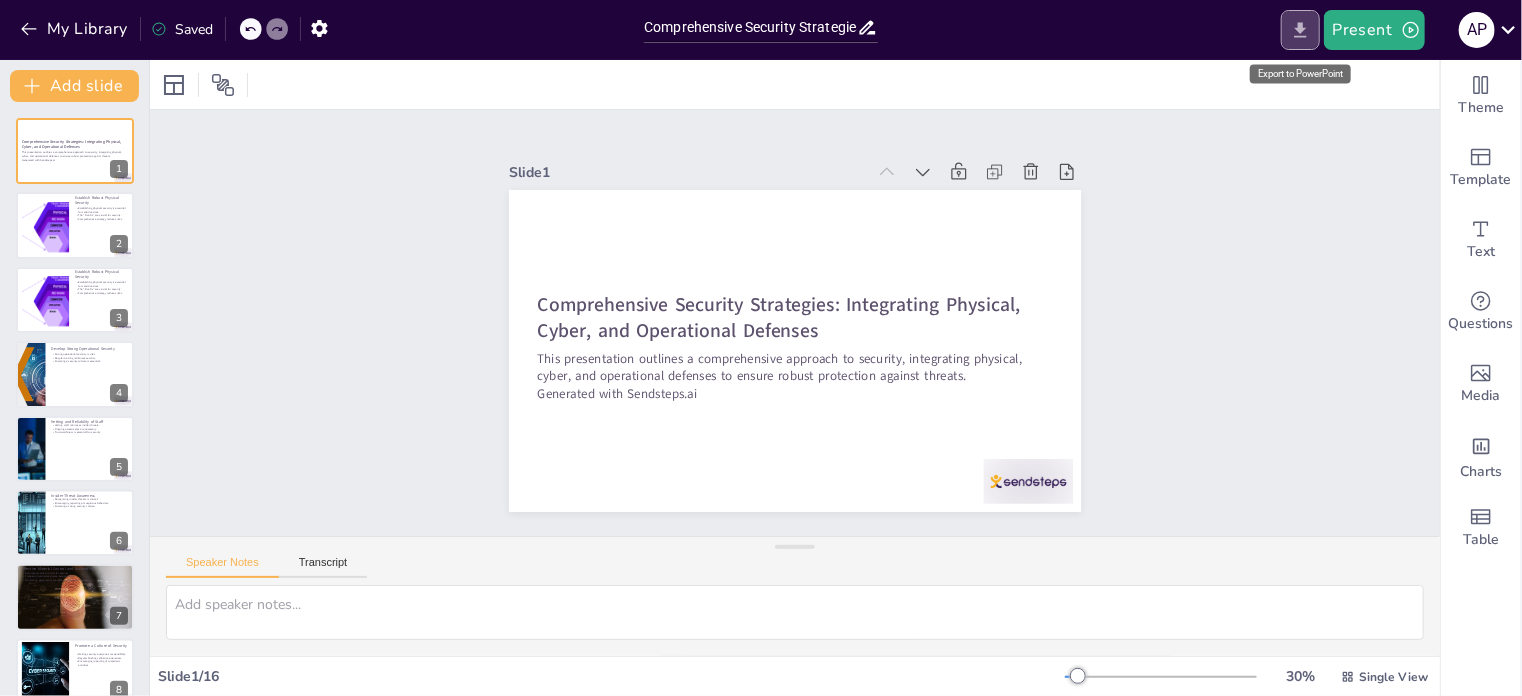 click 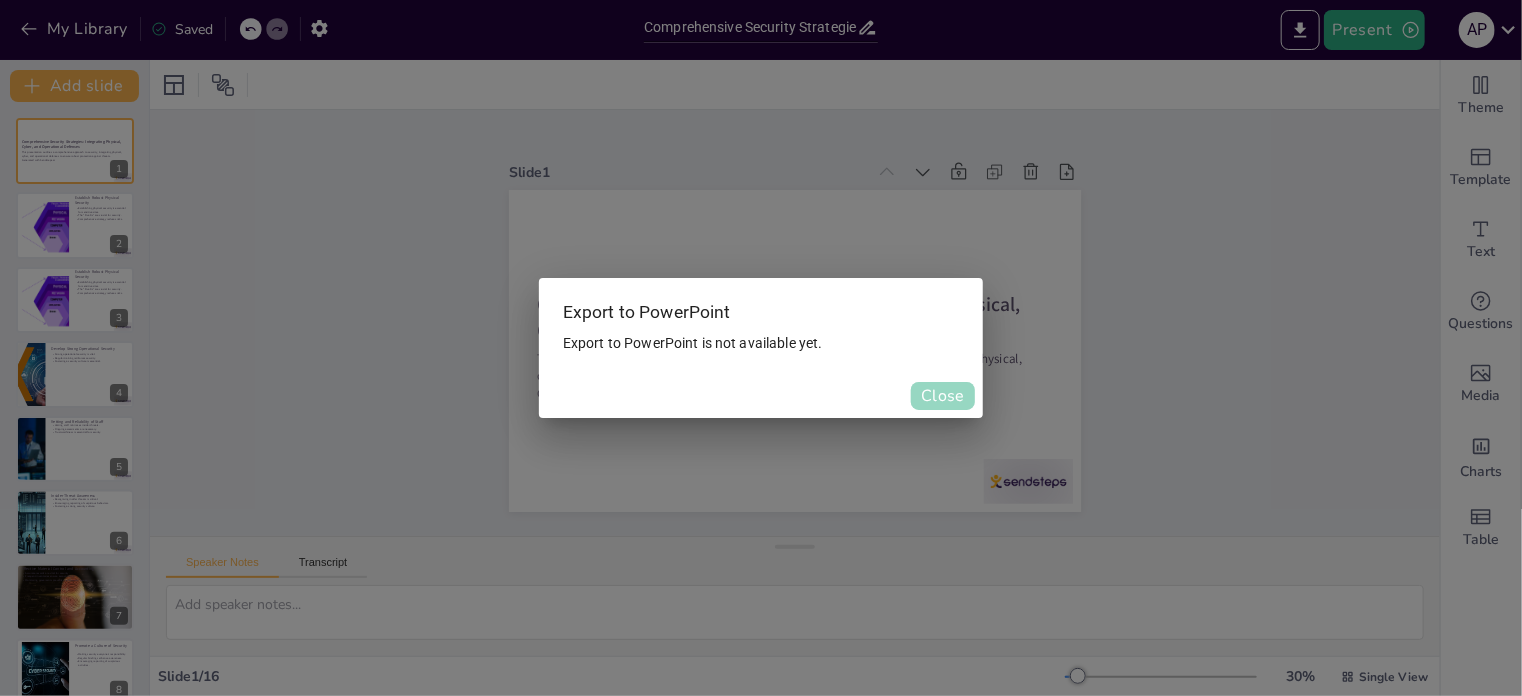 click on "Close" at bounding box center (943, 396) 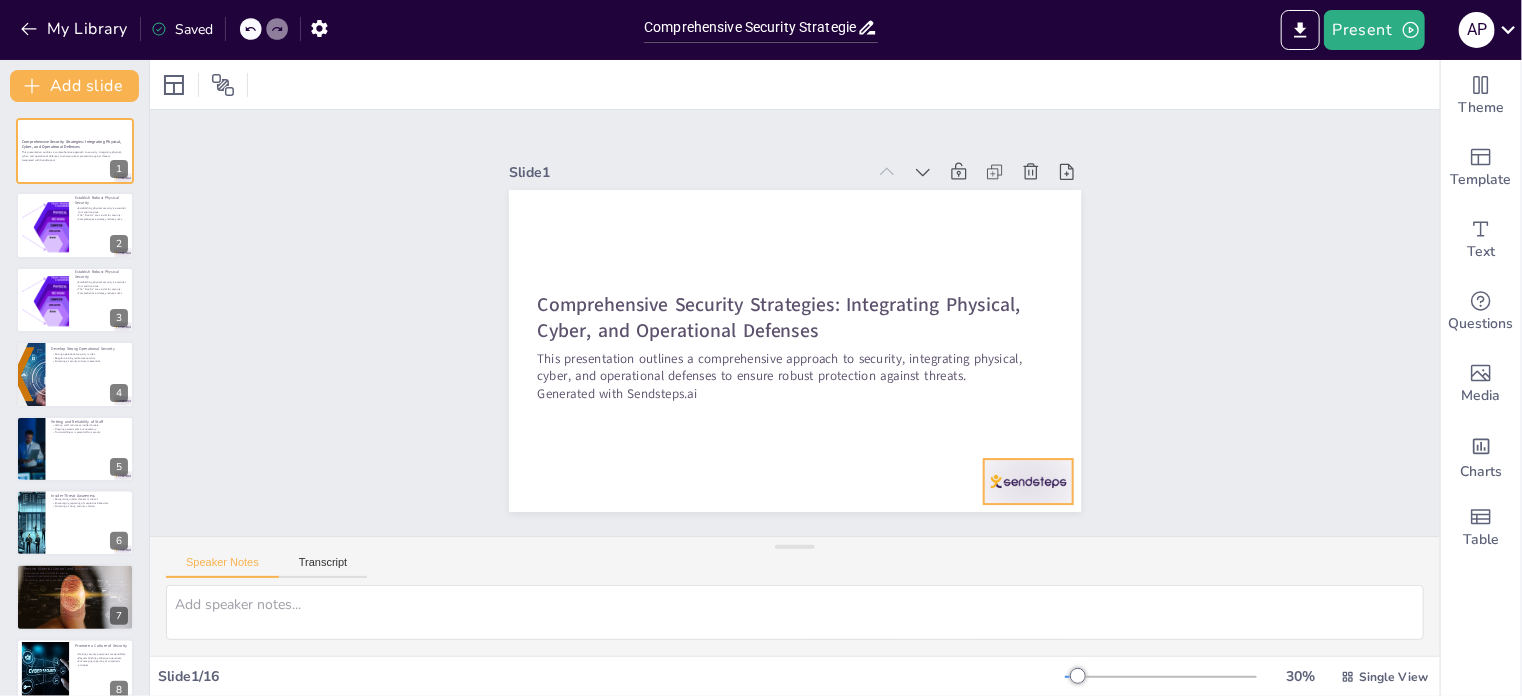 click at bounding box center [1028, 481] 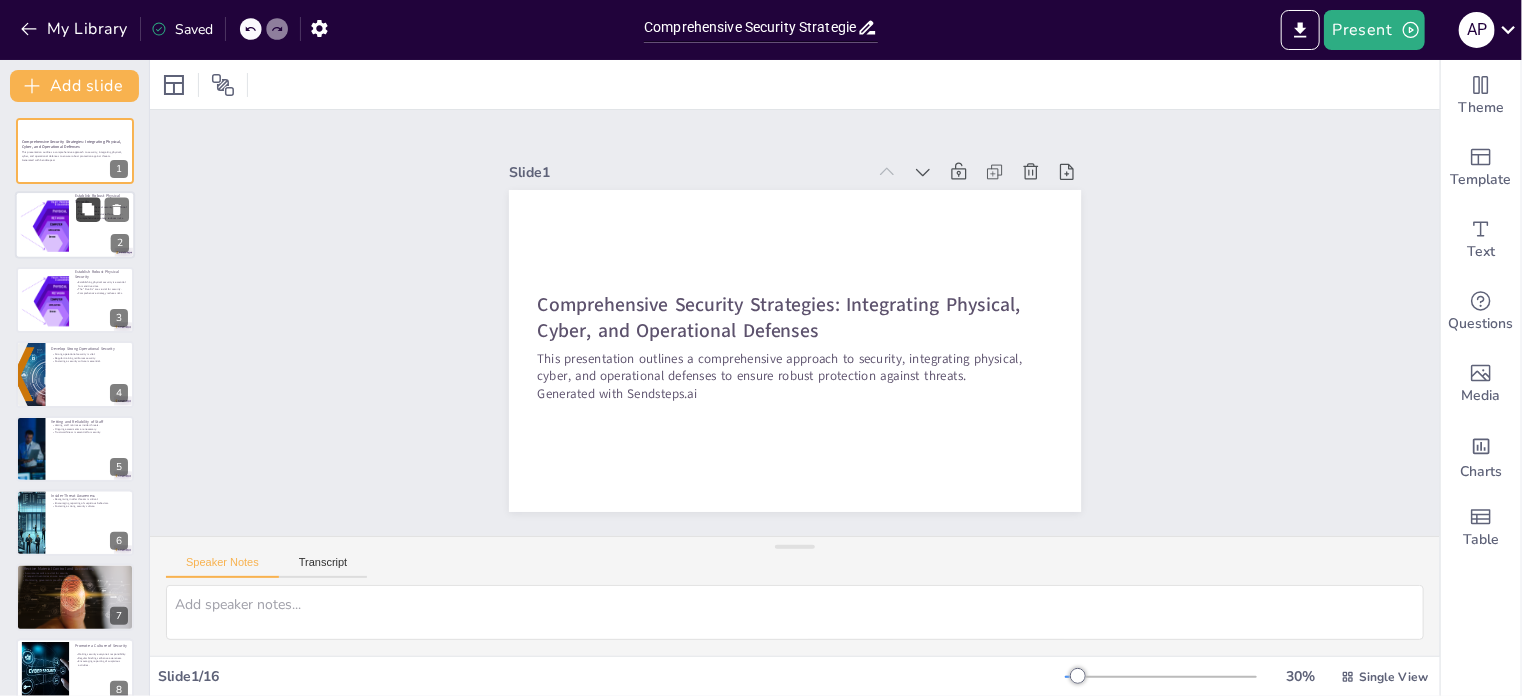 click 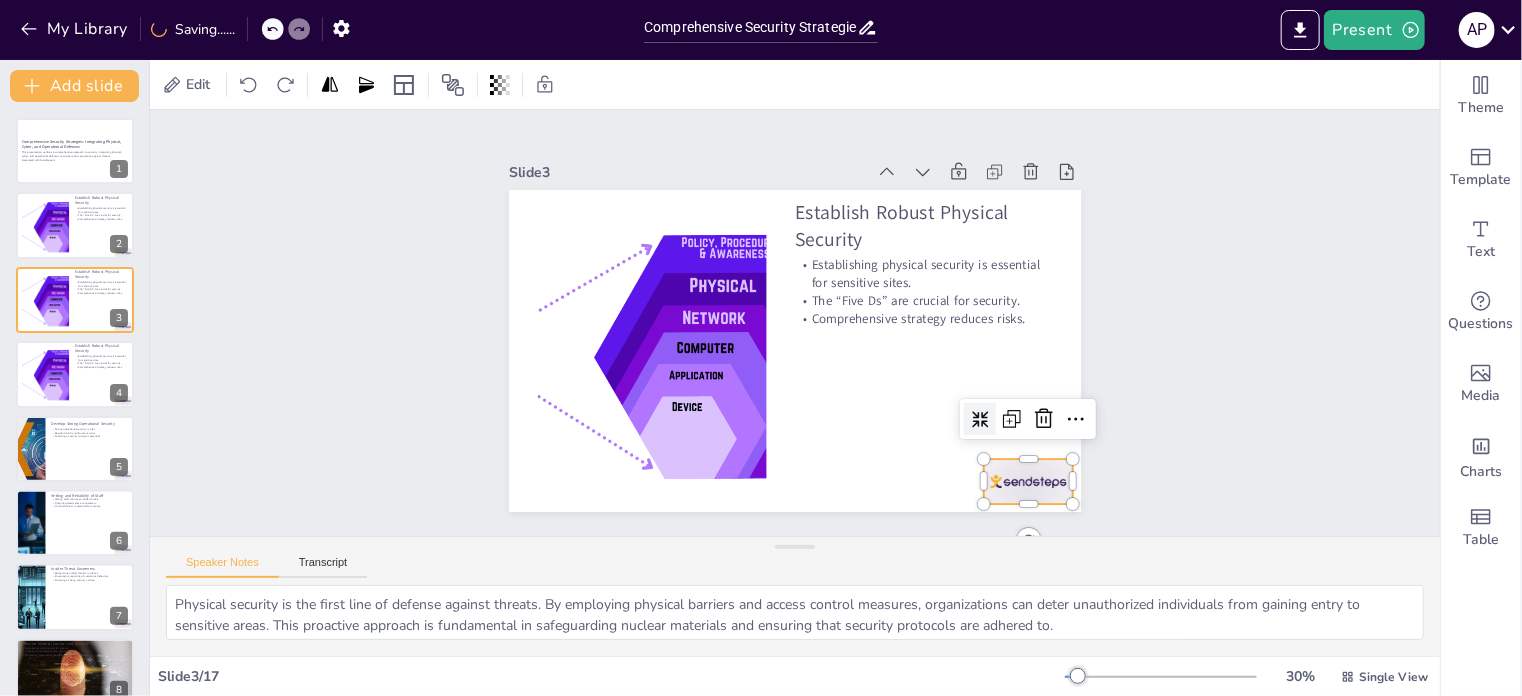 click at bounding box center (1028, 481) 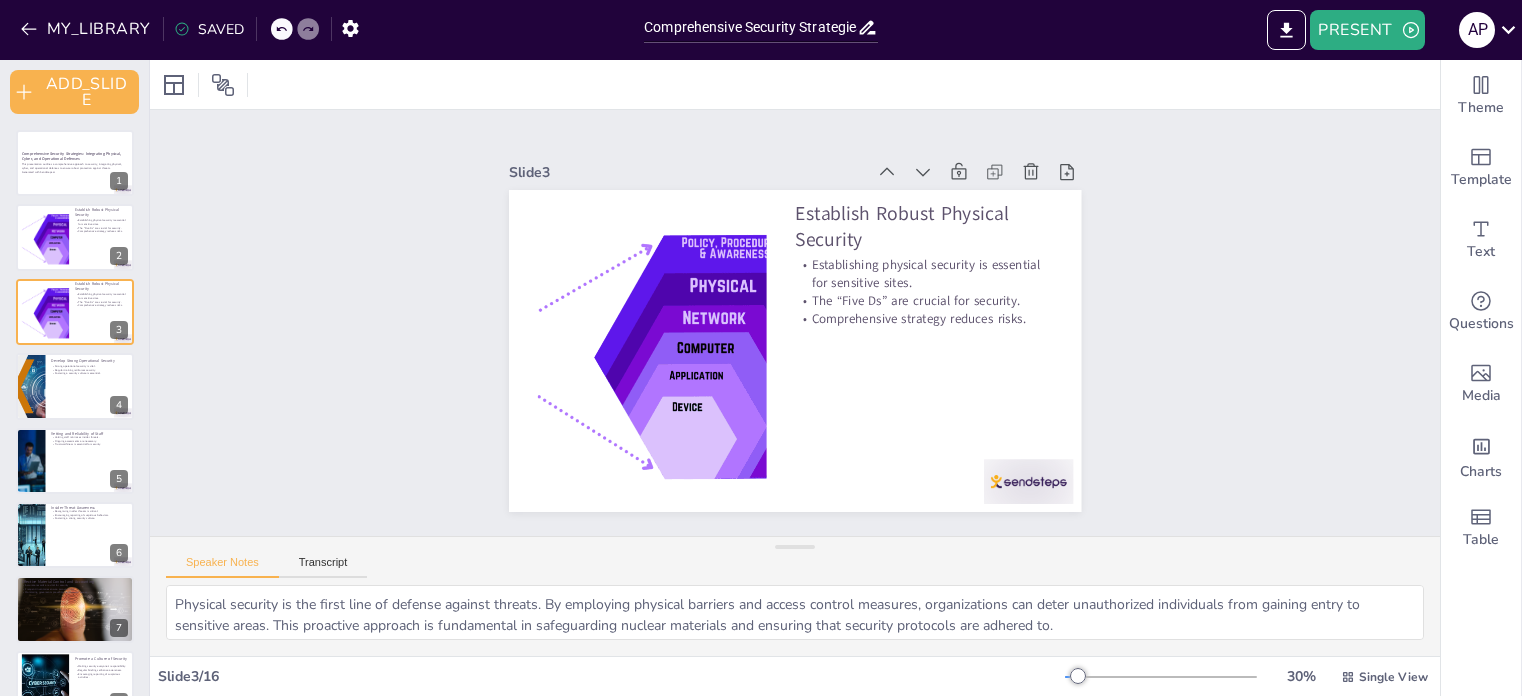 scroll, scrollTop: 0, scrollLeft: 0, axis: both 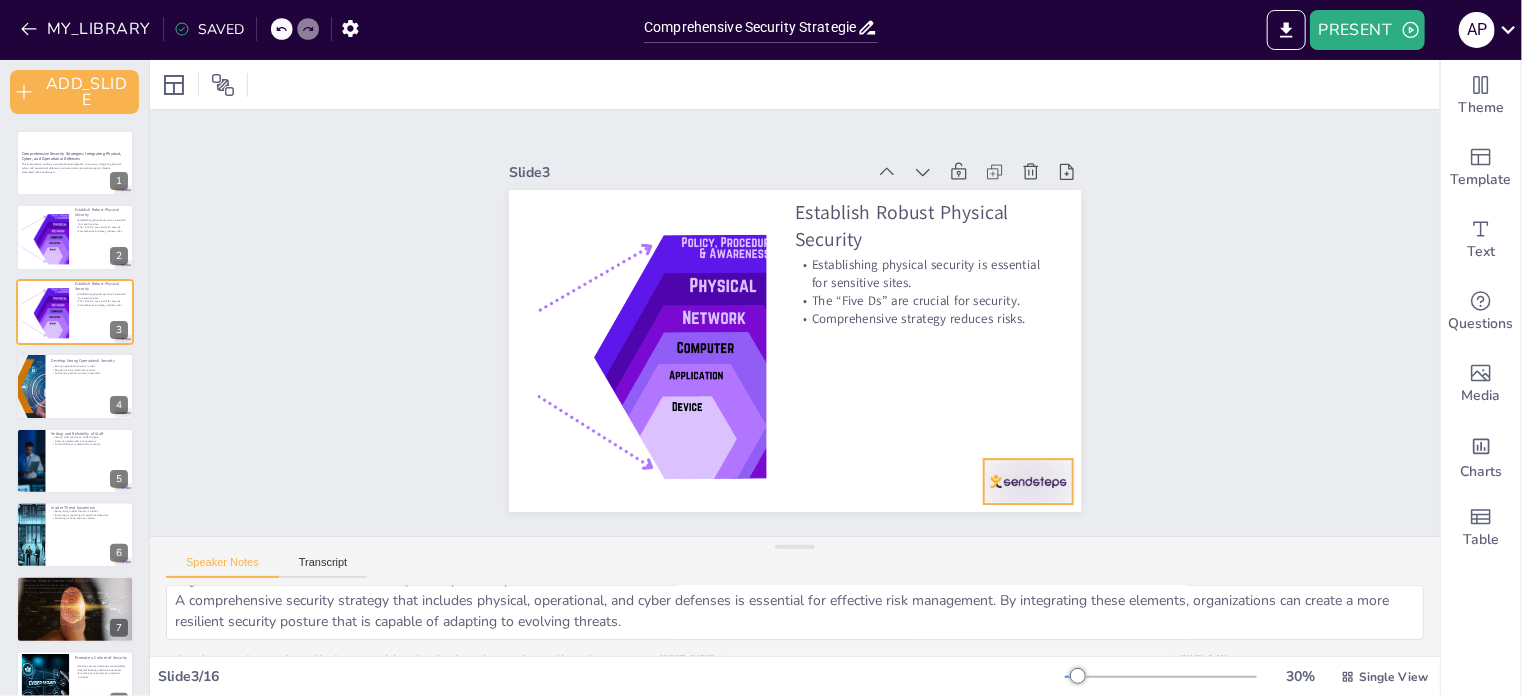 click at bounding box center [1028, 481] 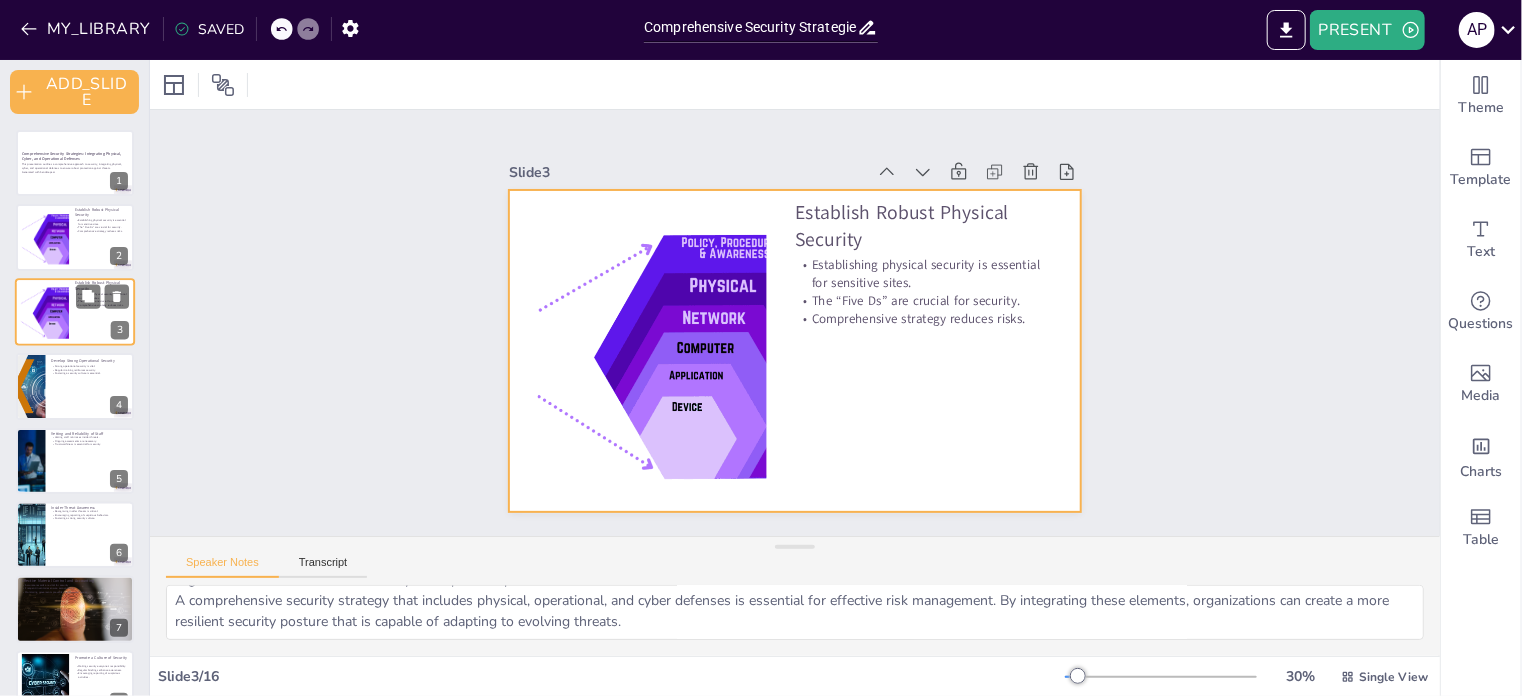 click at bounding box center (75, 312) 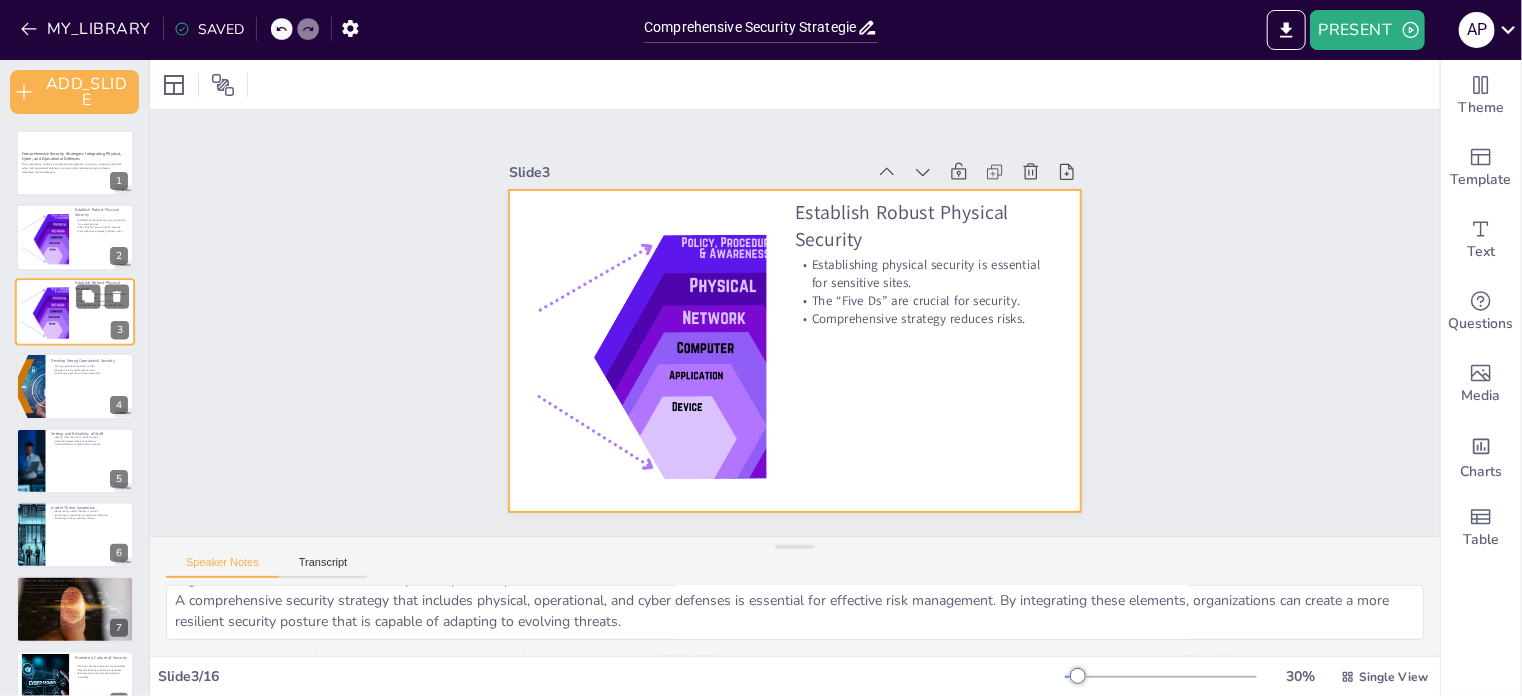 click at bounding box center [75, 312] 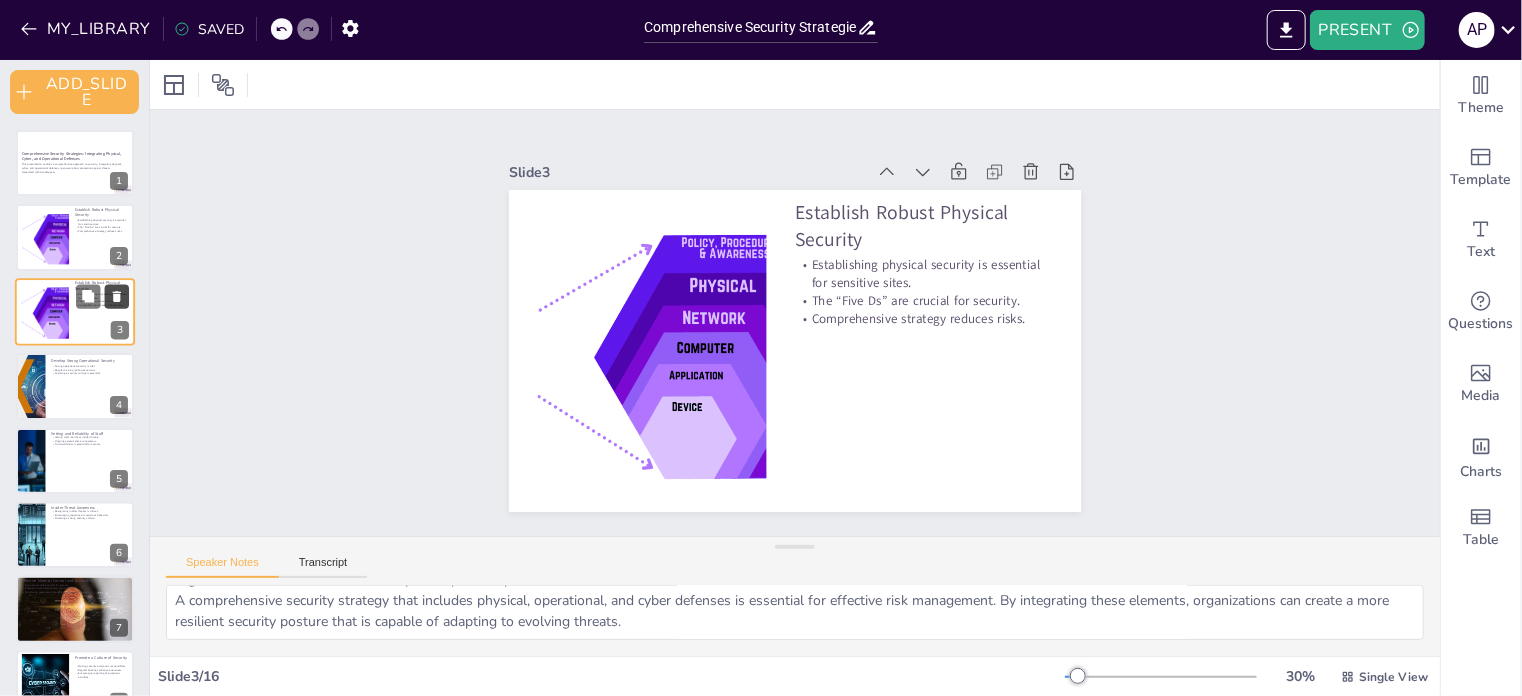 click 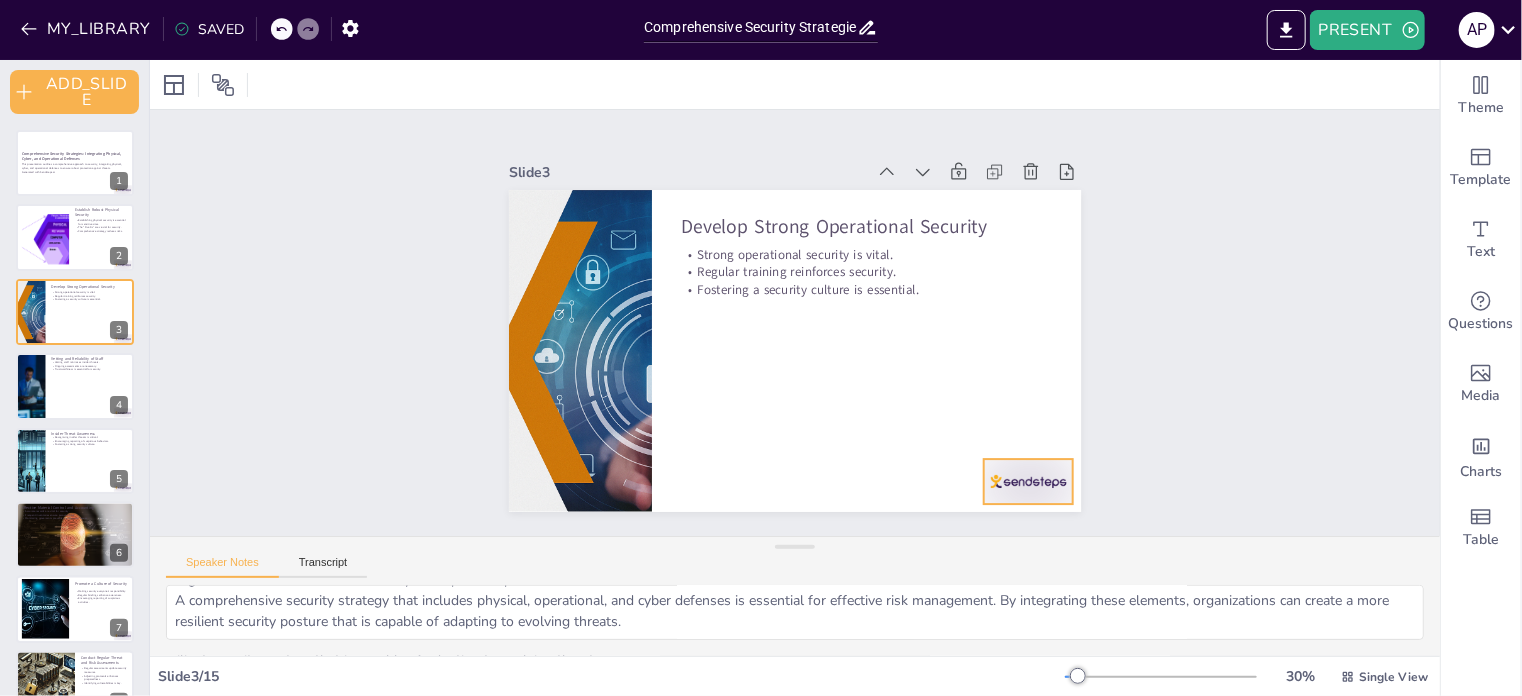 click at bounding box center [1028, 481] 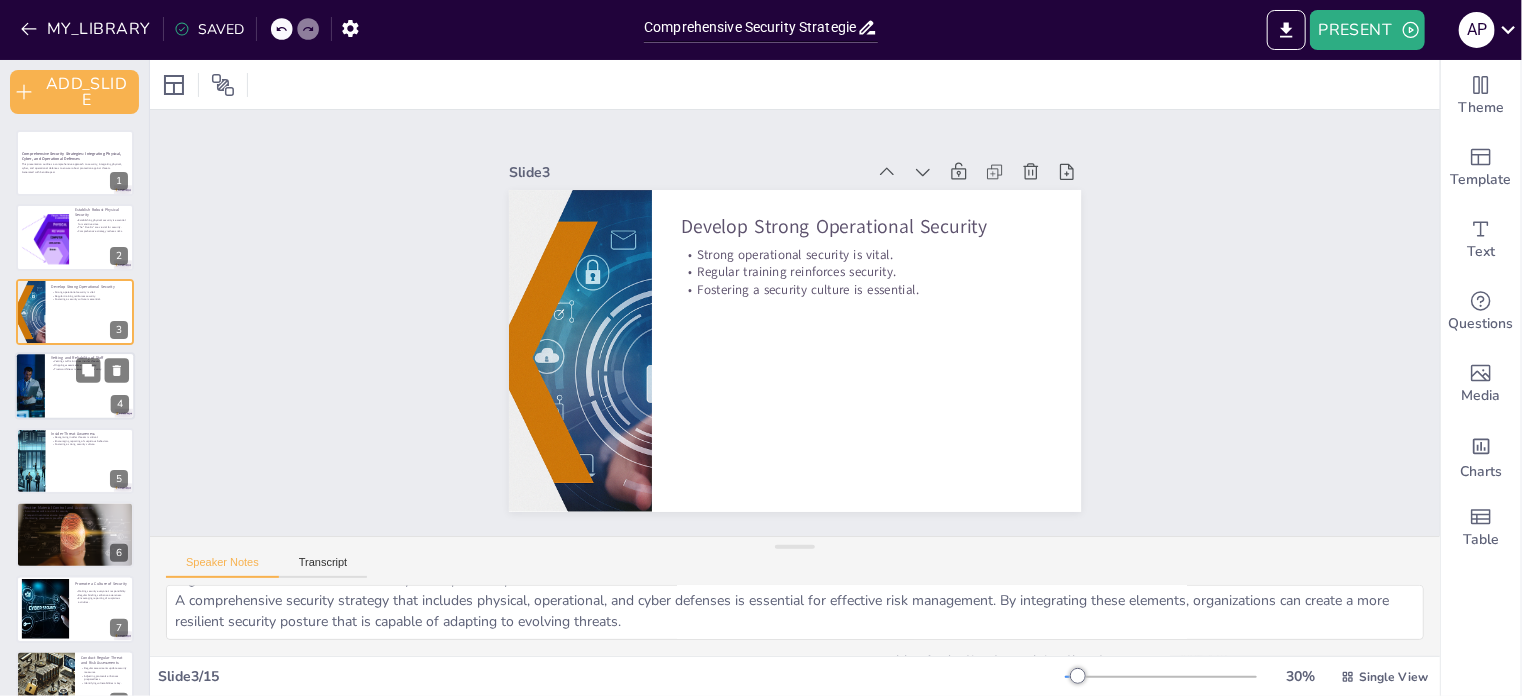 click at bounding box center (75, 386) 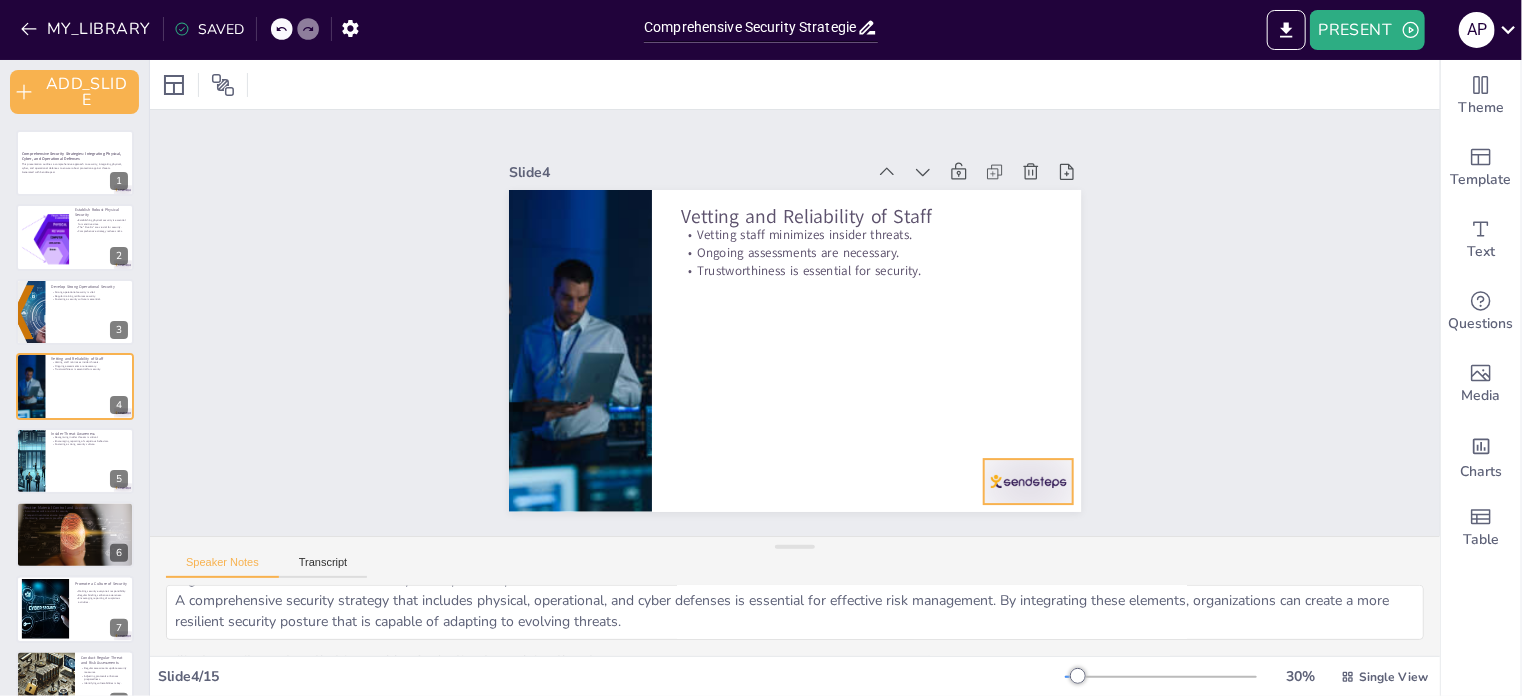 click at bounding box center [1028, 481] 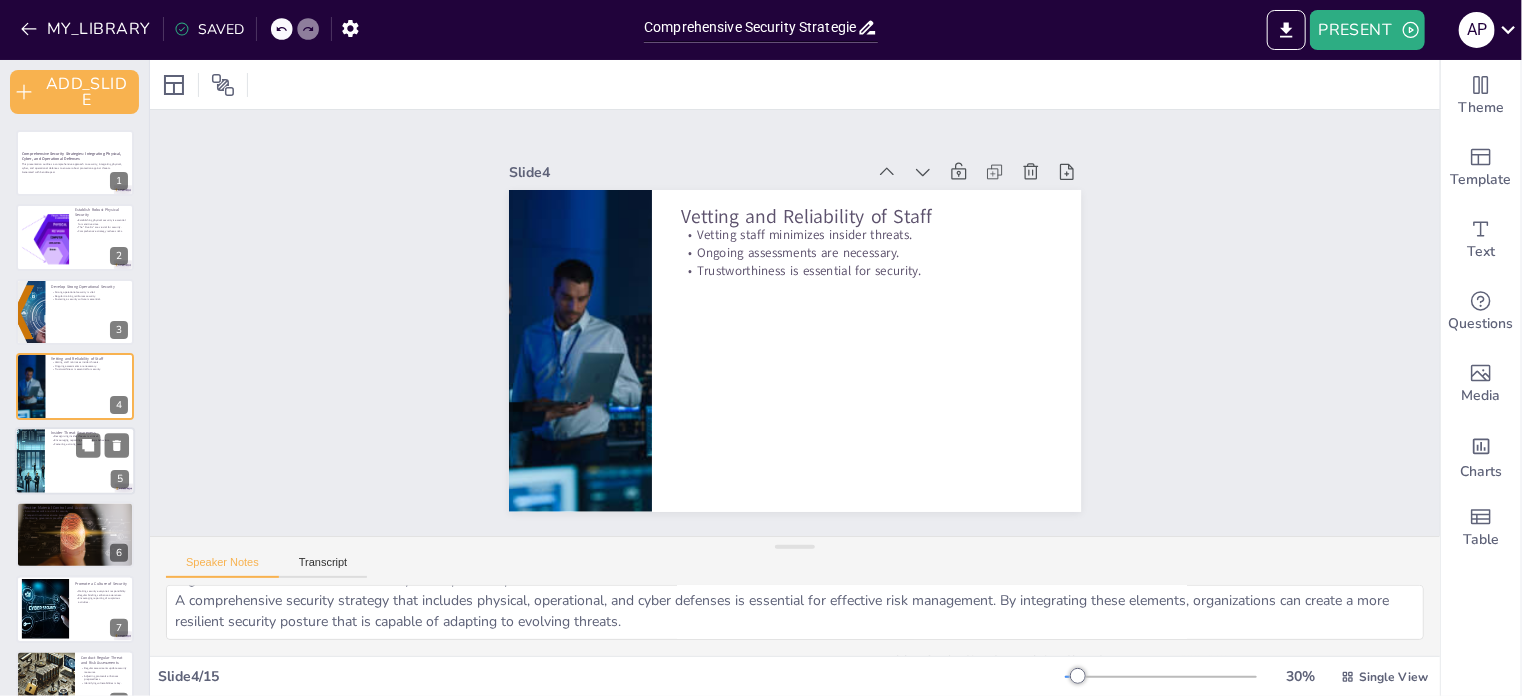 click at bounding box center [75, 461] 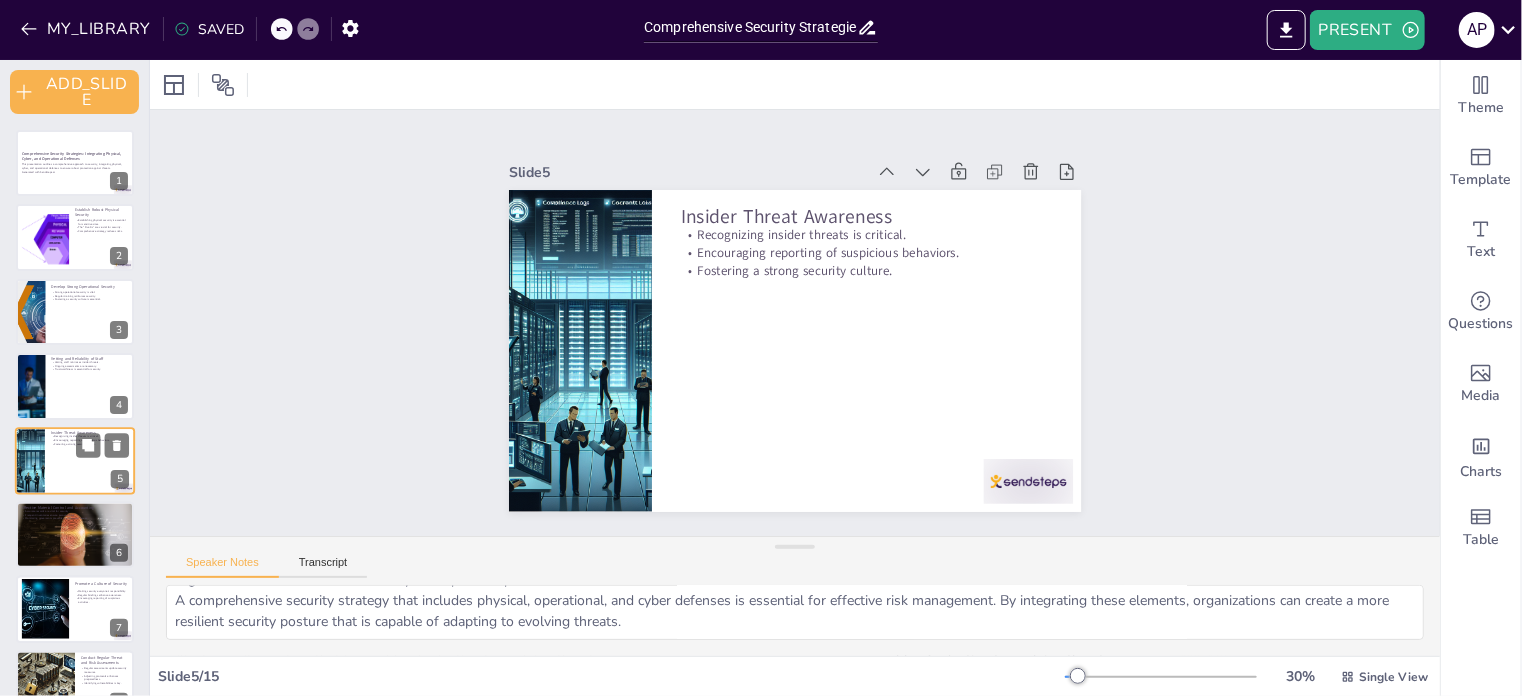 scroll, scrollTop: 56, scrollLeft: 0, axis: vertical 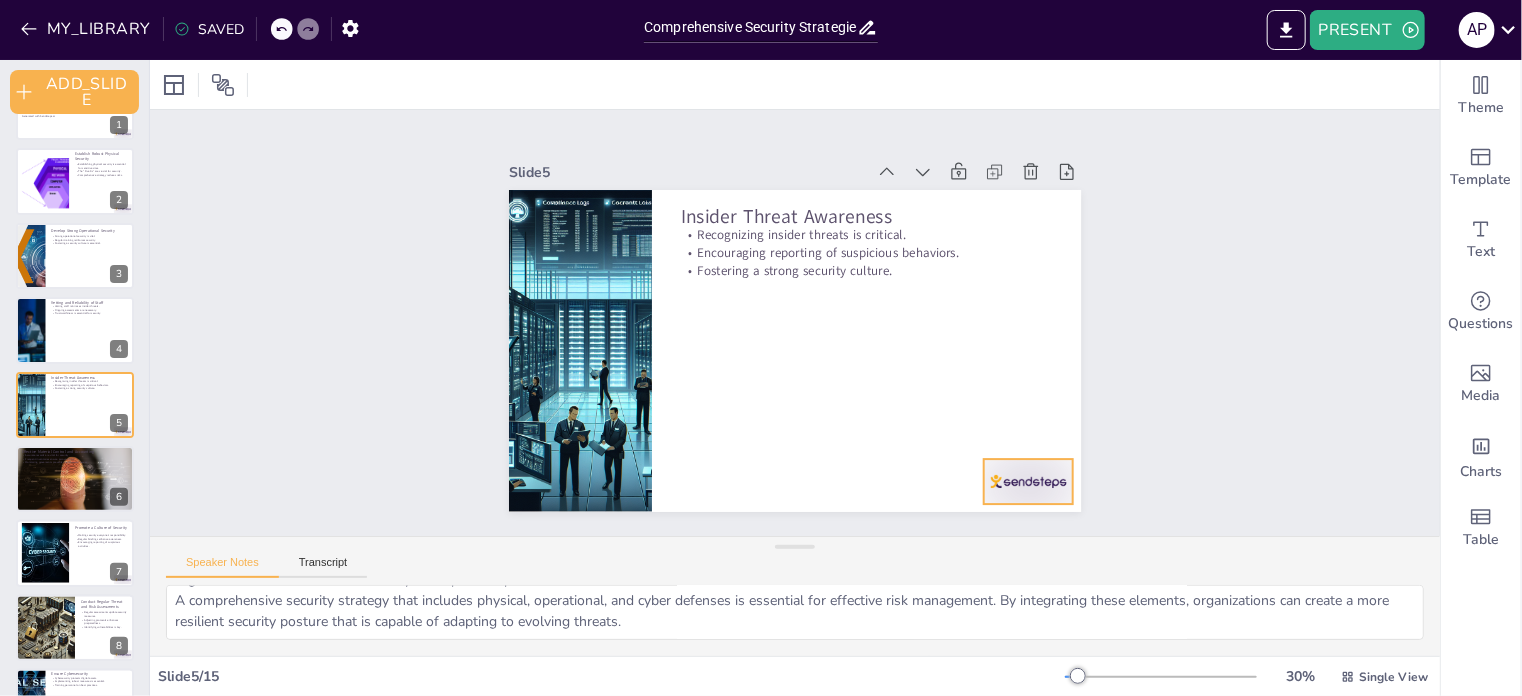 click at bounding box center [1028, 481] 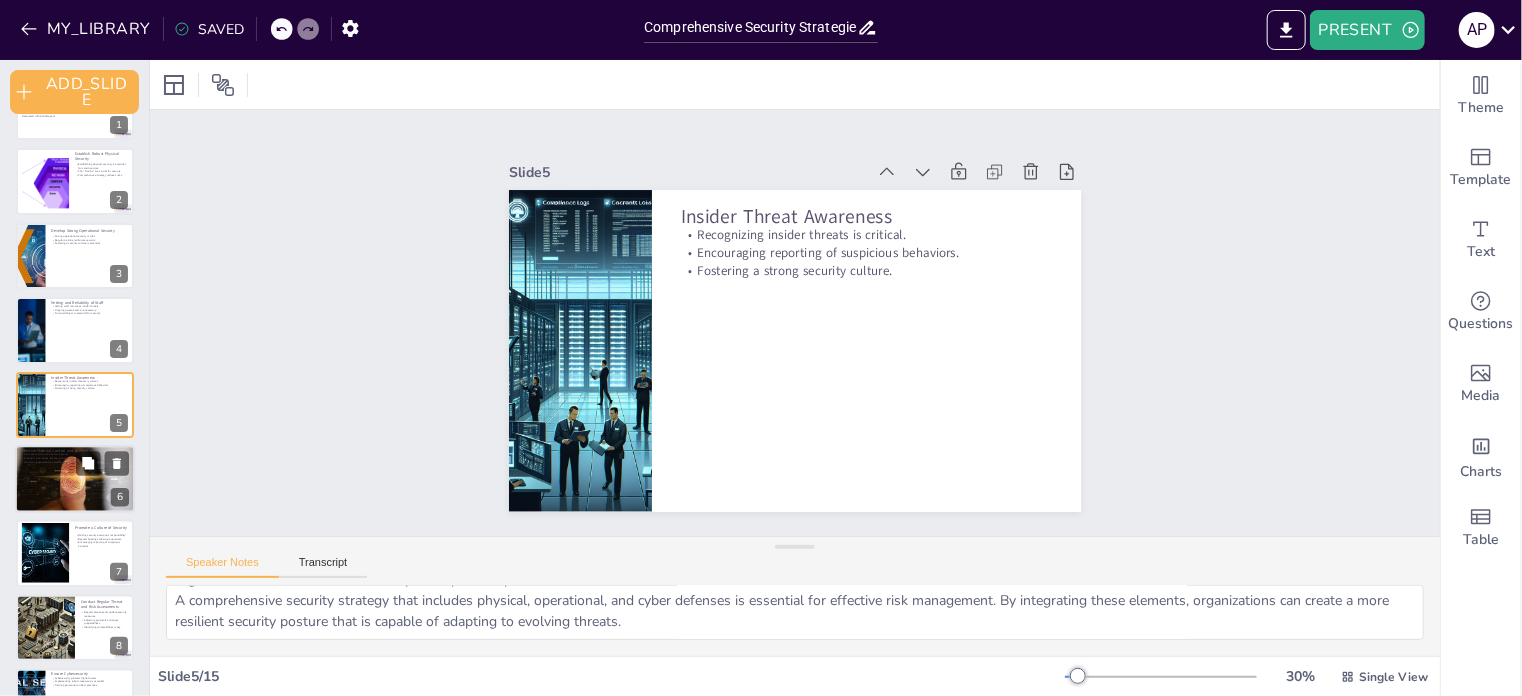 click at bounding box center (75, 479) 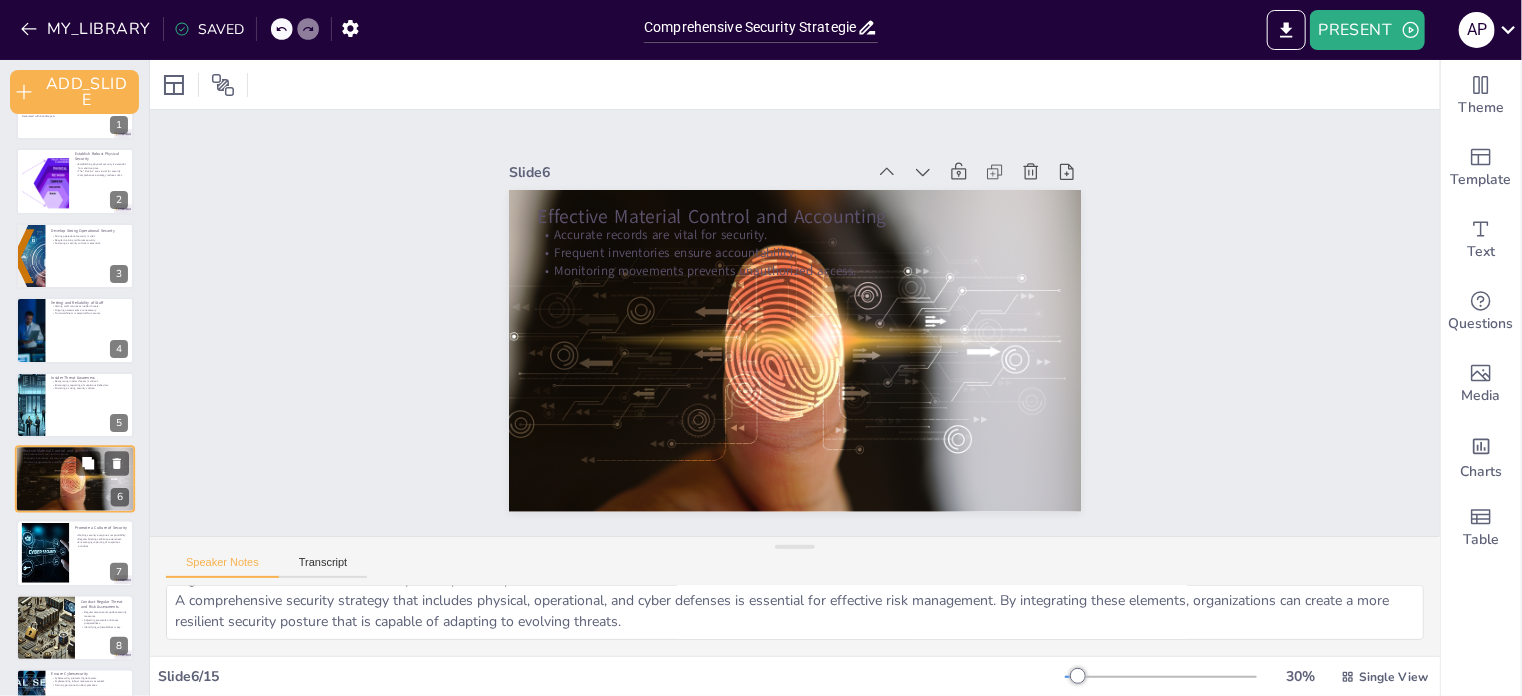 scroll, scrollTop: 130, scrollLeft: 0, axis: vertical 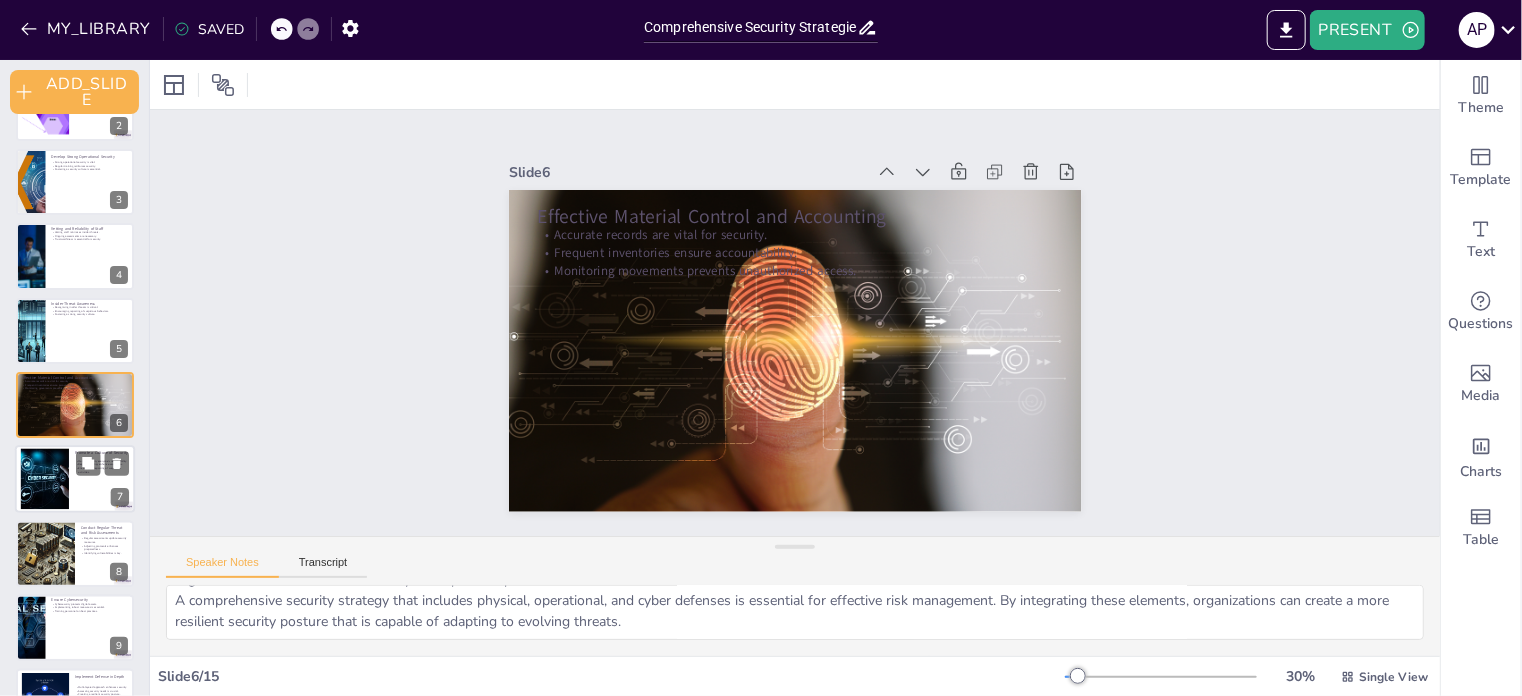 click at bounding box center (75, 480) 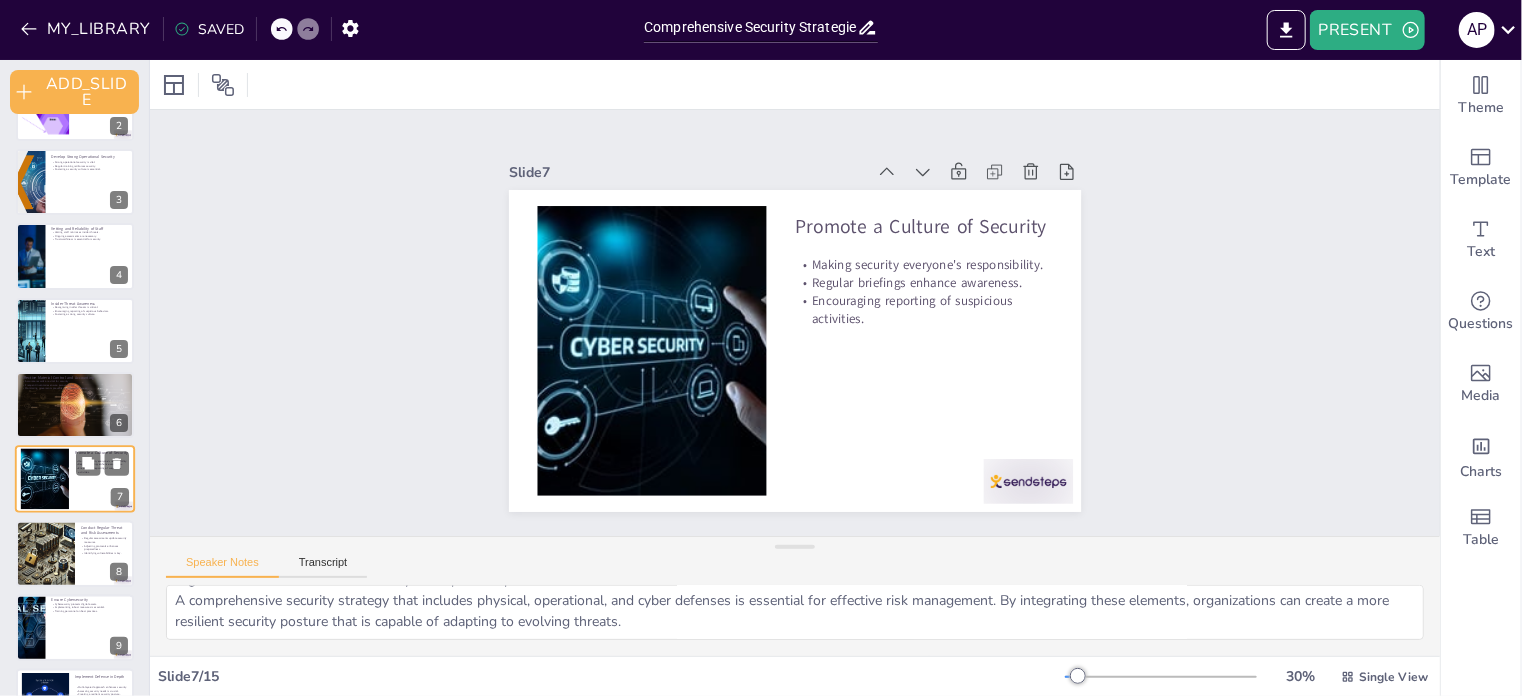 scroll, scrollTop: 204, scrollLeft: 0, axis: vertical 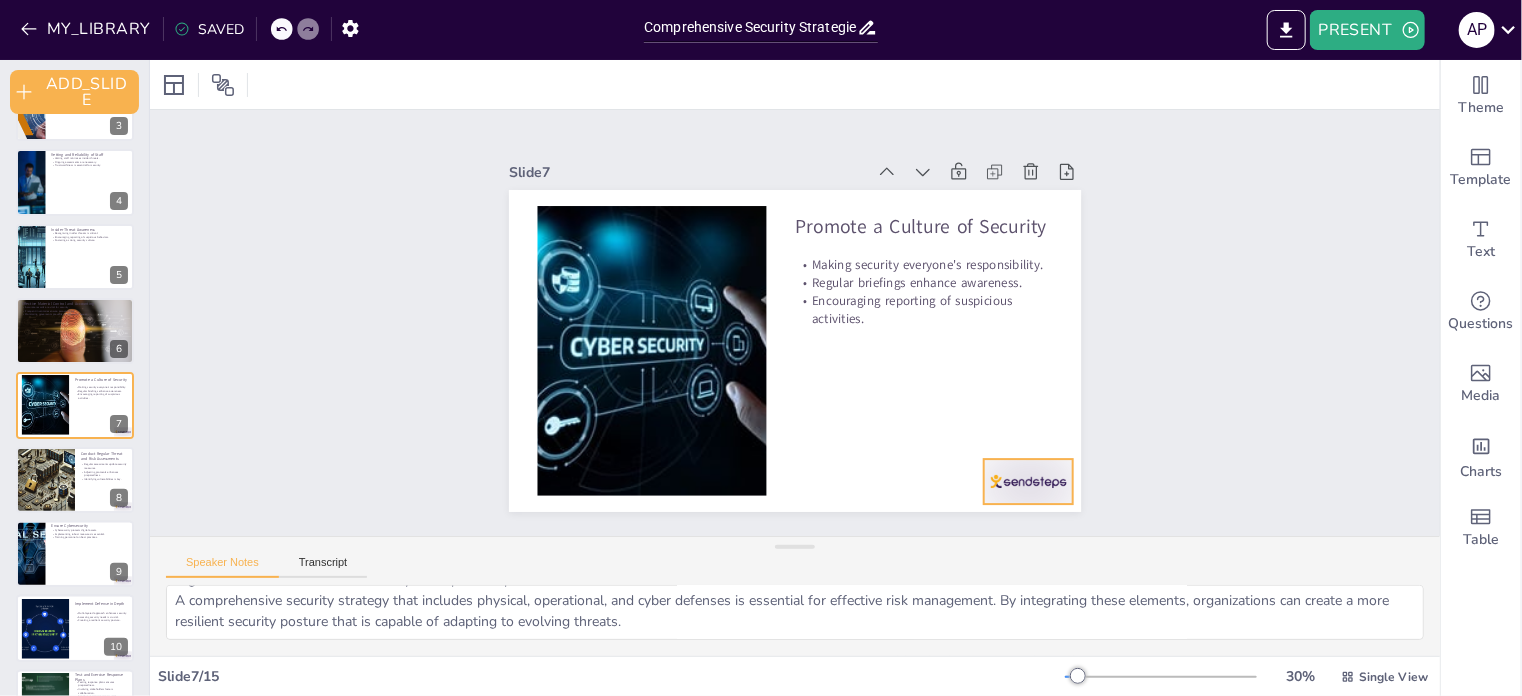 click at bounding box center [1028, 481] 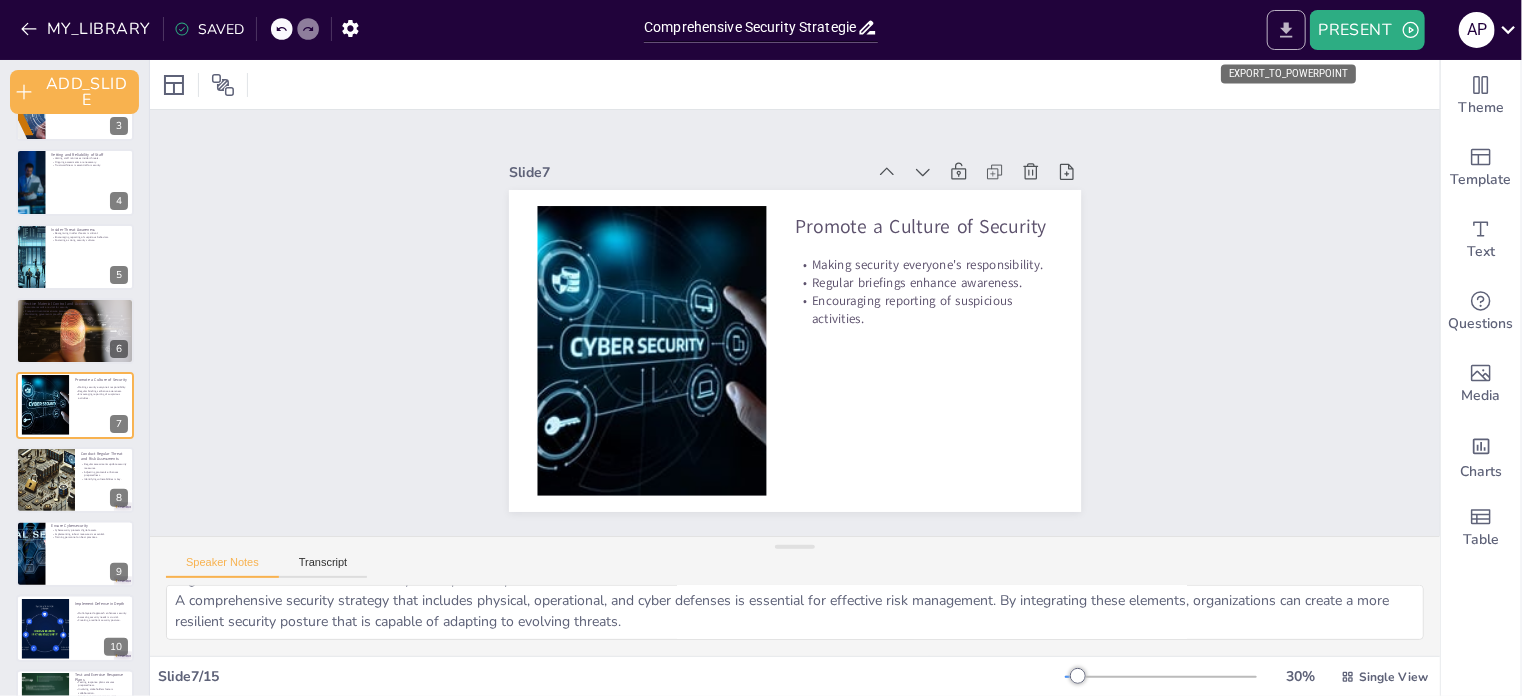 click at bounding box center (1286, 30) 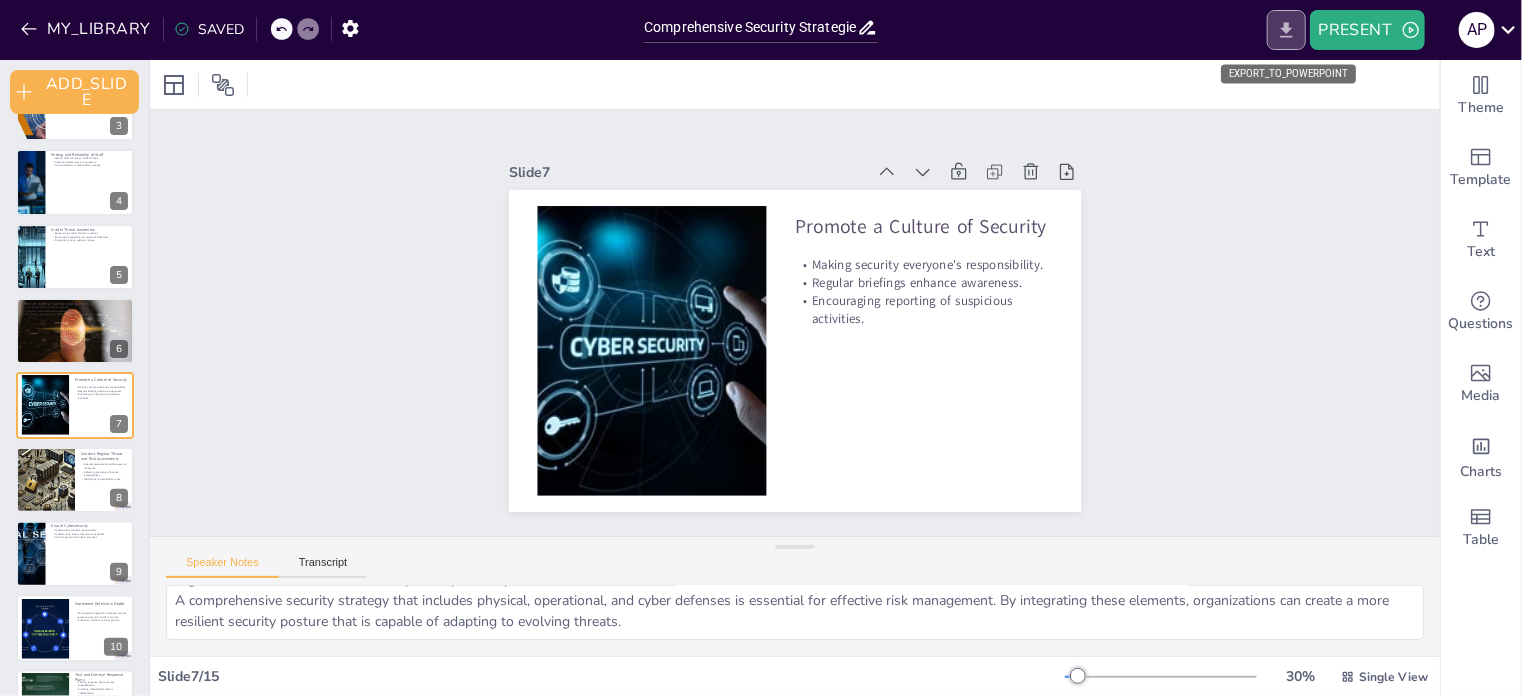 click 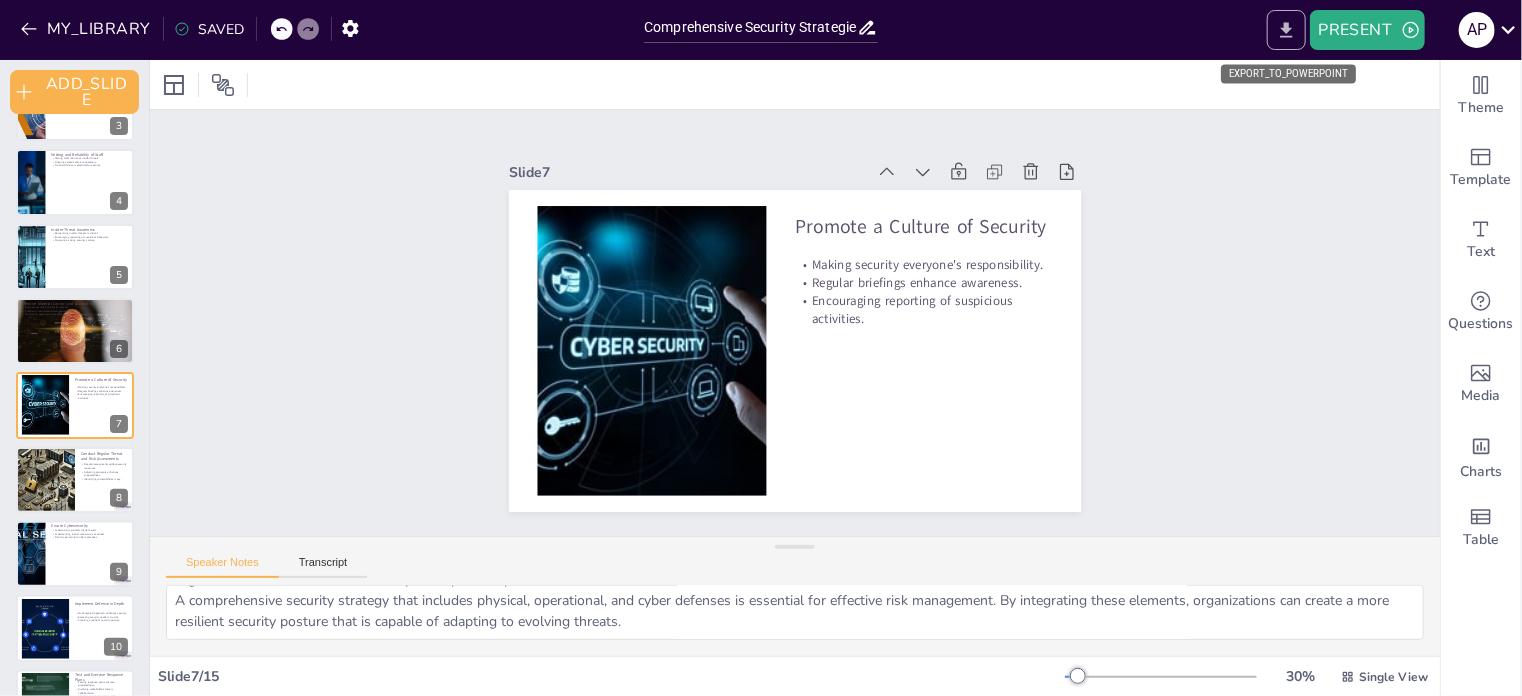 click 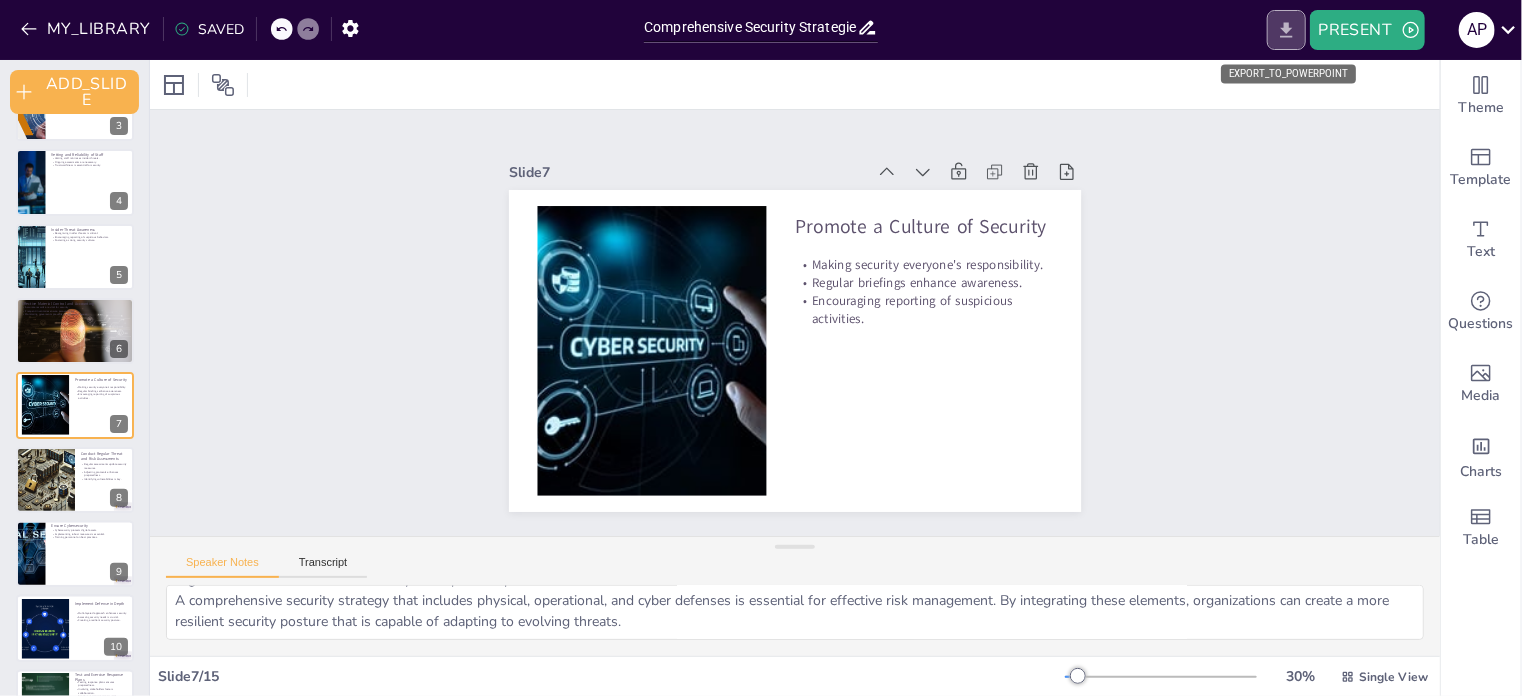 click 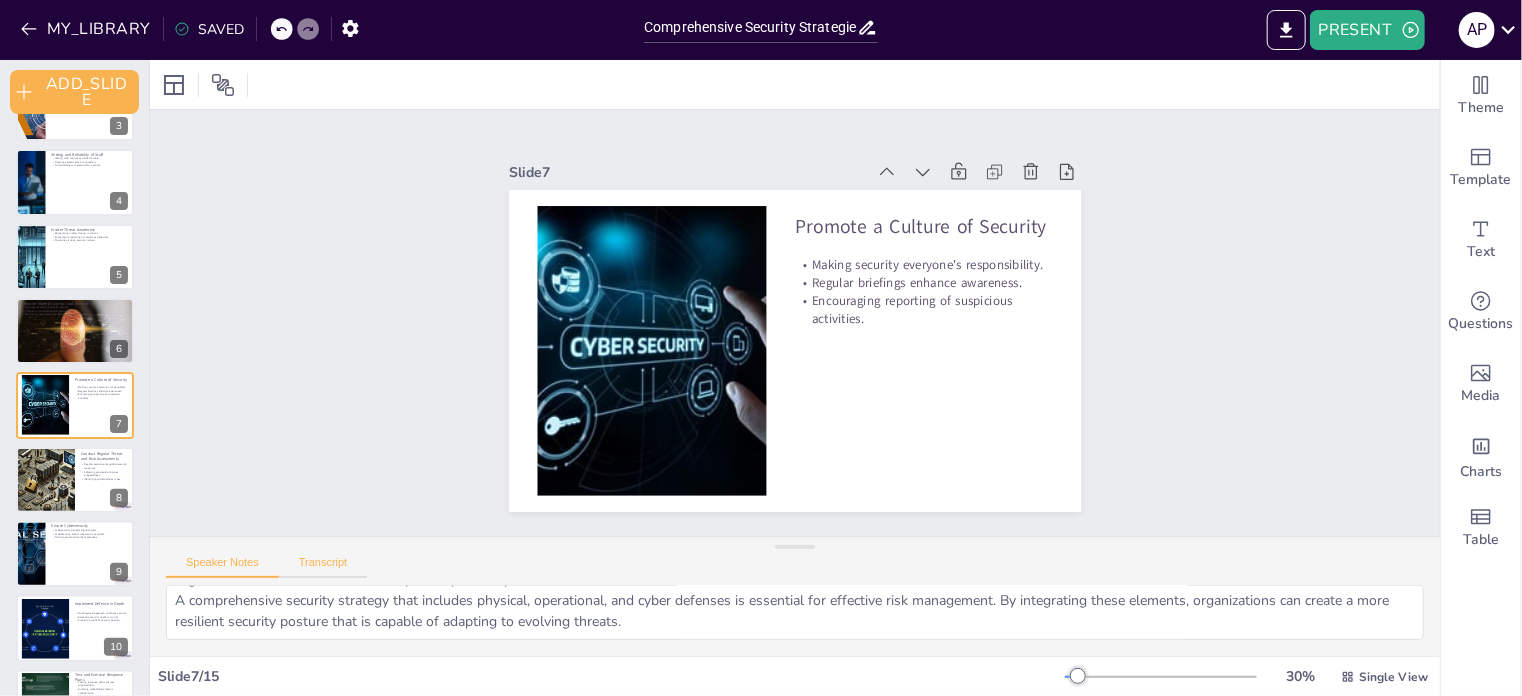 click on "Transcript" at bounding box center (323, 567) 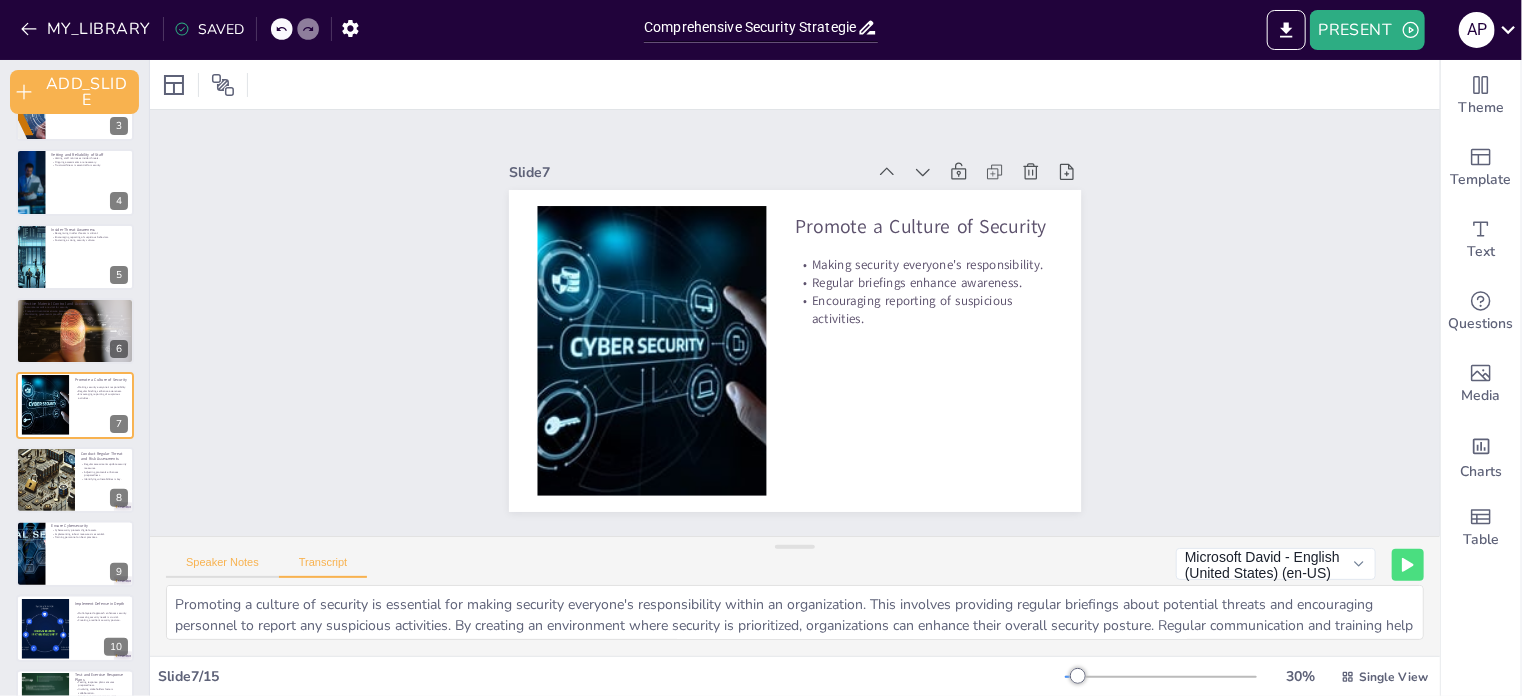click on "Speaker Notes" at bounding box center (222, 567) 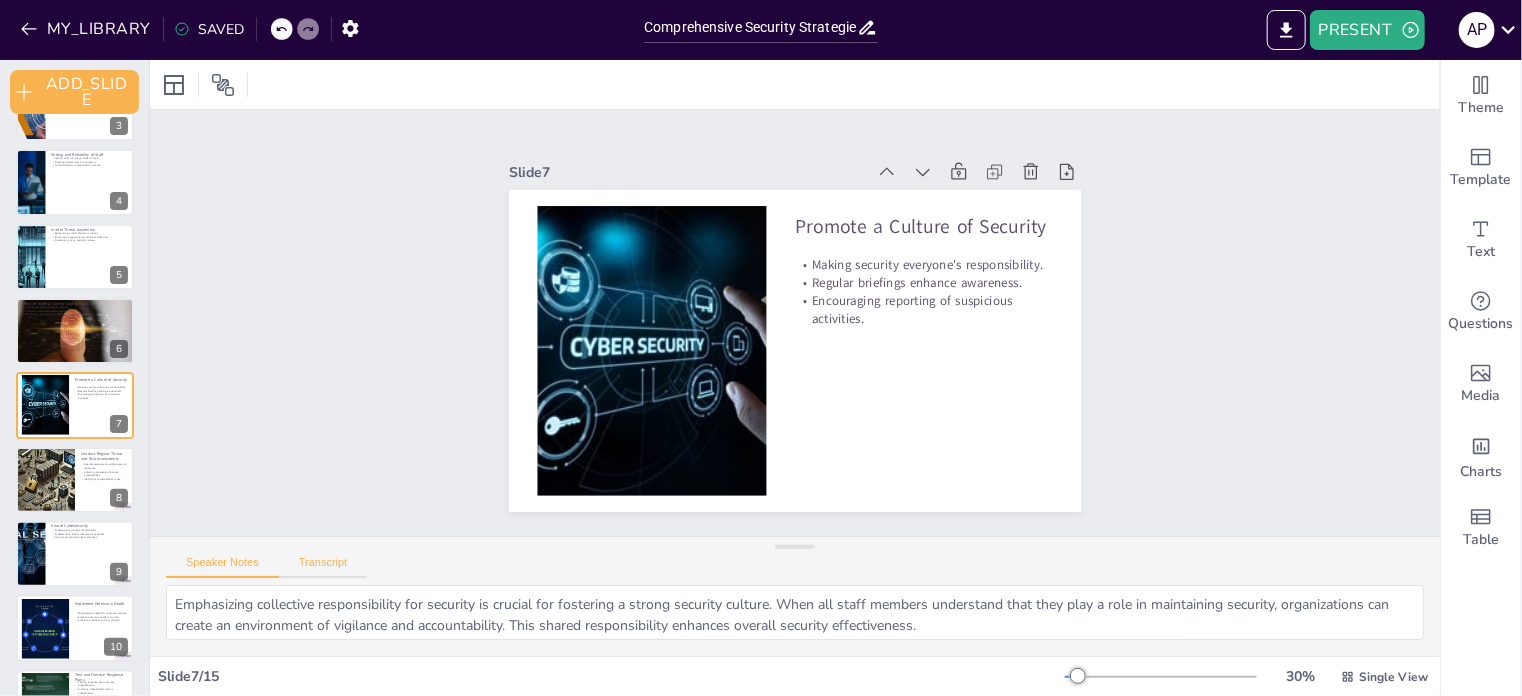 click on "Transcript" at bounding box center (323, 567) 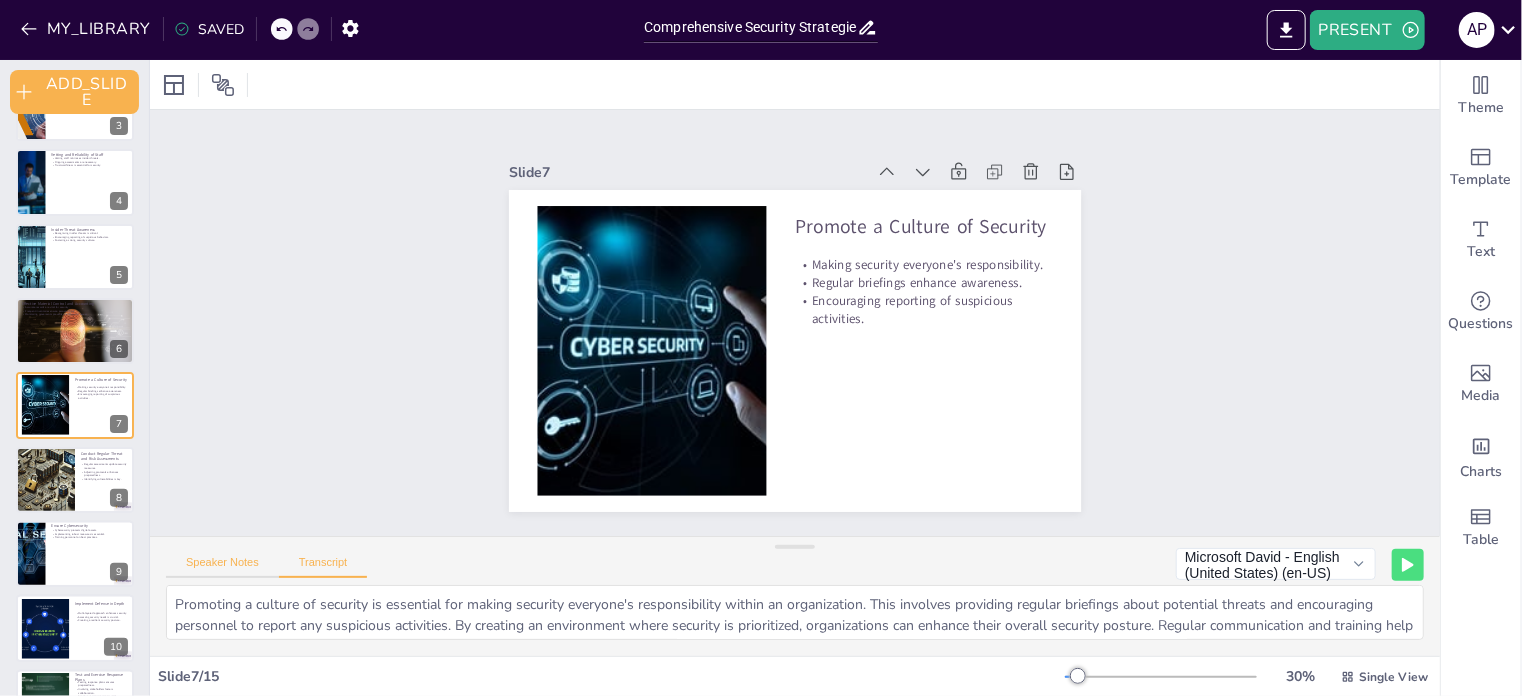 click on "Speaker Notes" at bounding box center [222, 567] 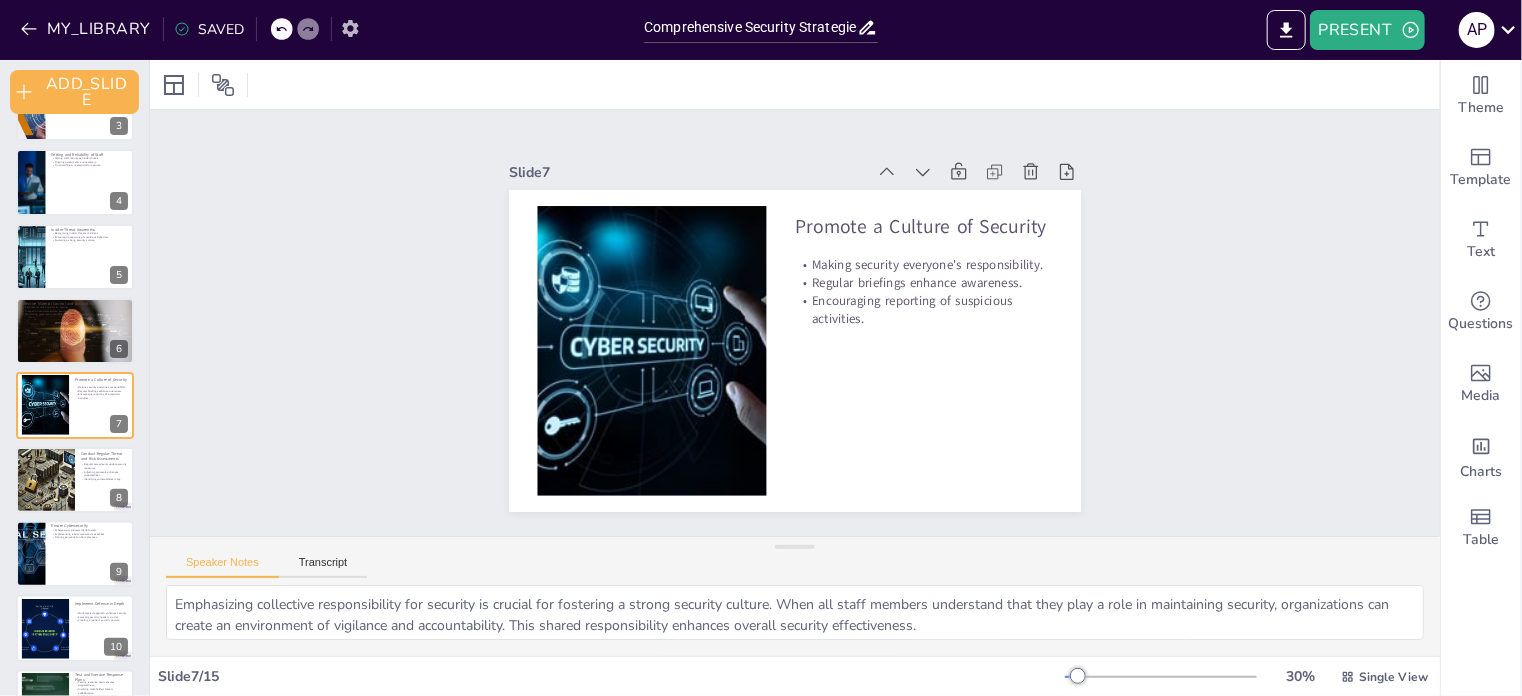click 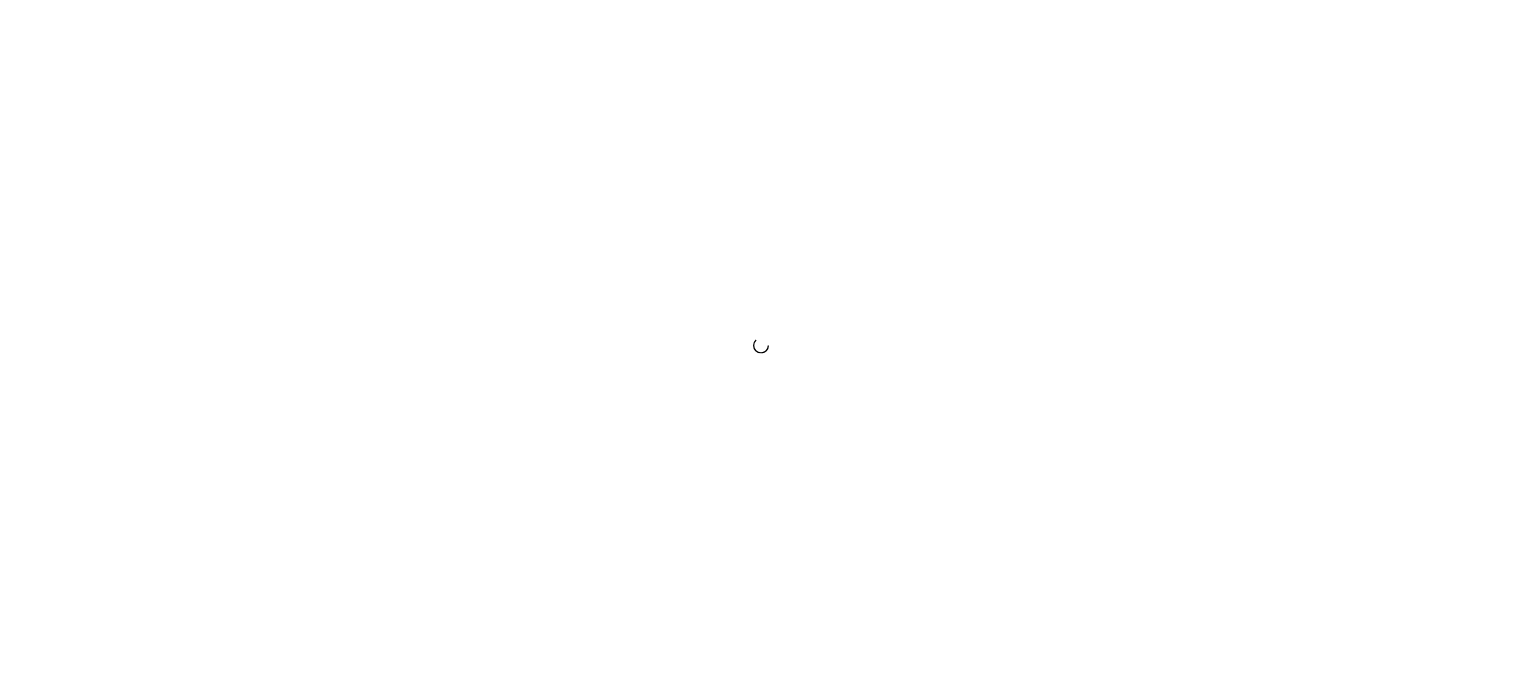 scroll, scrollTop: 0, scrollLeft: 0, axis: both 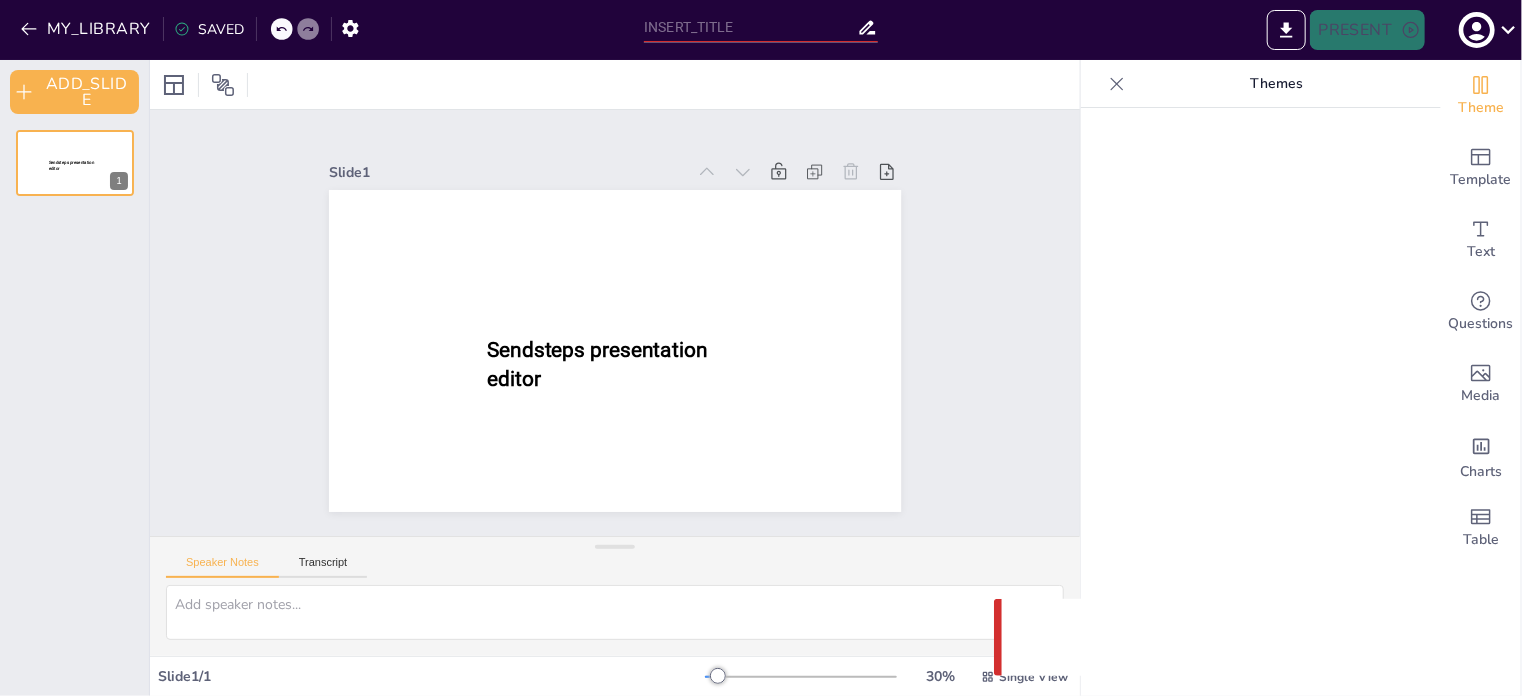 type on "Comprehensive Security Strategies: Integrating Physical, Cyber, and Operational Defenses" 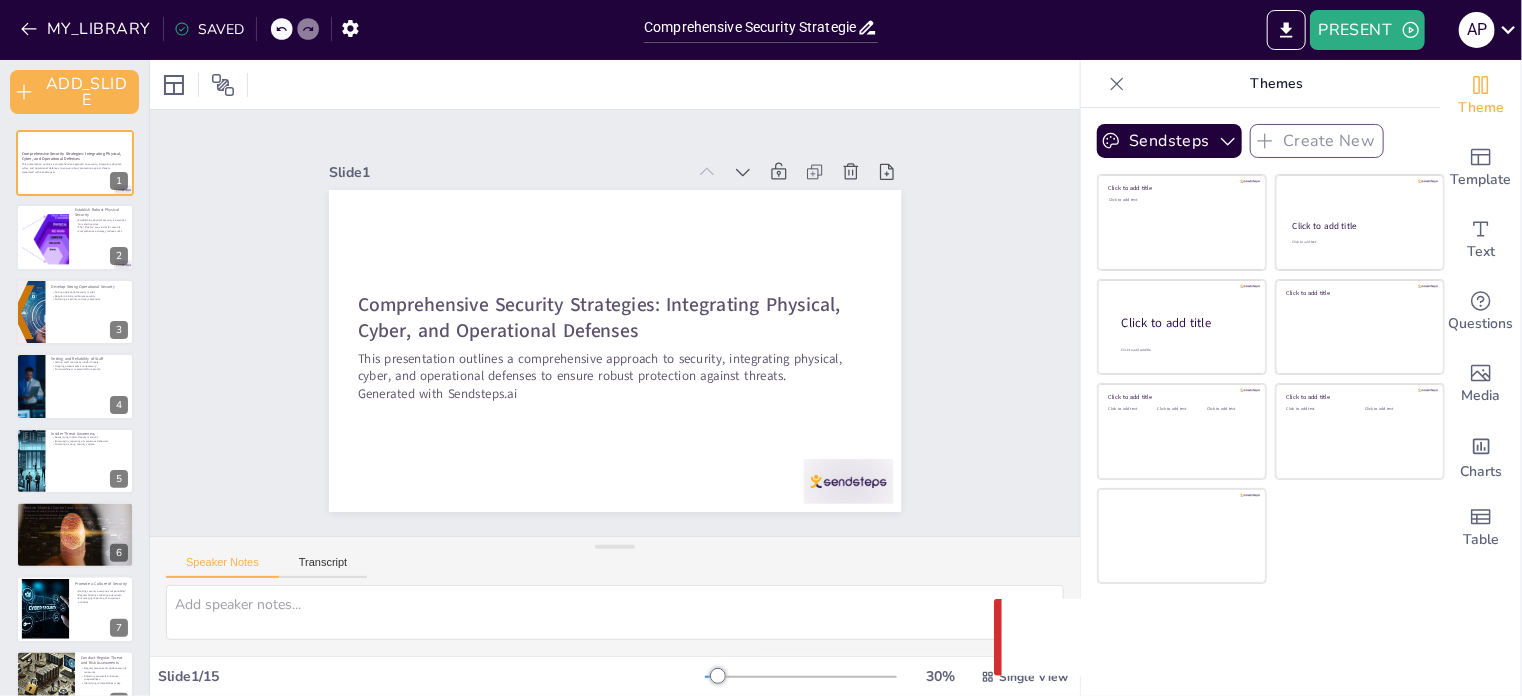 scroll, scrollTop: 0, scrollLeft: 0, axis: both 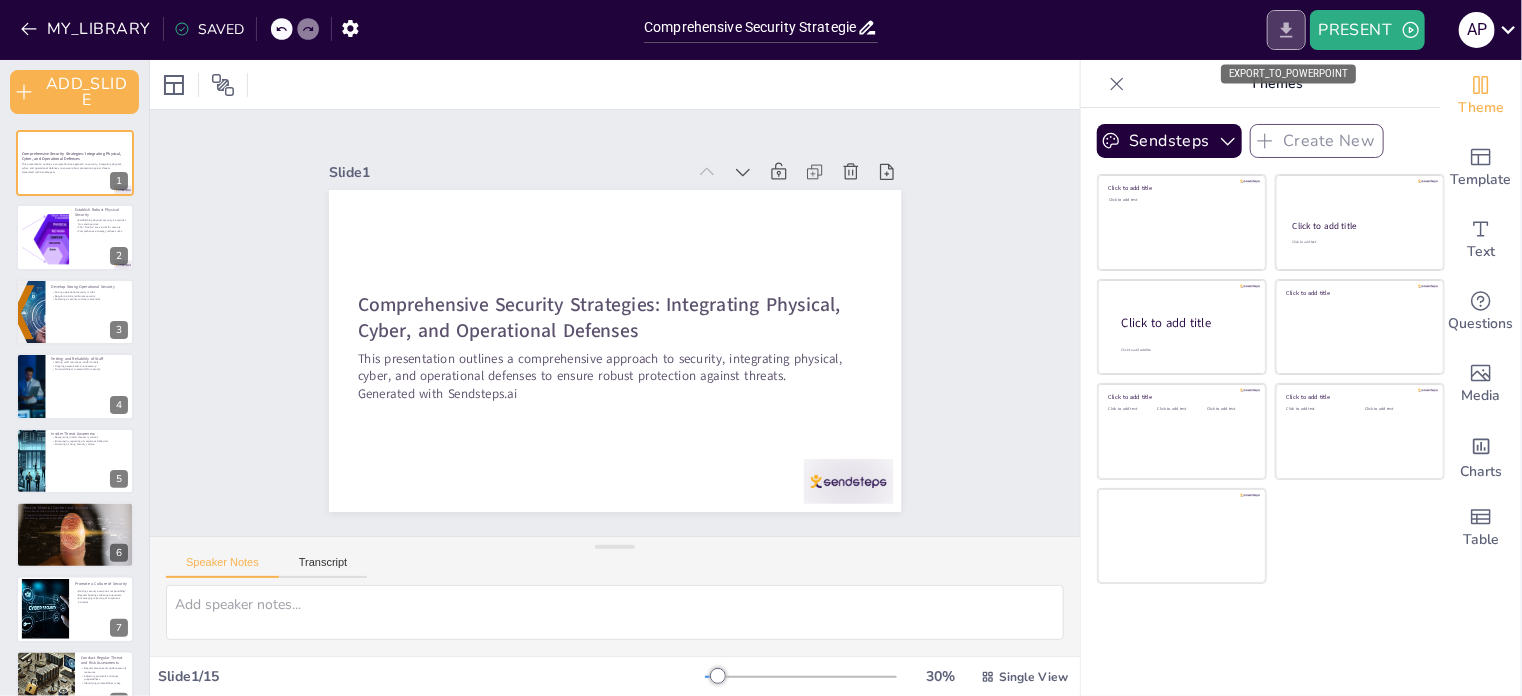 click 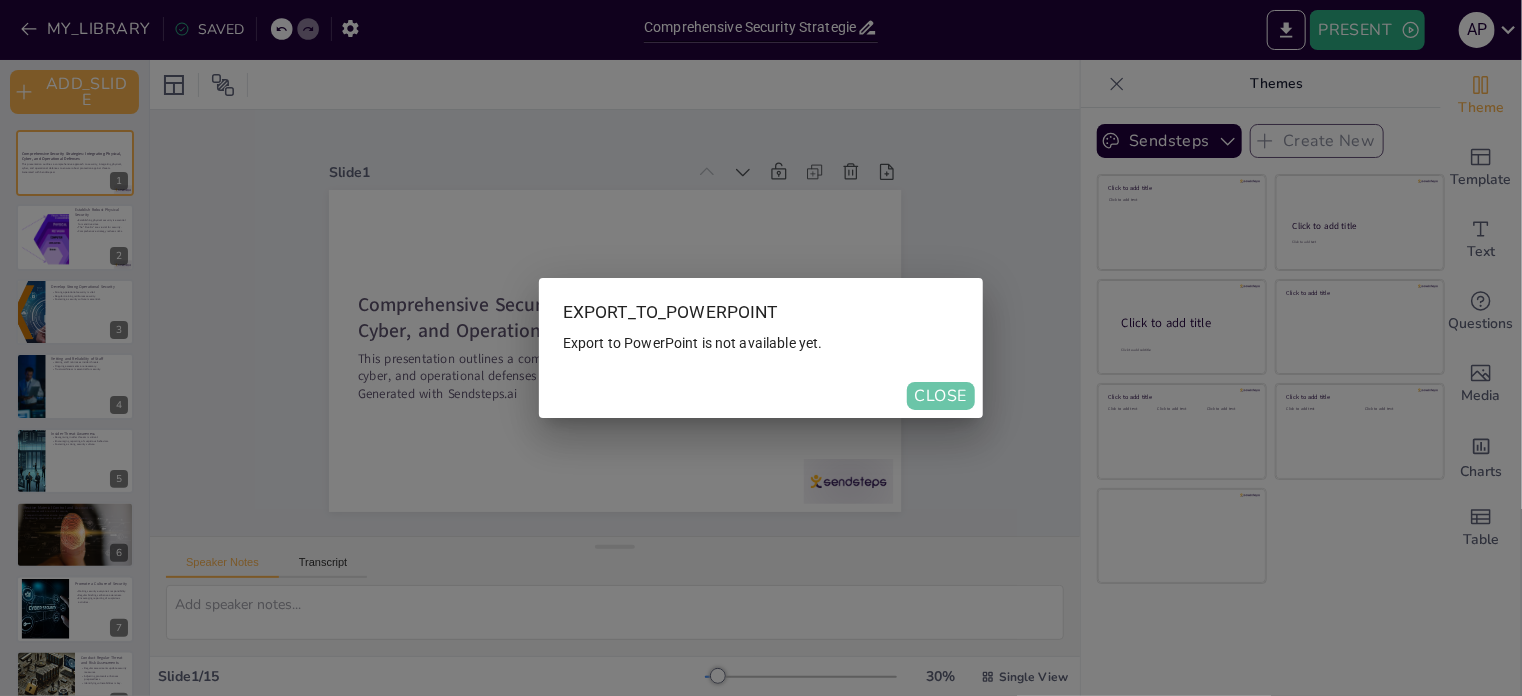 click on "CLOSE" at bounding box center [941, 396] 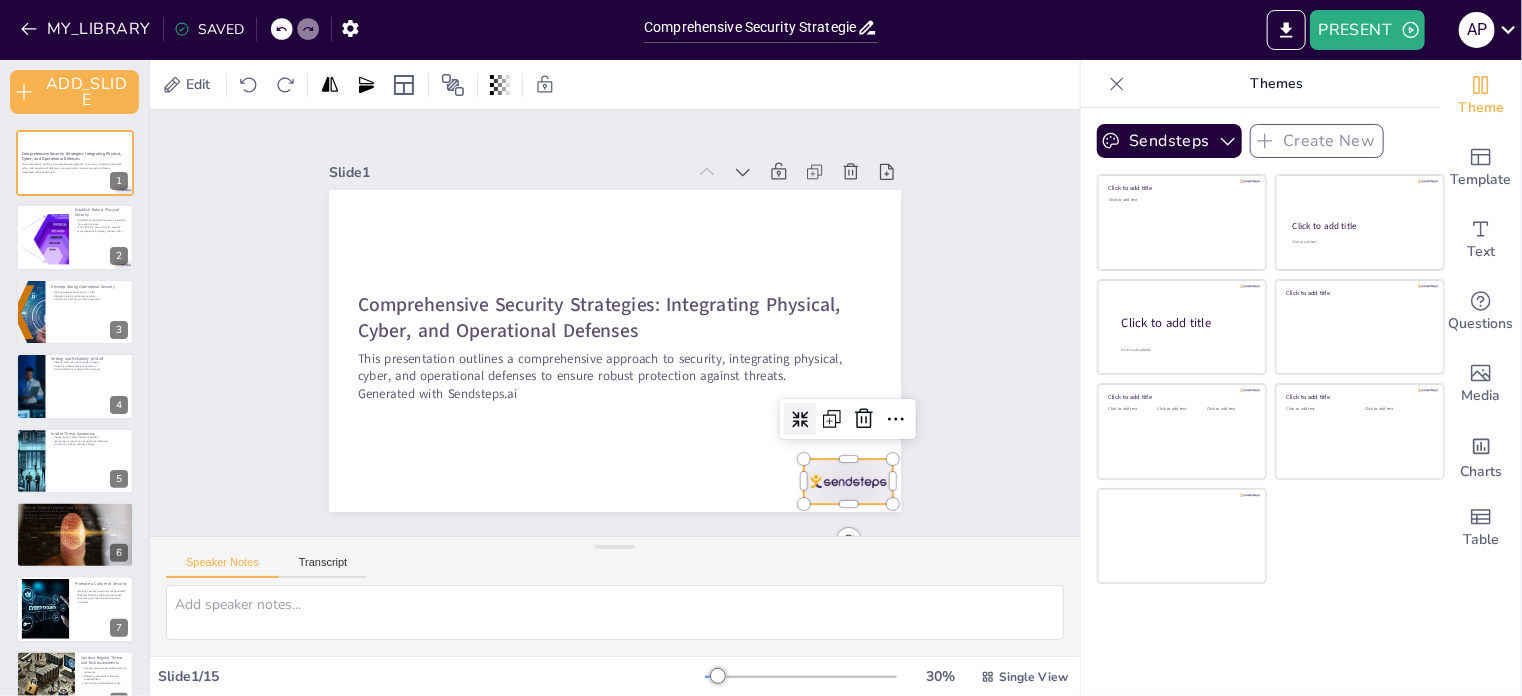 click at bounding box center (848, 481) 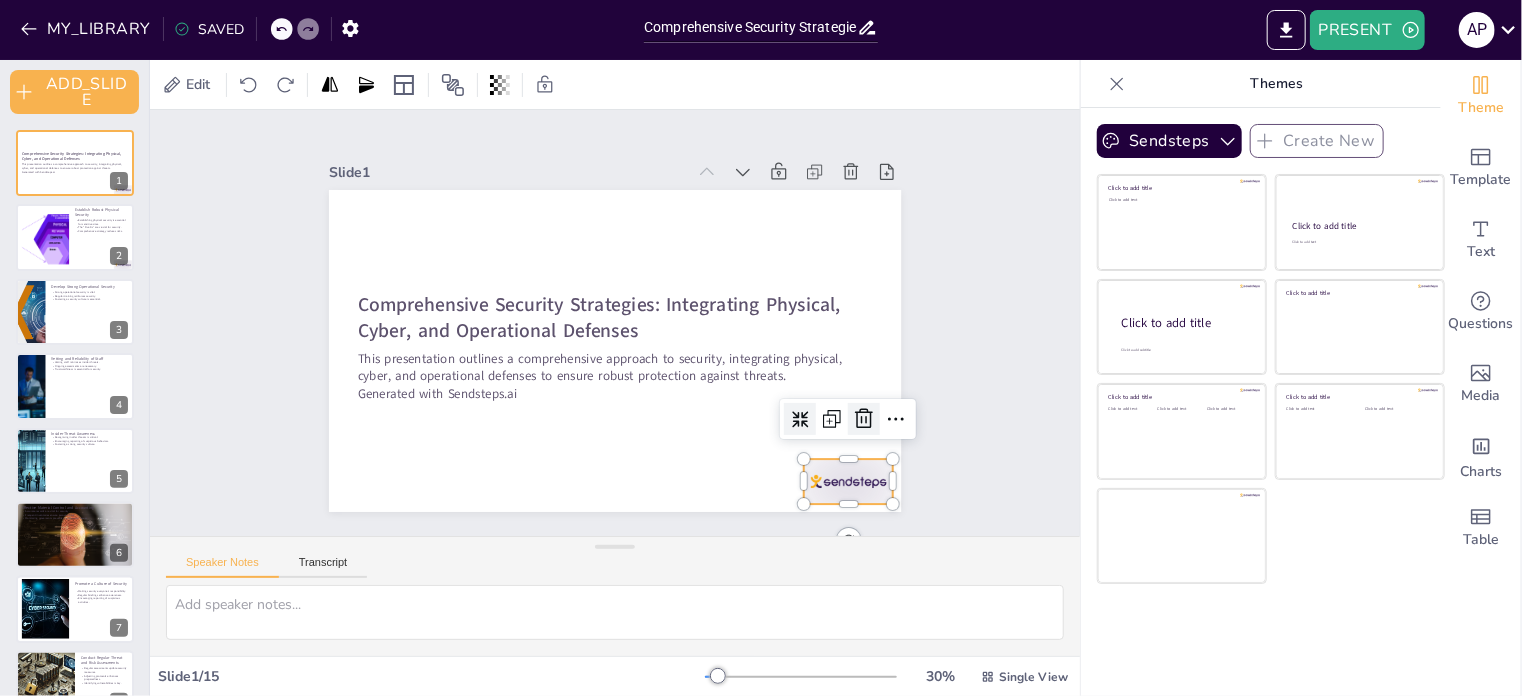 click 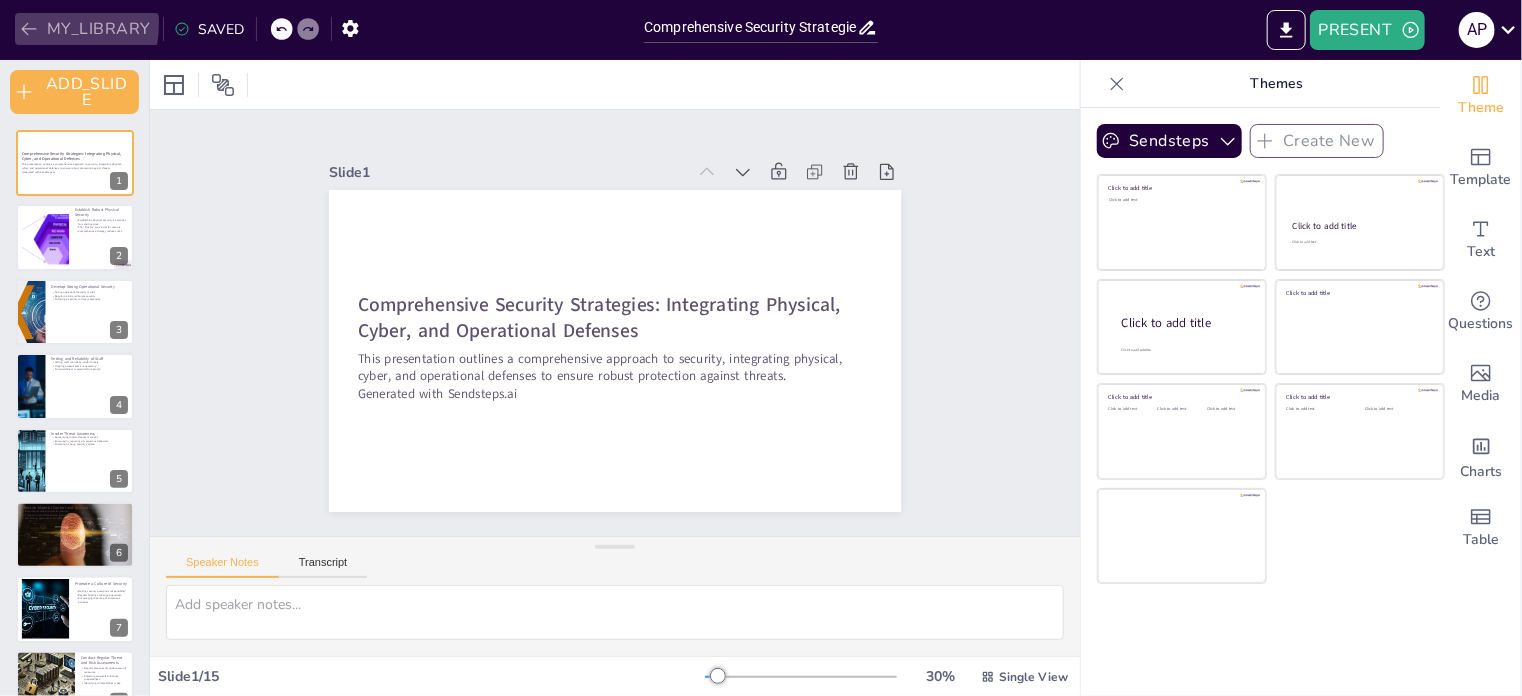 click 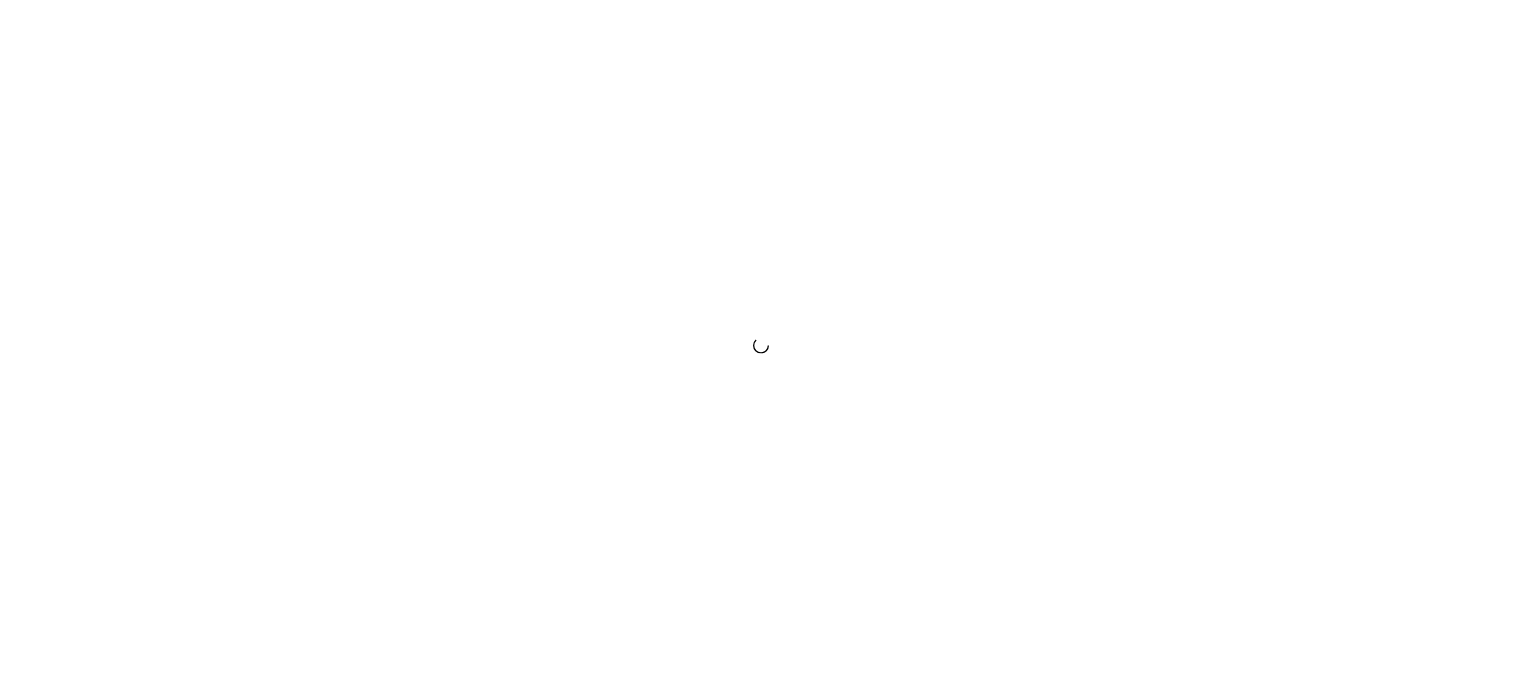 scroll, scrollTop: 0, scrollLeft: 0, axis: both 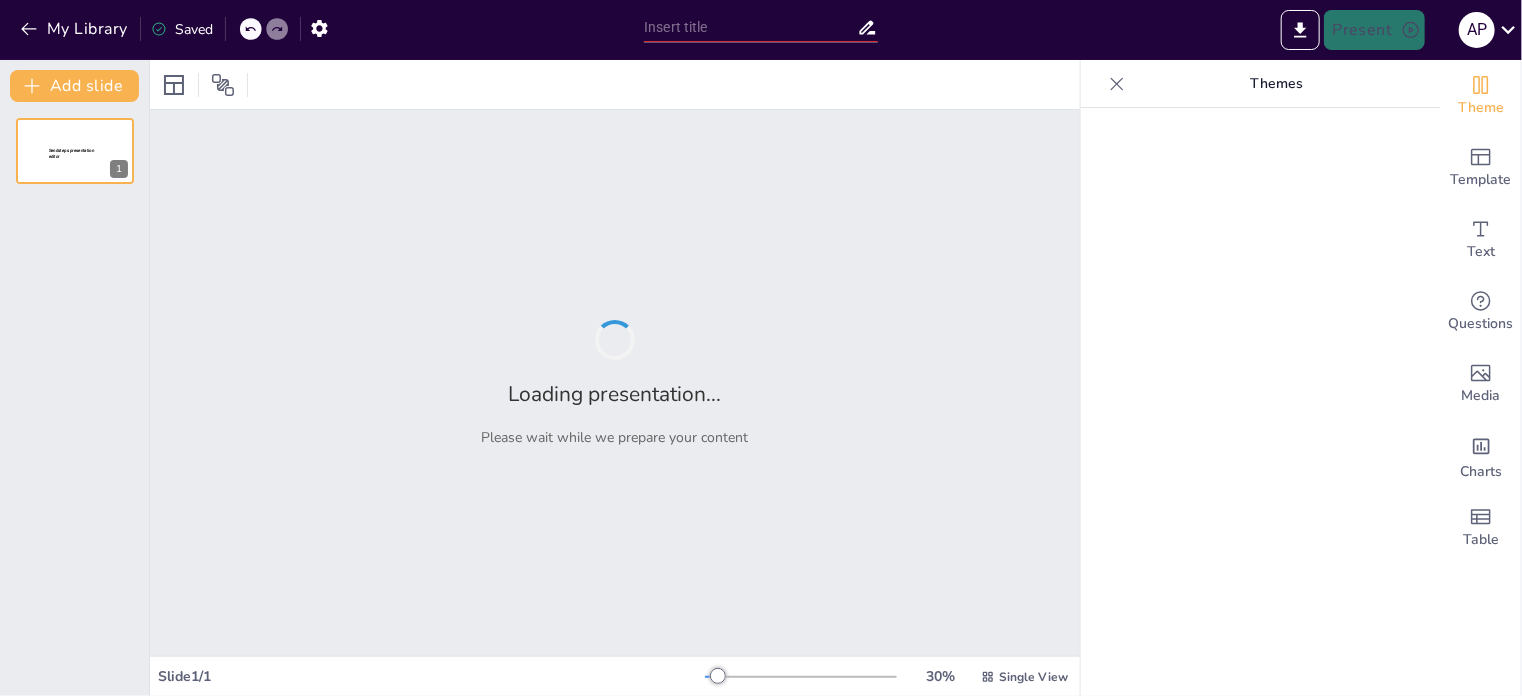 type on "Comprehensive Security Strategies: Integrating Physical, Cyber, and Operational Defenses" 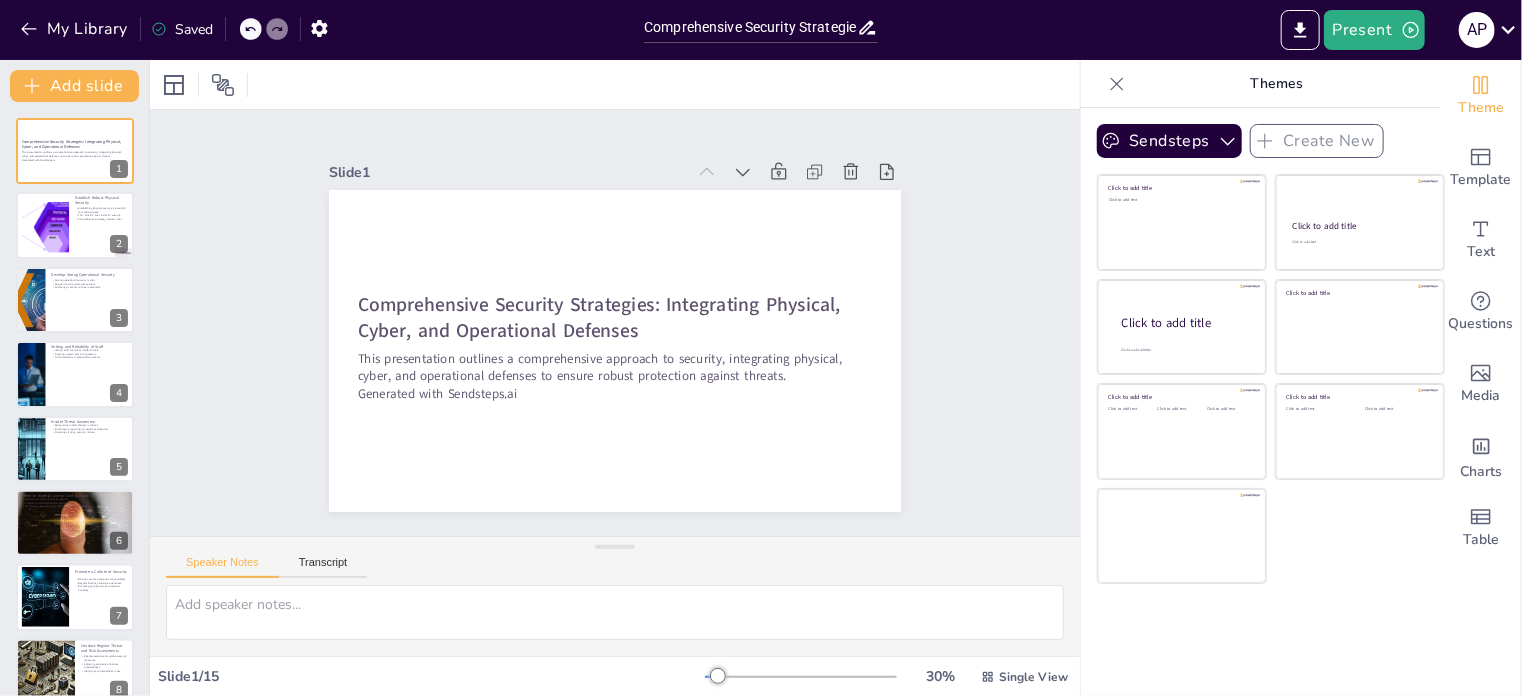 scroll, scrollTop: 0, scrollLeft: 0, axis: both 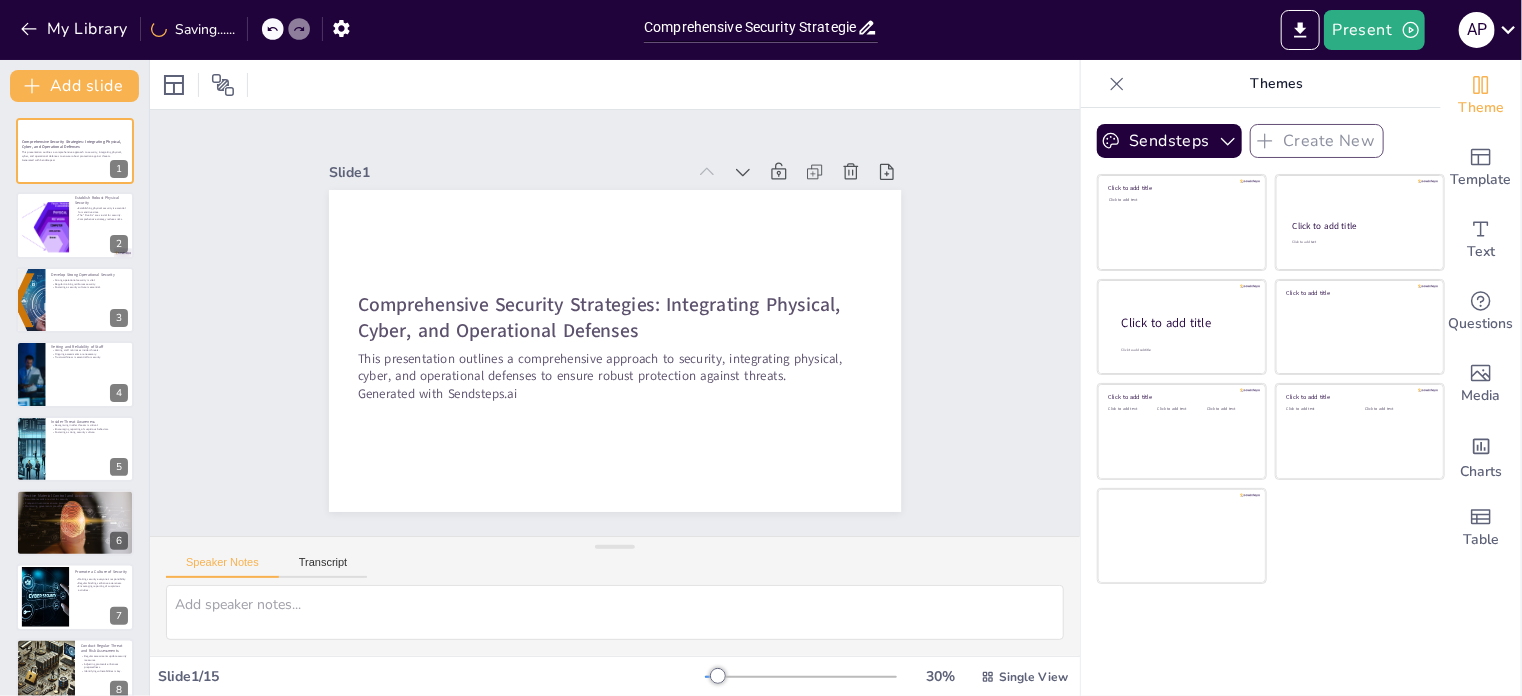 click 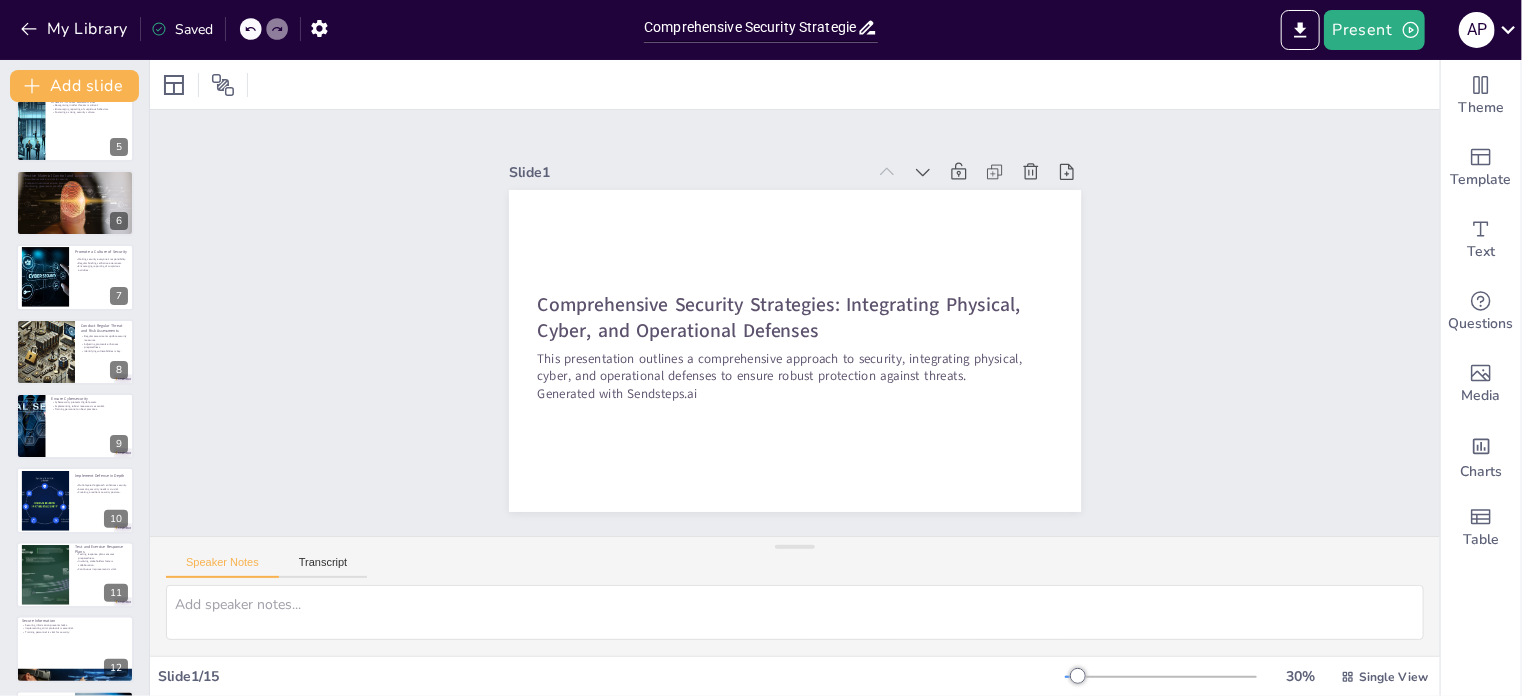 scroll, scrollTop: 466, scrollLeft: 0, axis: vertical 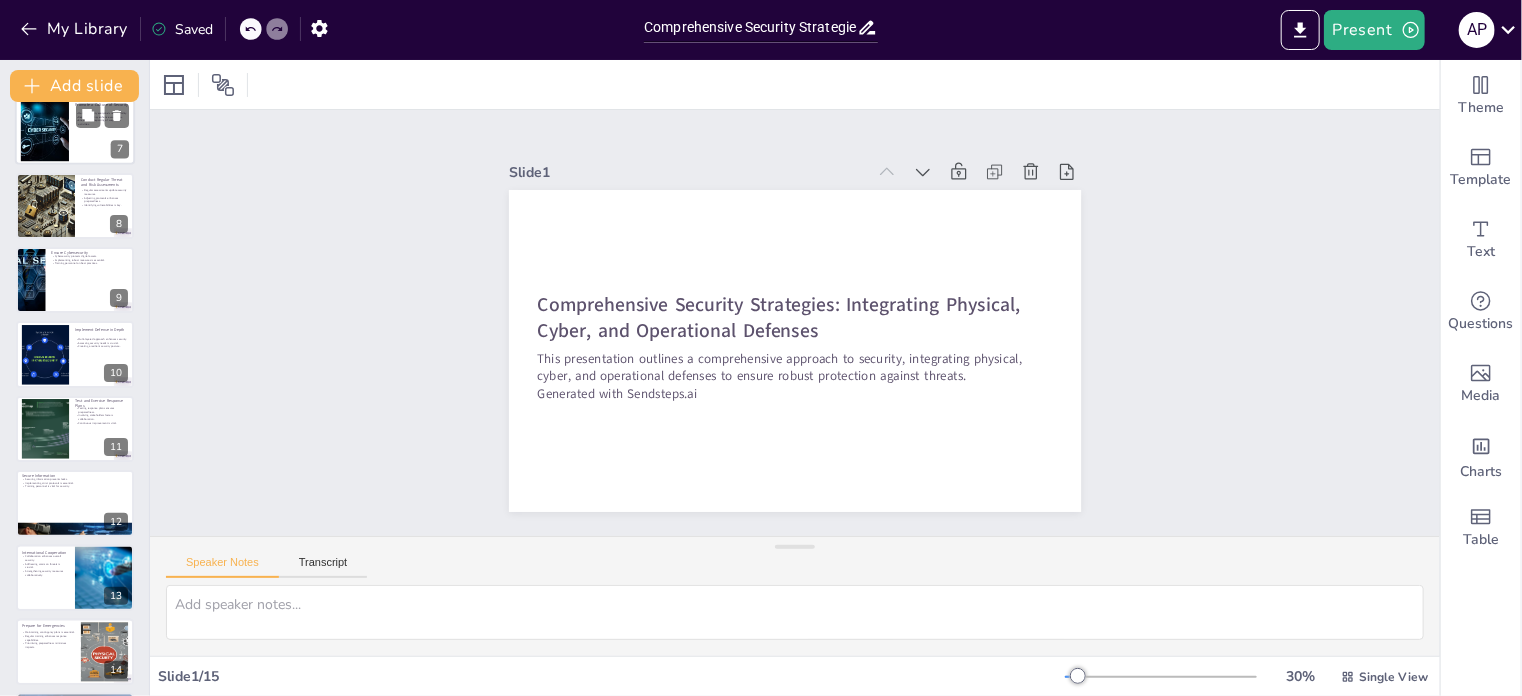 click at bounding box center (75, 132) 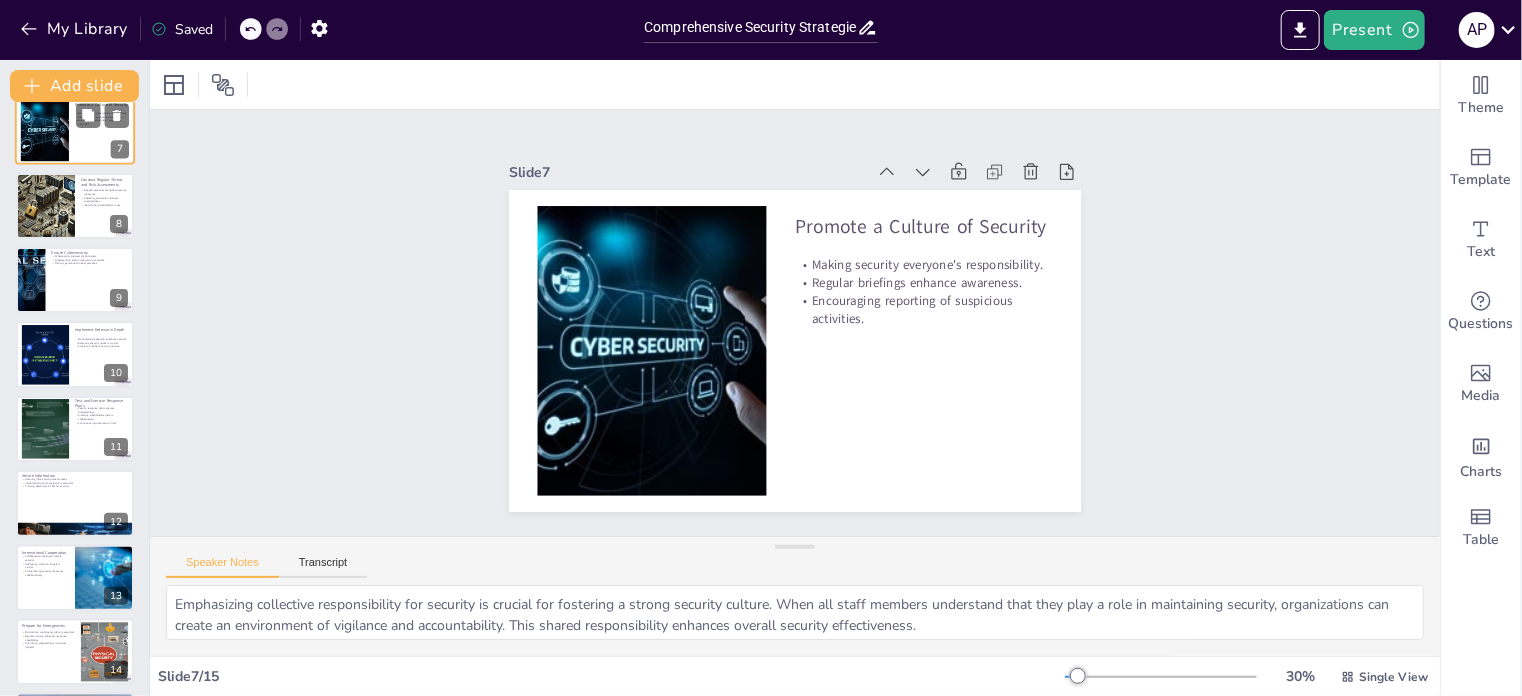 scroll, scrollTop: 198, scrollLeft: 0, axis: vertical 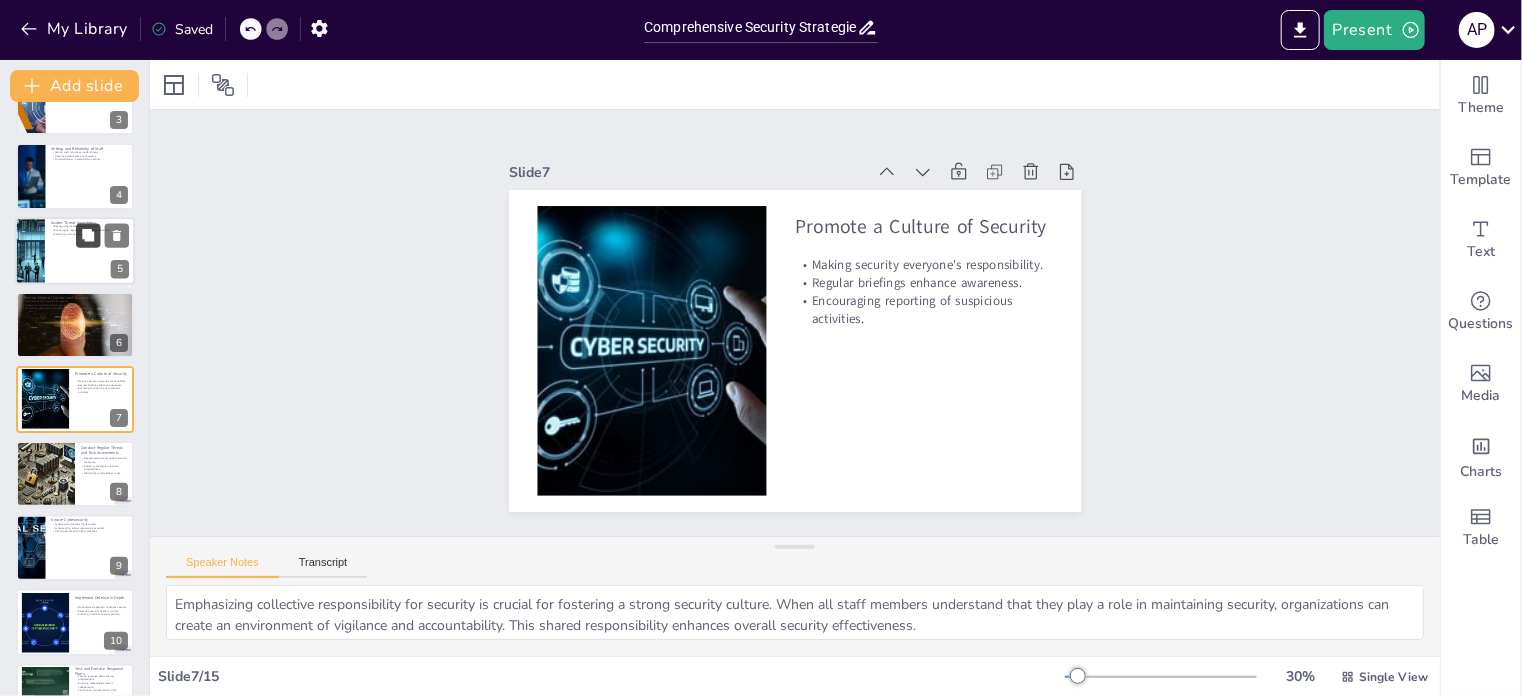 click at bounding box center (88, 235) 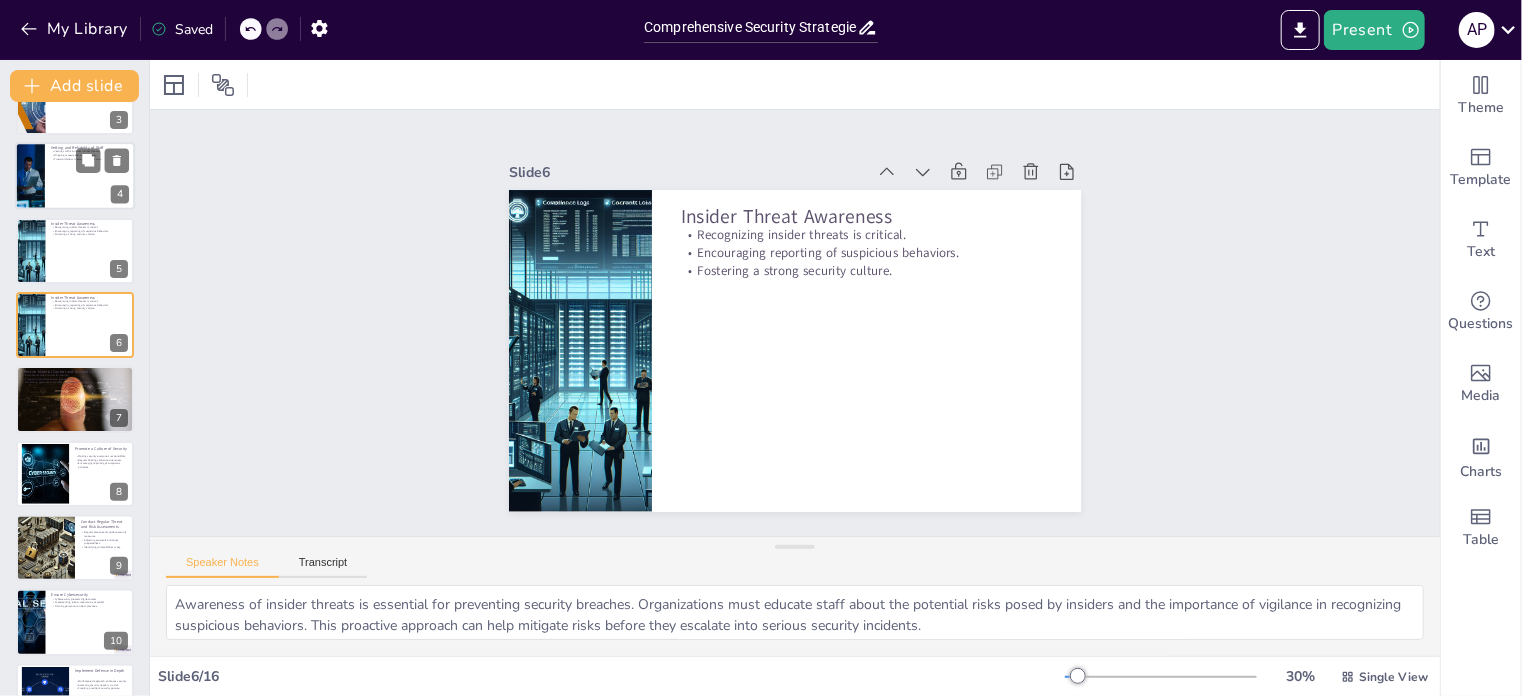 scroll, scrollTop: 124, scrollLeft: 0, axis: vertical 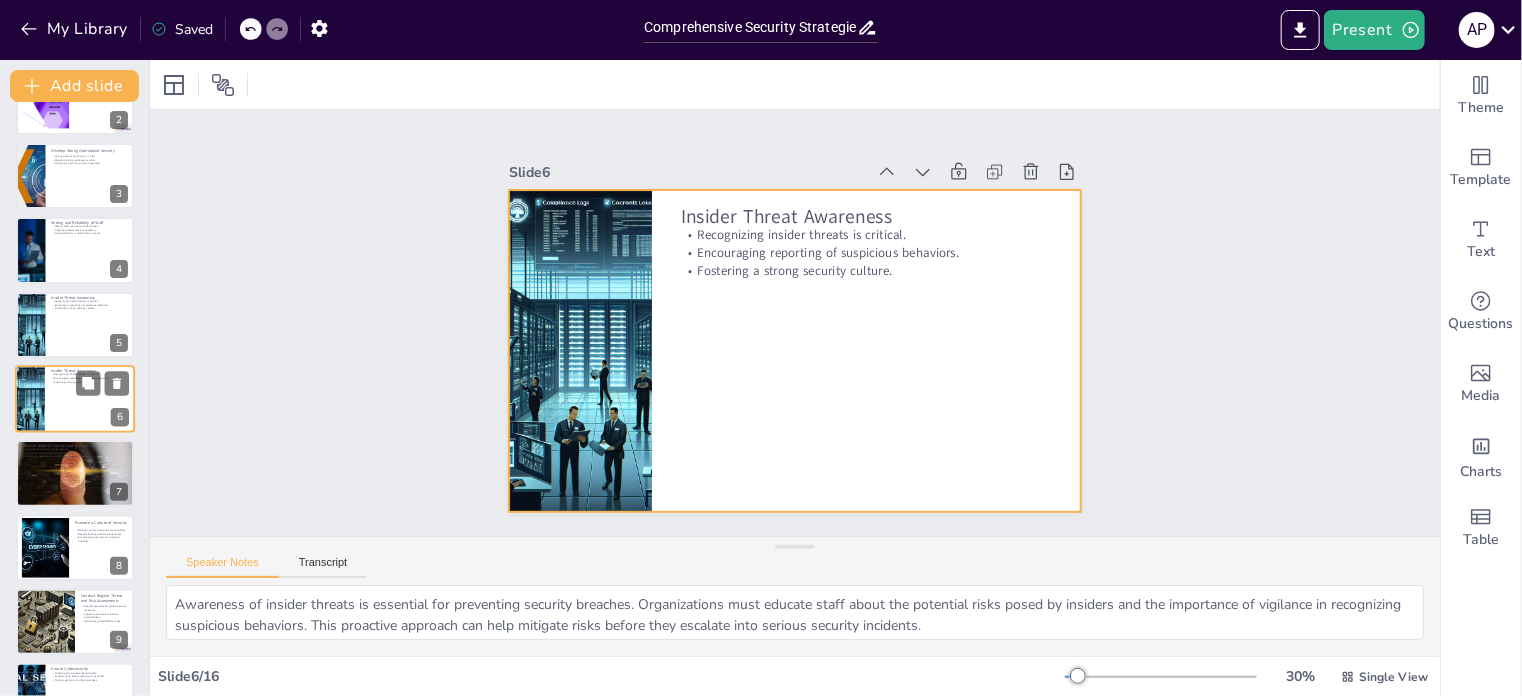 click at bounding box center [75, 399] 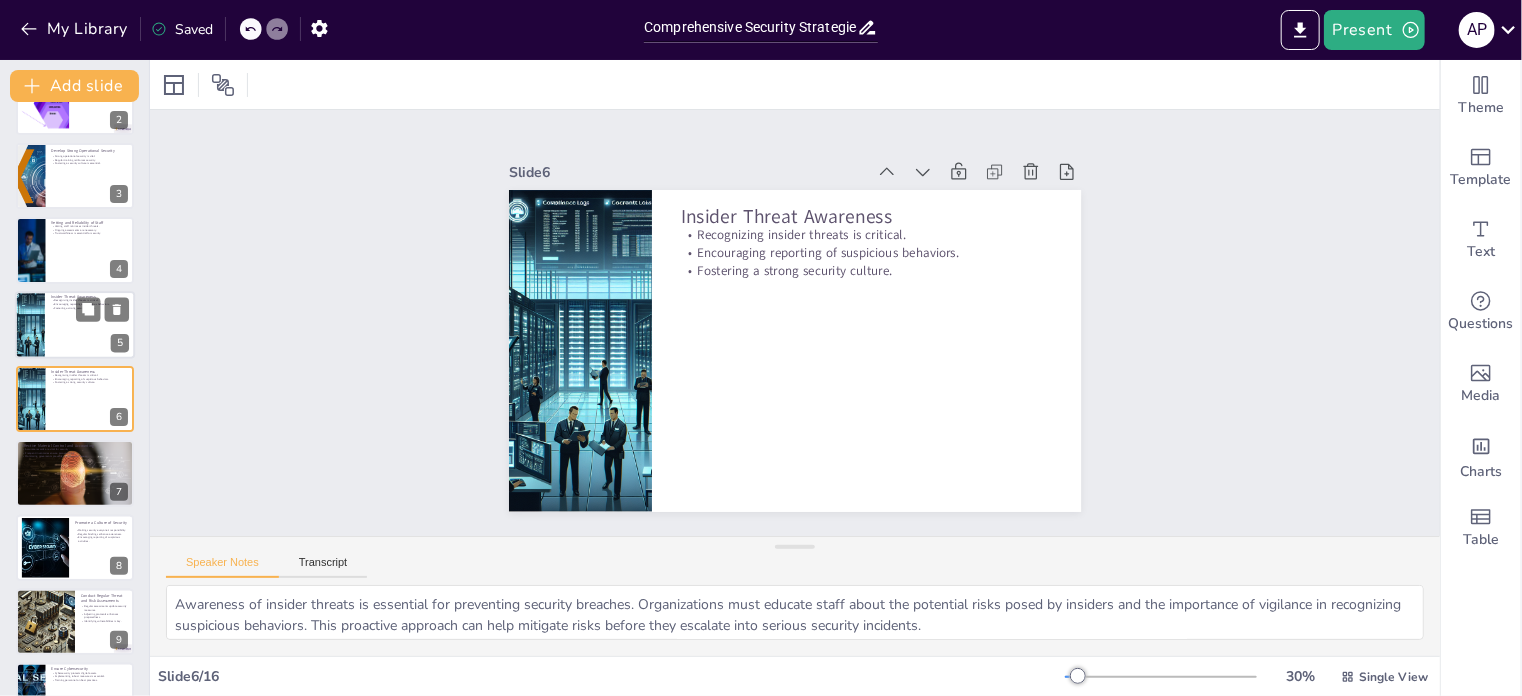 click at bounding box center (75, 325) 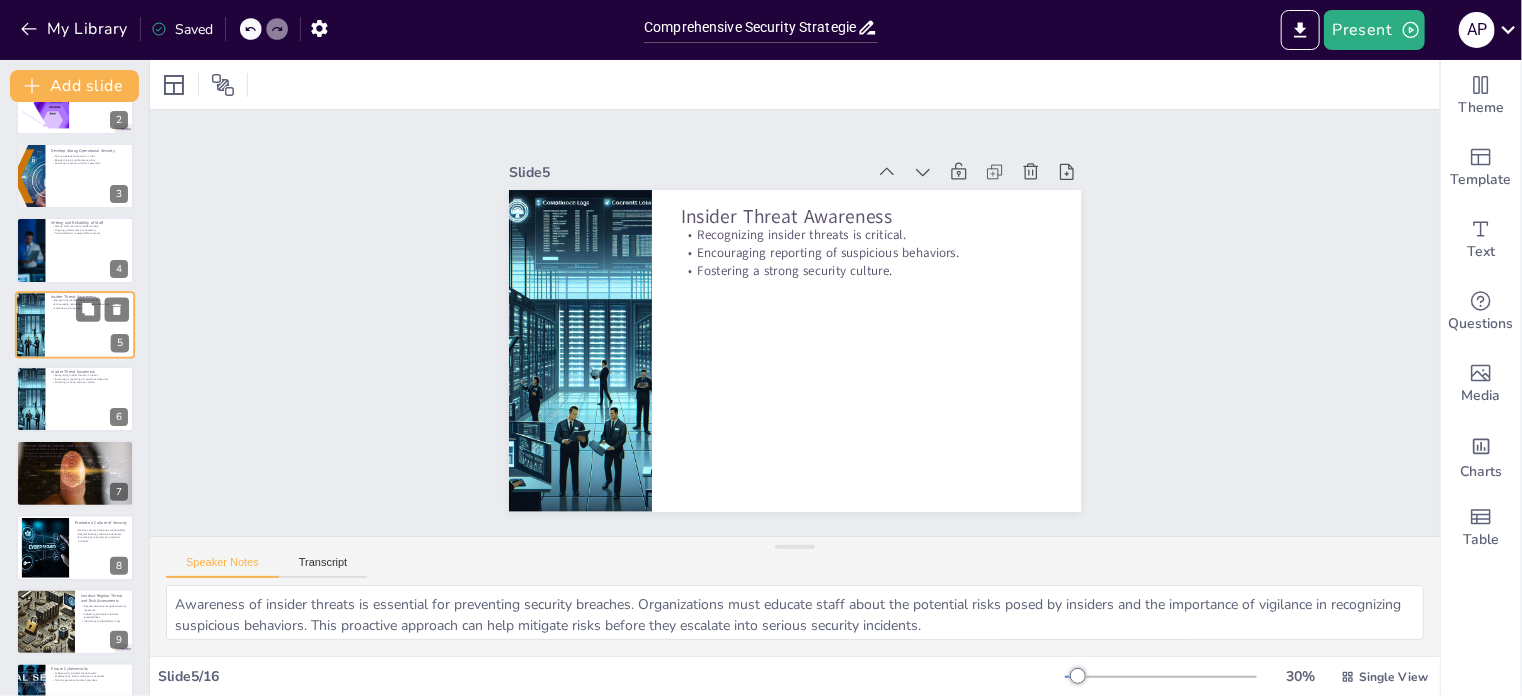 scroll, scrollTop: 49, scrollLeft: 0, axis: vertical 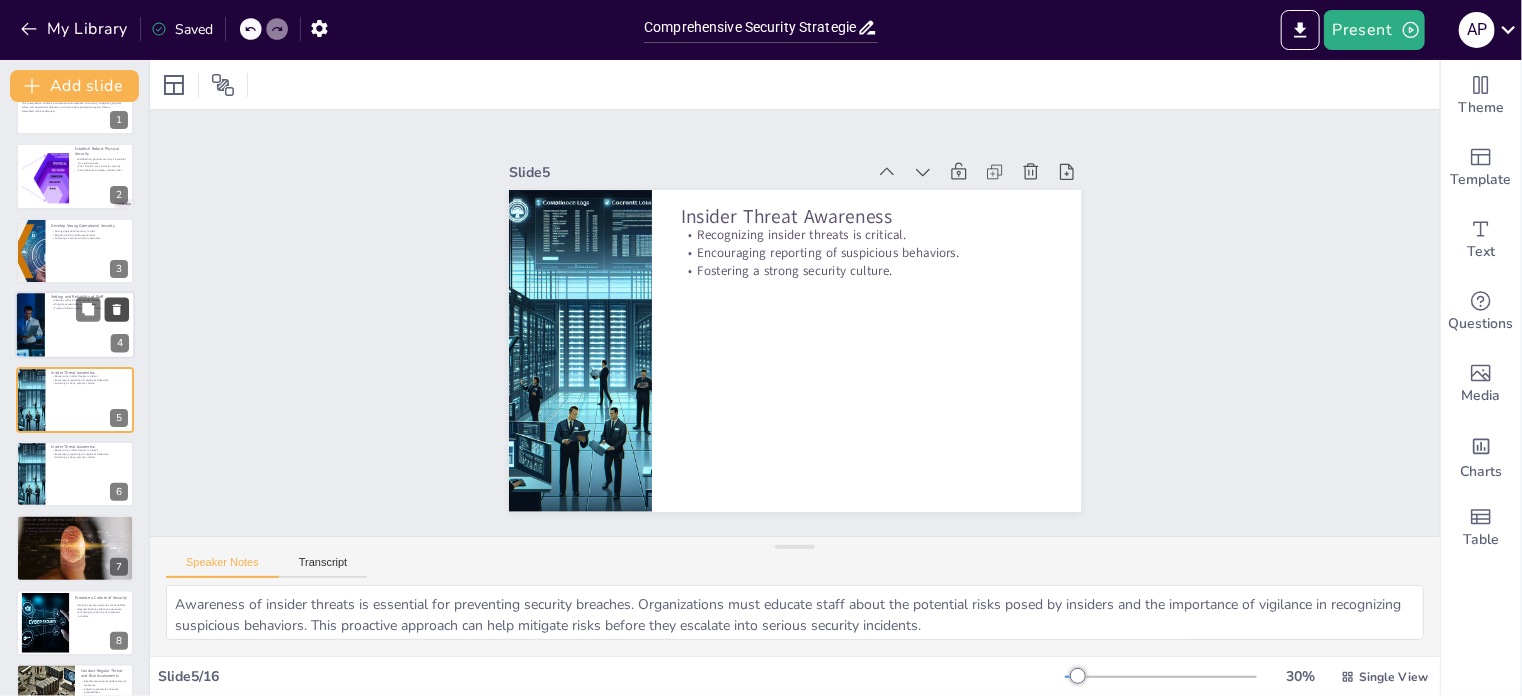 click 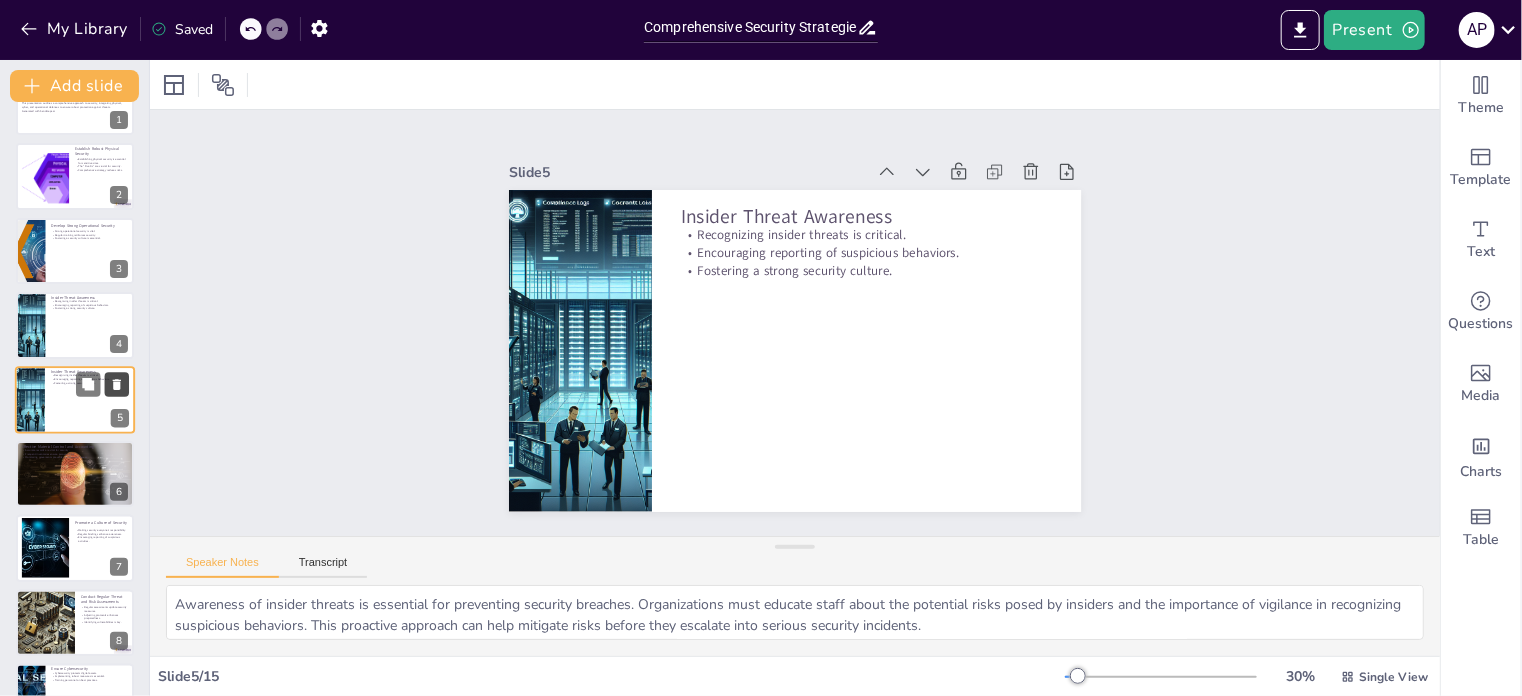 click 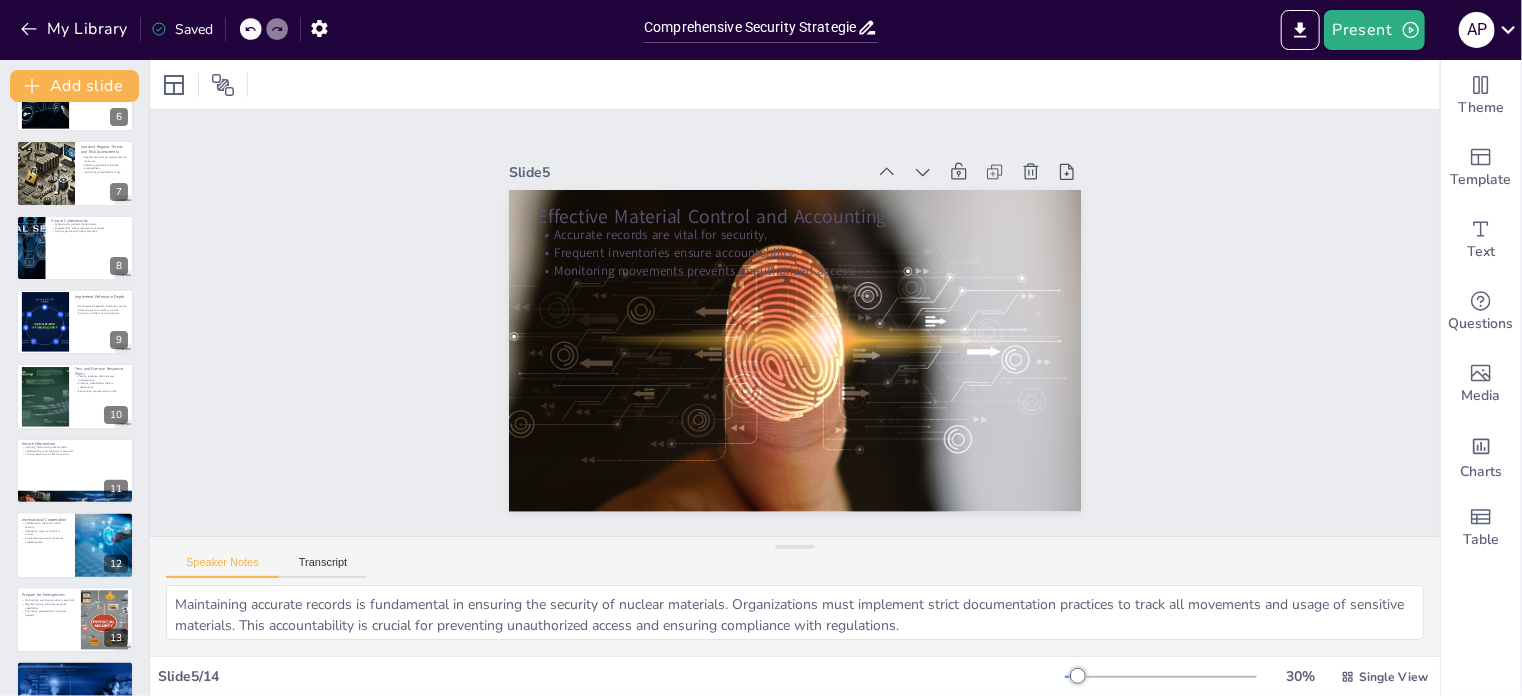scroll, scrollTop: 471, scrollLeft: 0, axis: vertical 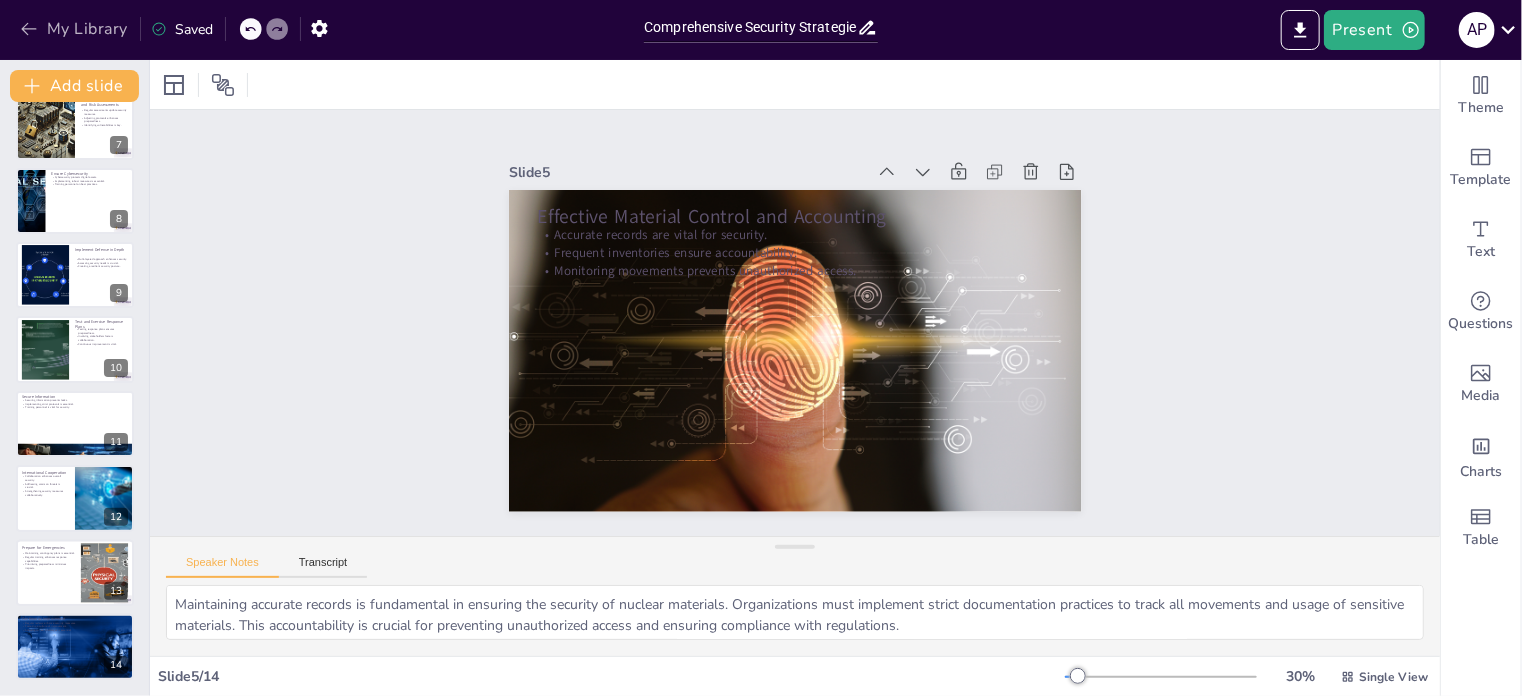 click 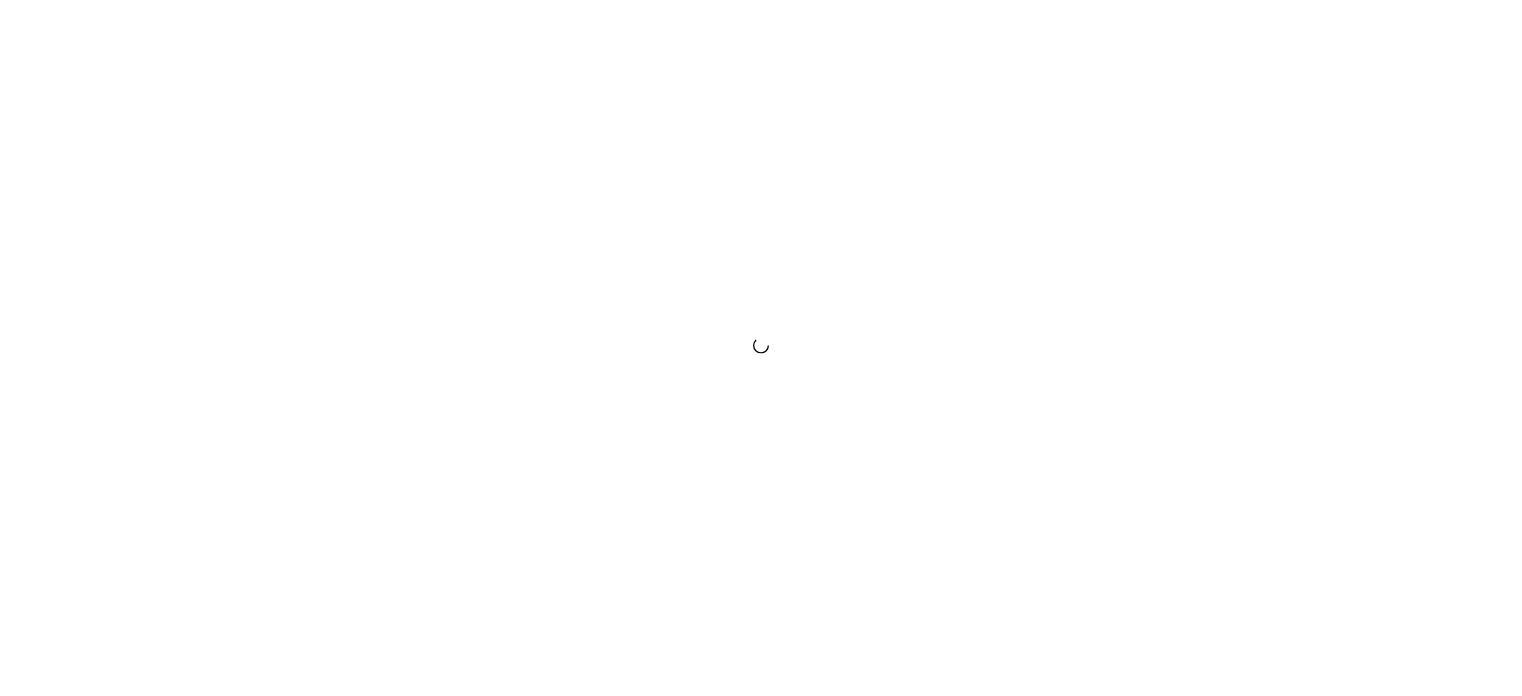 scroll, scrollTop: 0, scrollLeft: 0, axis: both 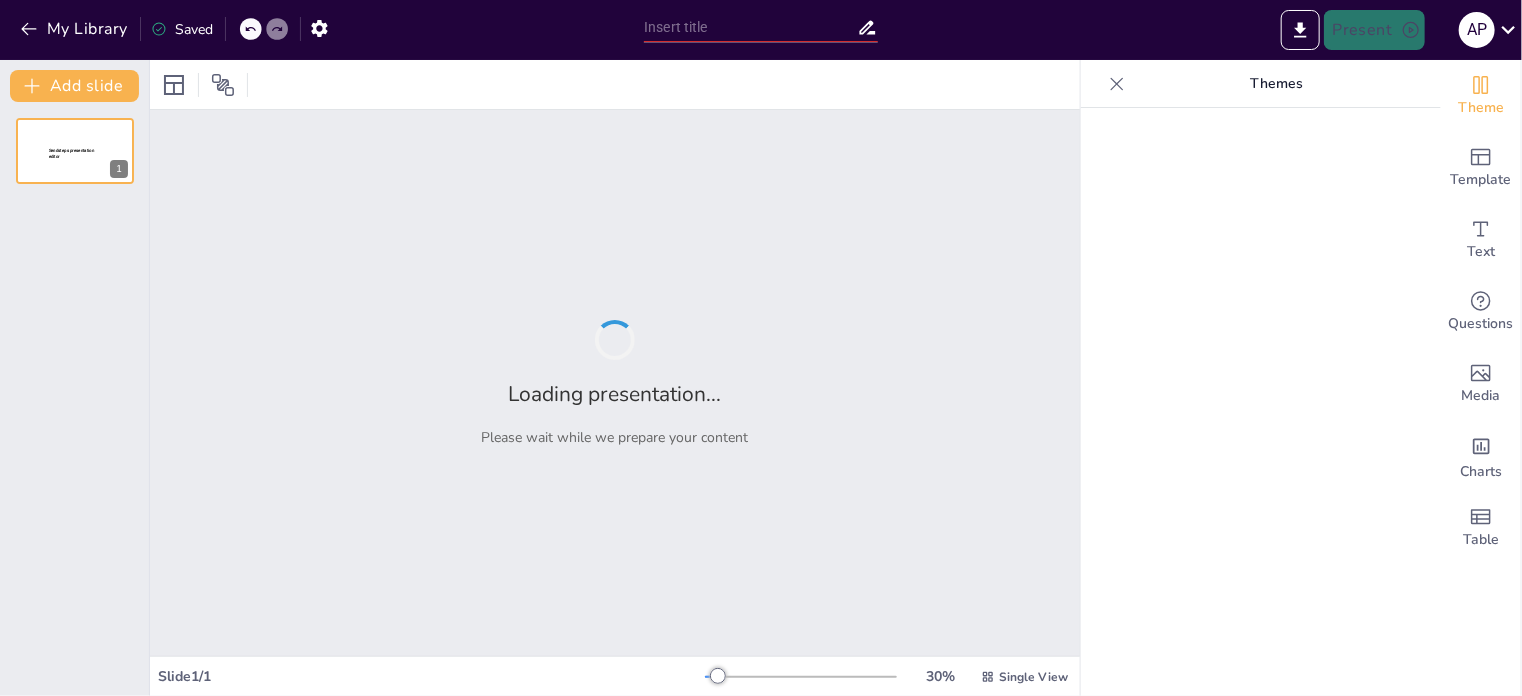 type on "Comprehensive Security Strategies: Integrating Physical, Cyber, and Operational Defenses" 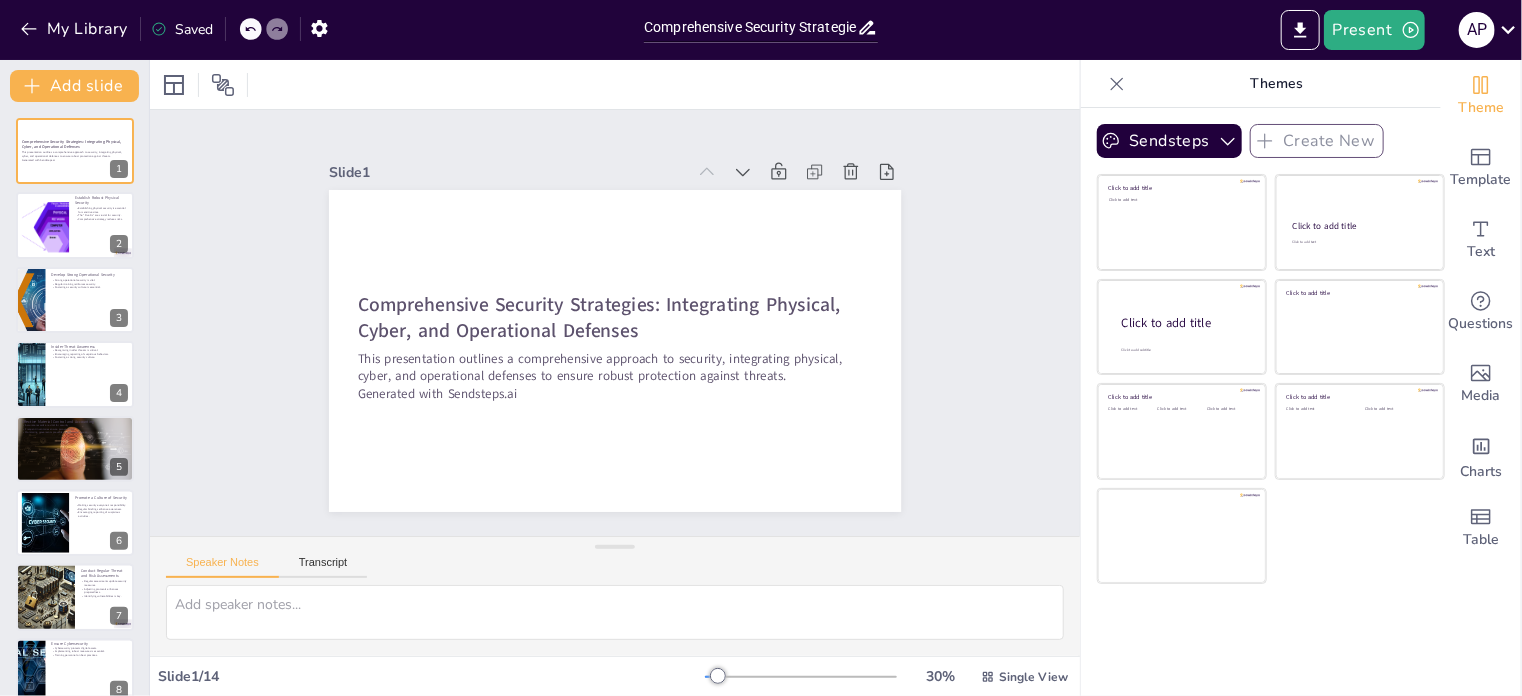scroll, scrollTop: 0, scrollLeft: 0, axis: both 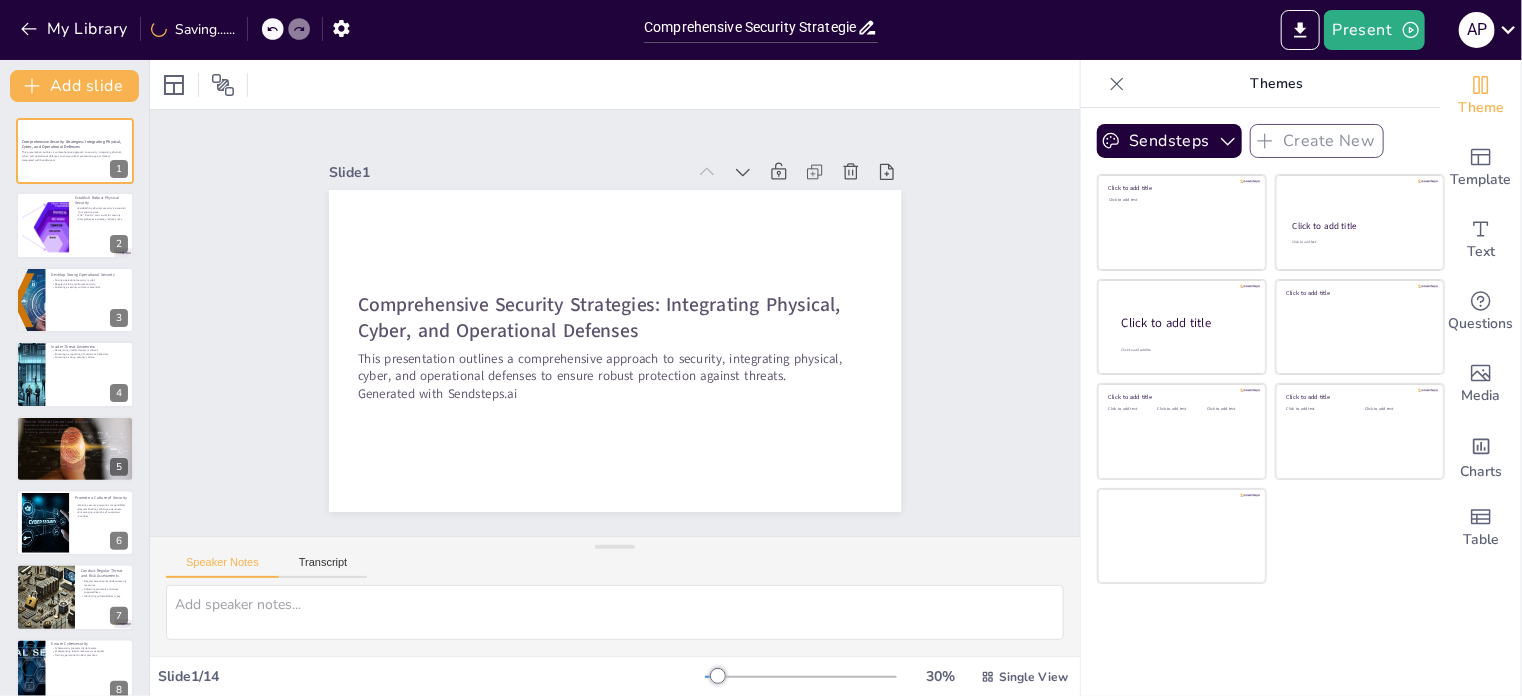 click 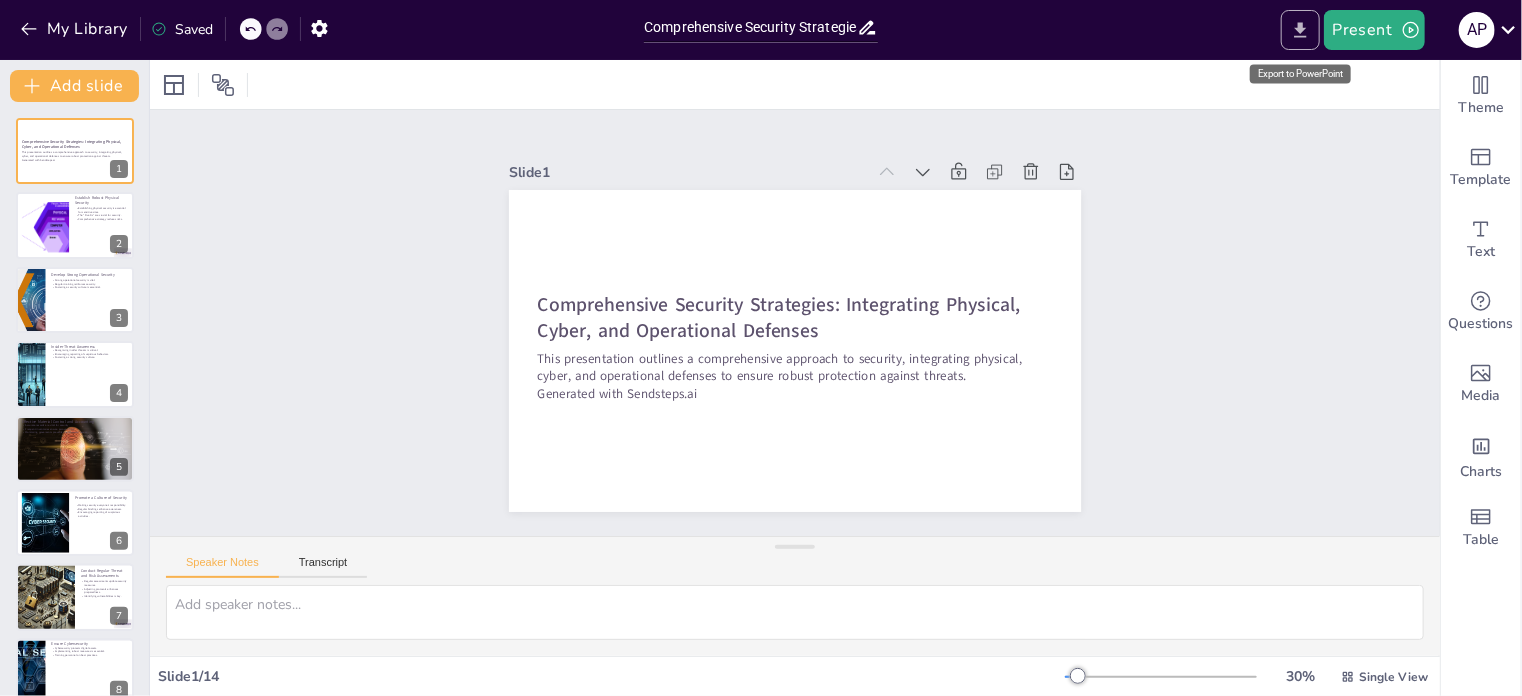 click 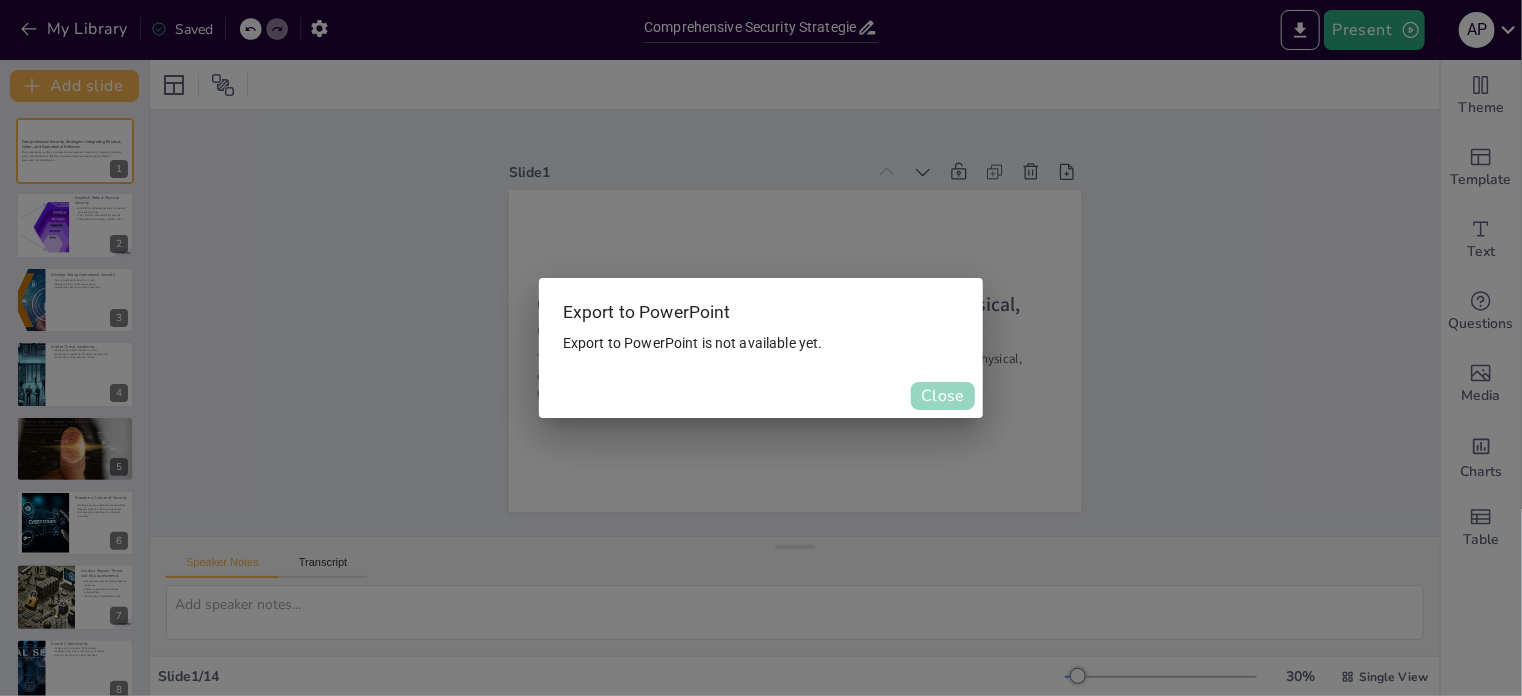 click on "Close" at bounding box center [943, 396] 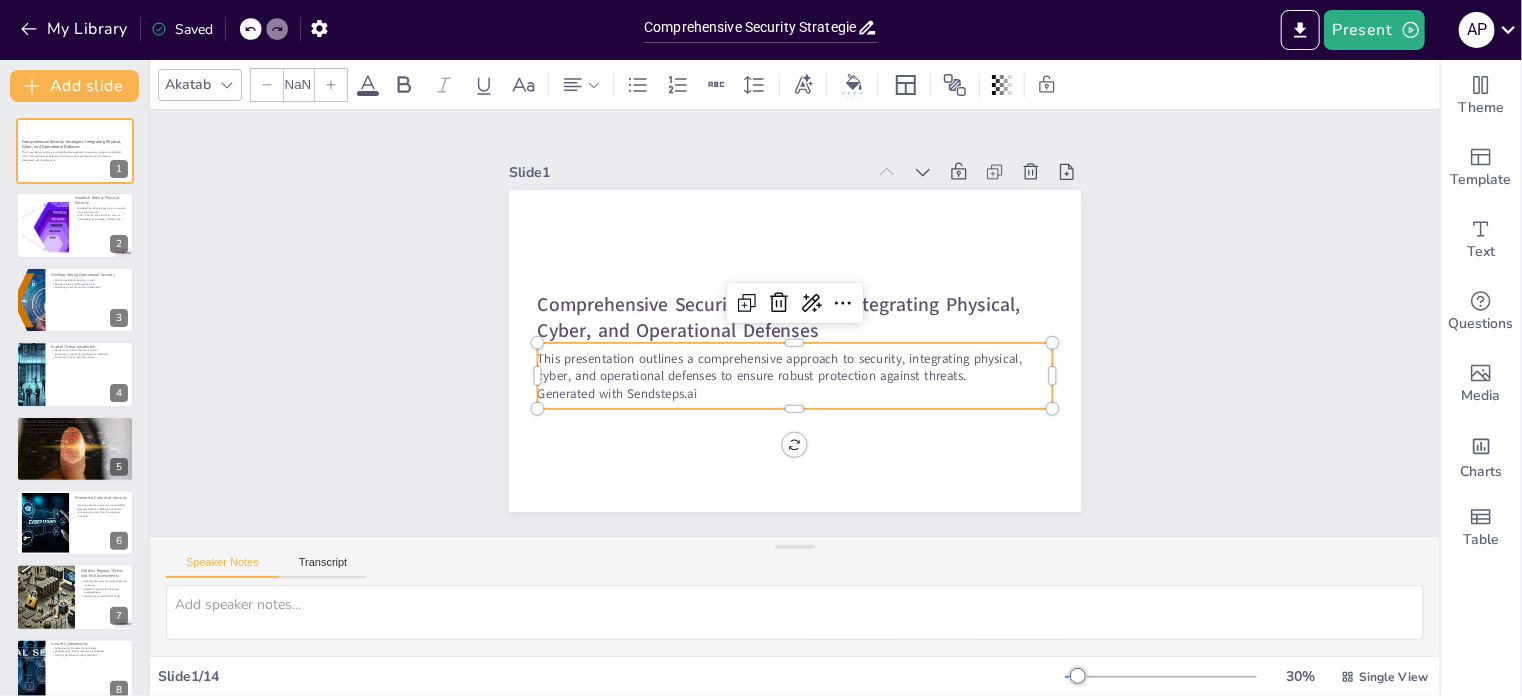 type on "32" 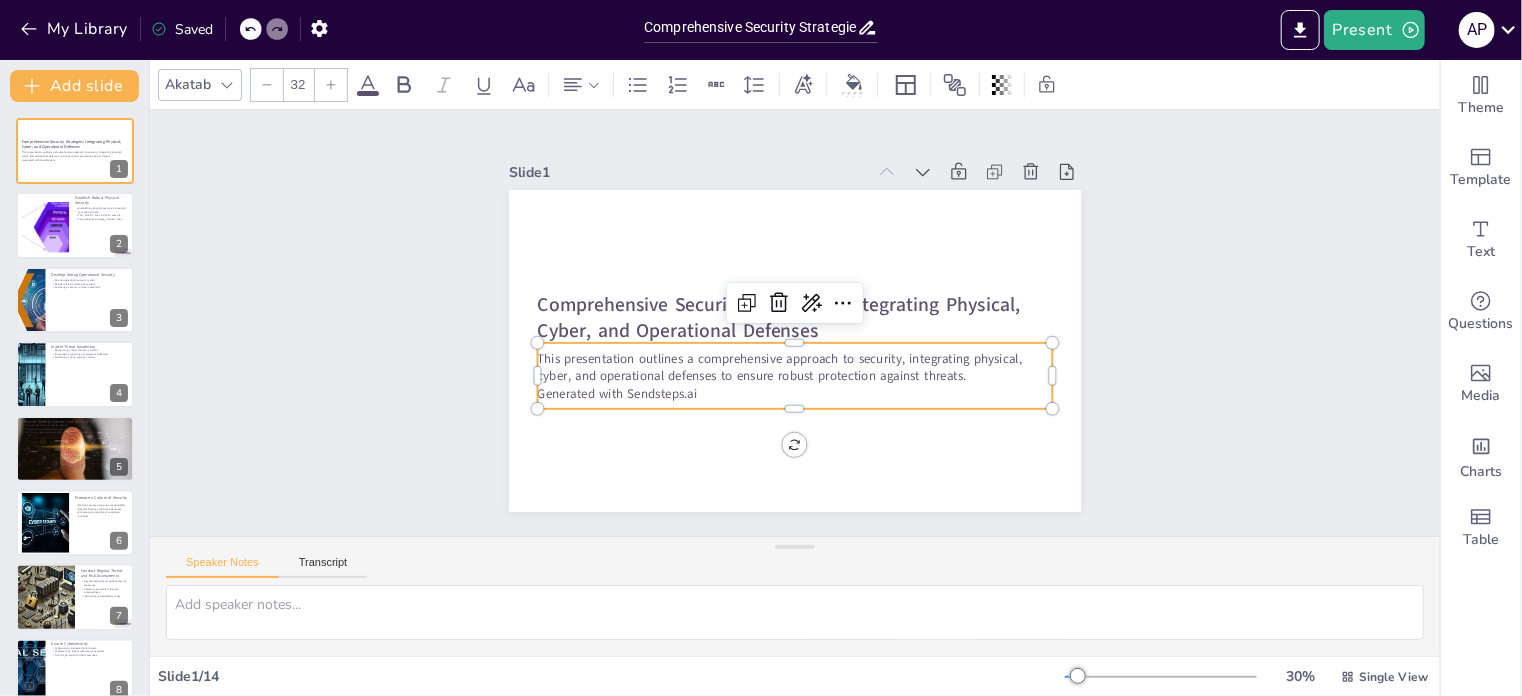 click on "This presentation outlines a comprehensive approach to security, integrating physical, cyber, and operational defenses to ensure robust protection against threats. Generated with Sendsteps.ai" at bounding box center (848, 317) 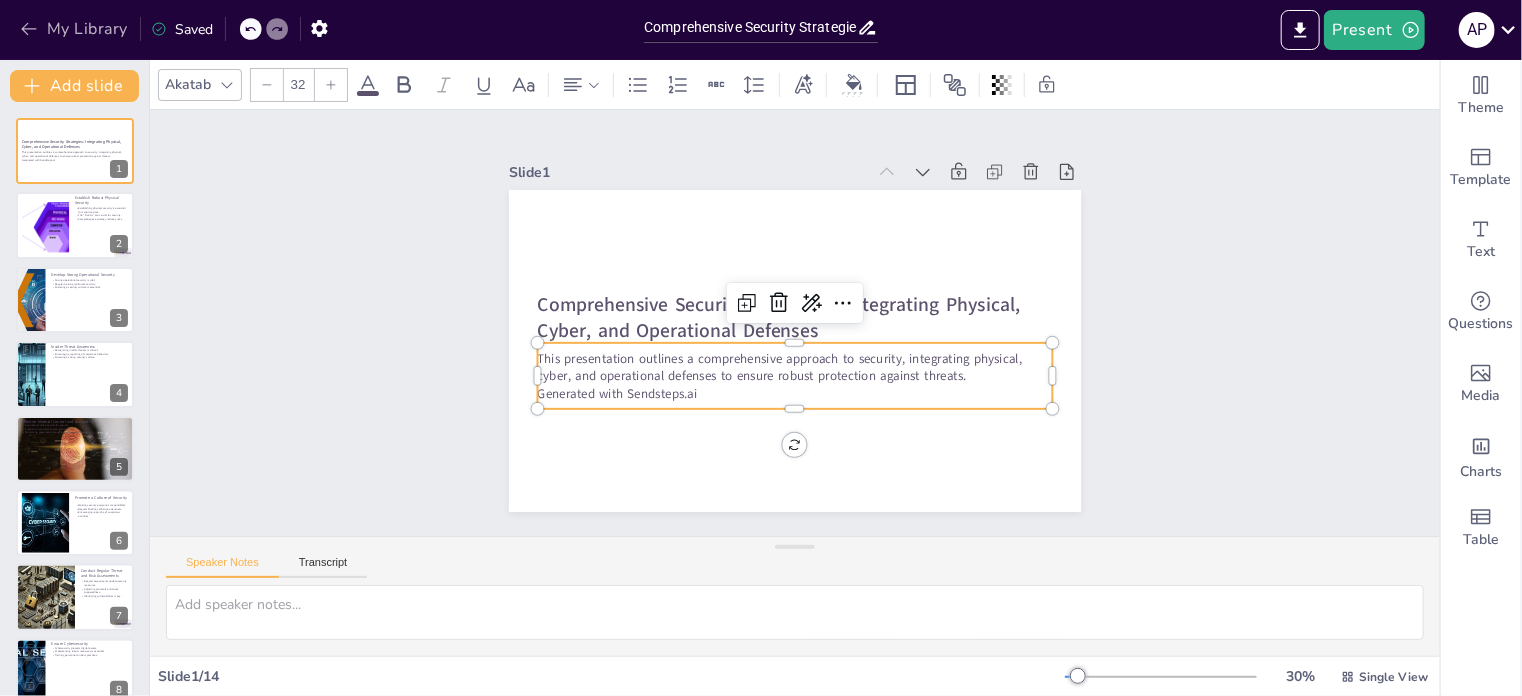 click 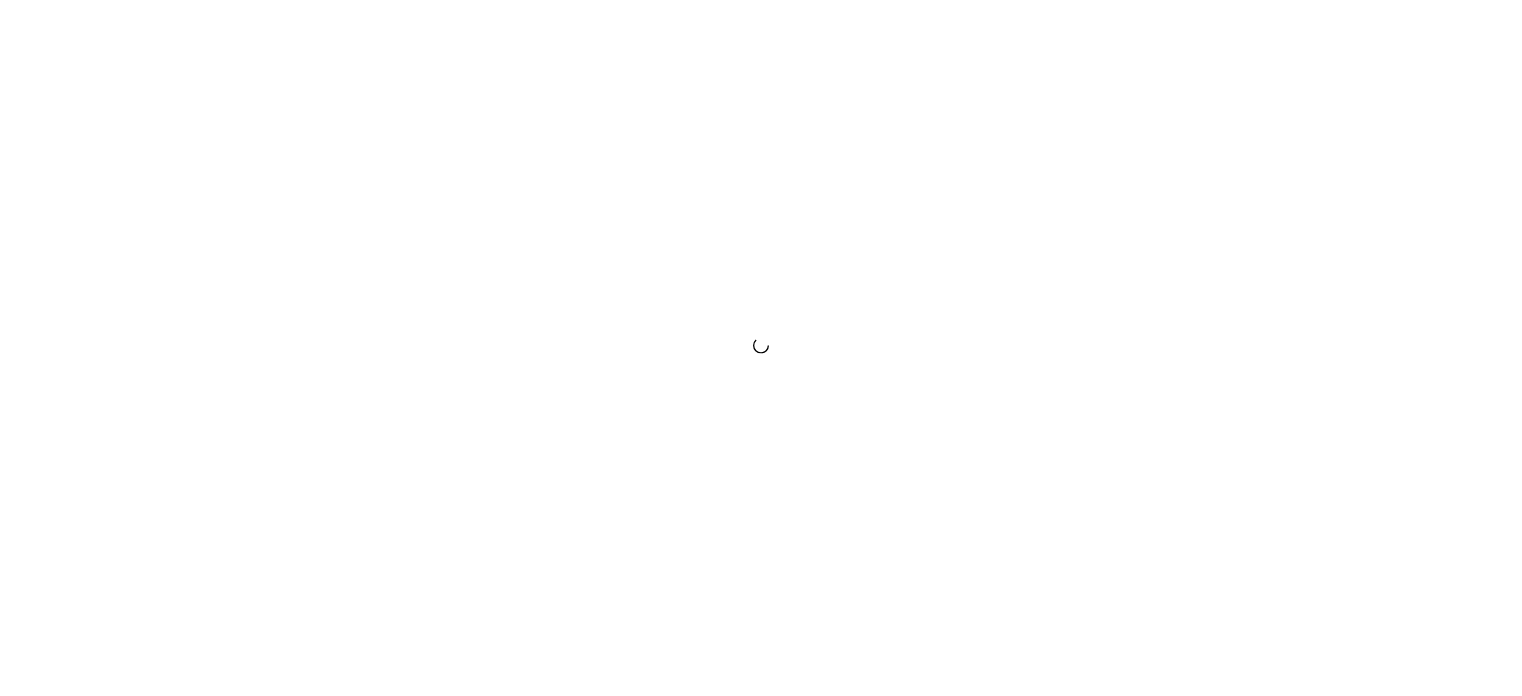 scroll, scrollTop: 0, scrollLeft: 0, axis: both 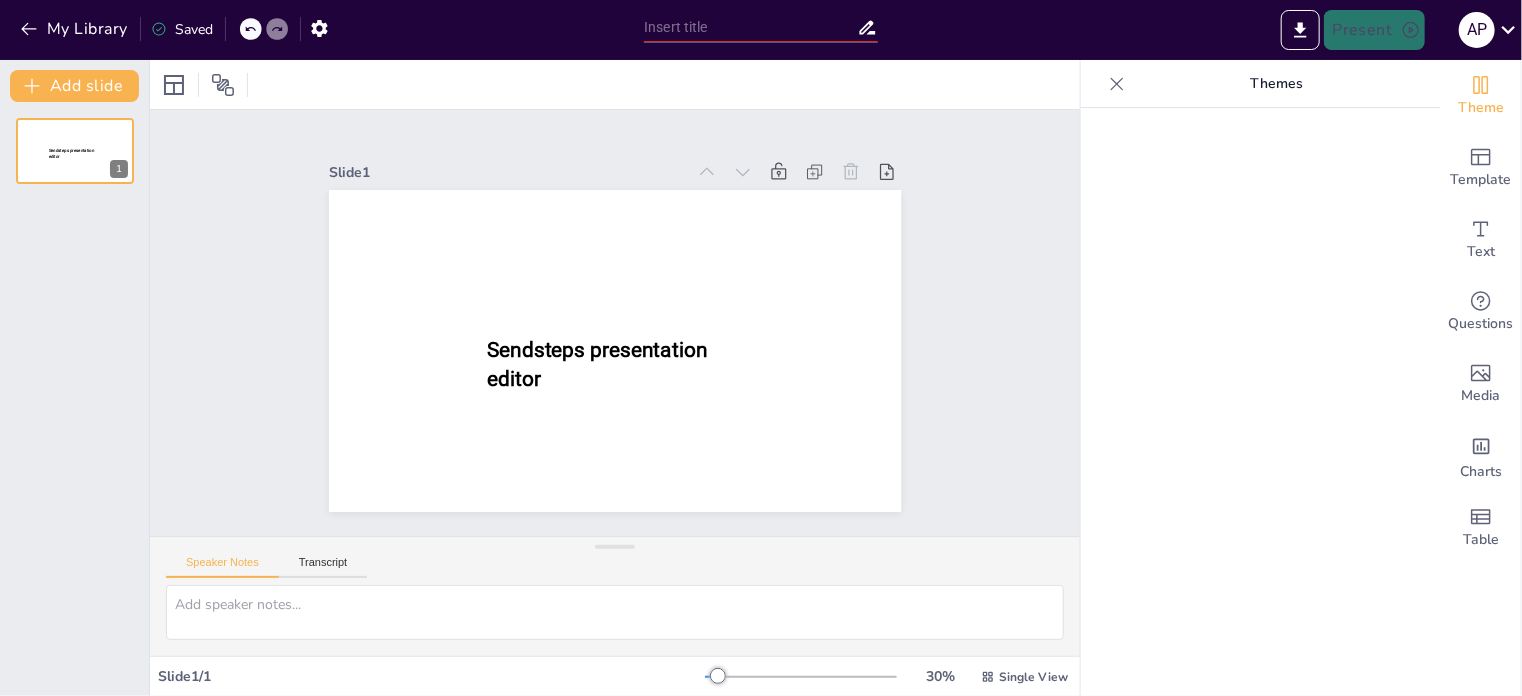 type on "Comprehensive Security Strategies: Integrating Physical, Cyber, and Operational Defenses" 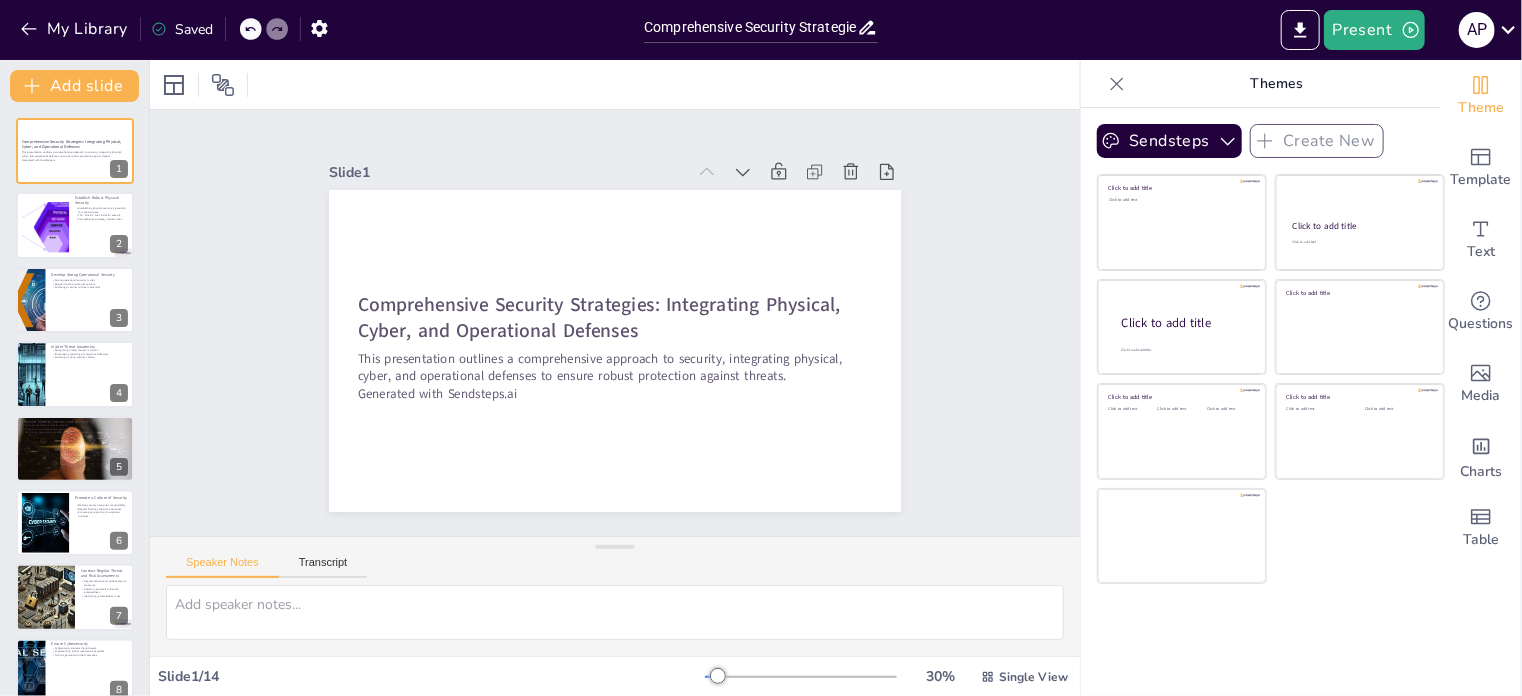 scroll, scrollTop: 0, scrollLeft: 0, axis: both 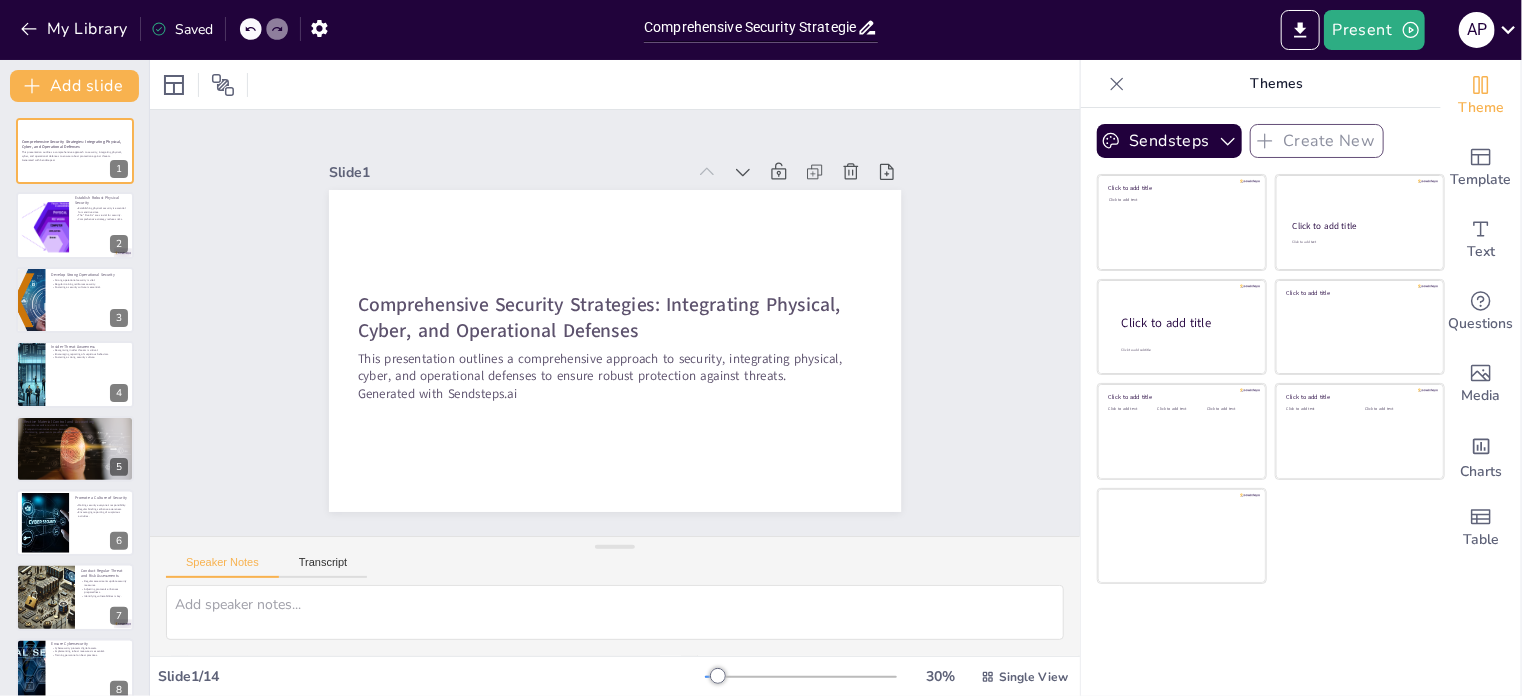 click 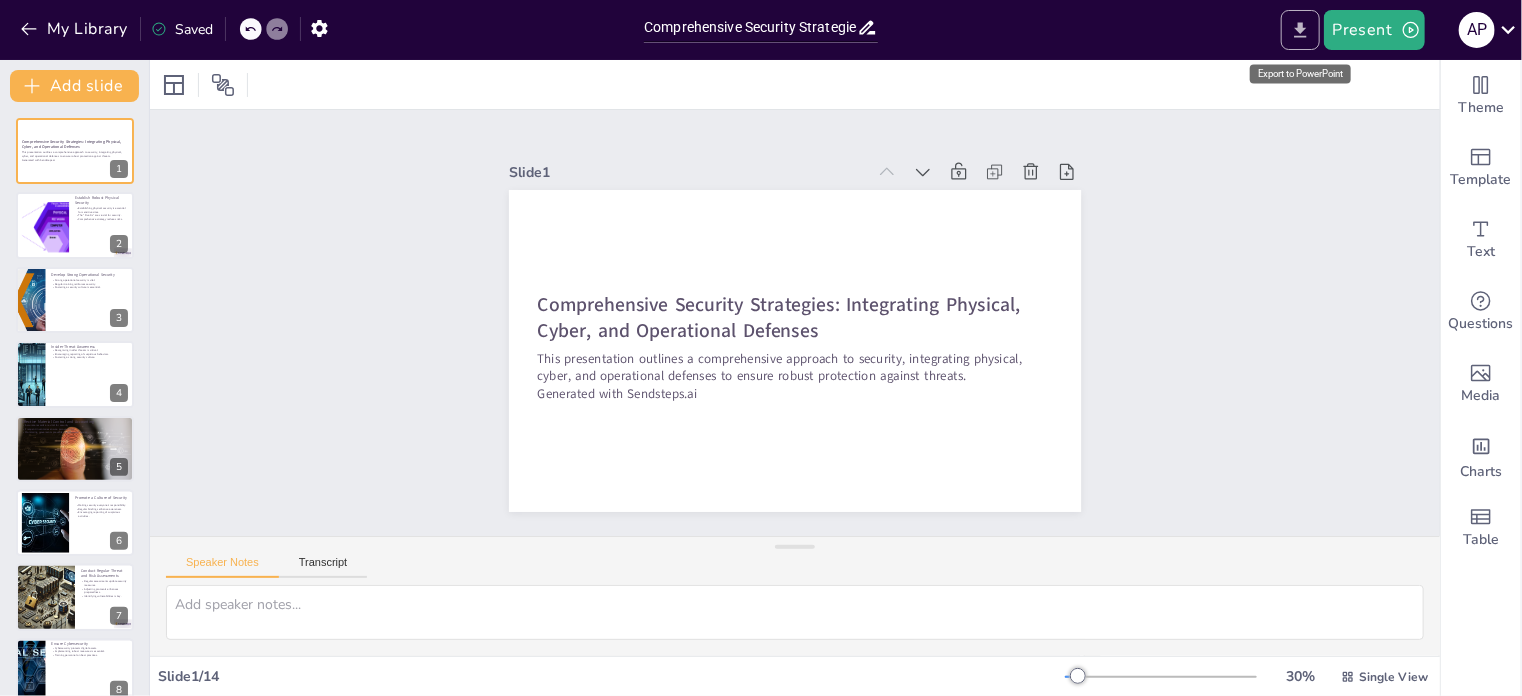 click 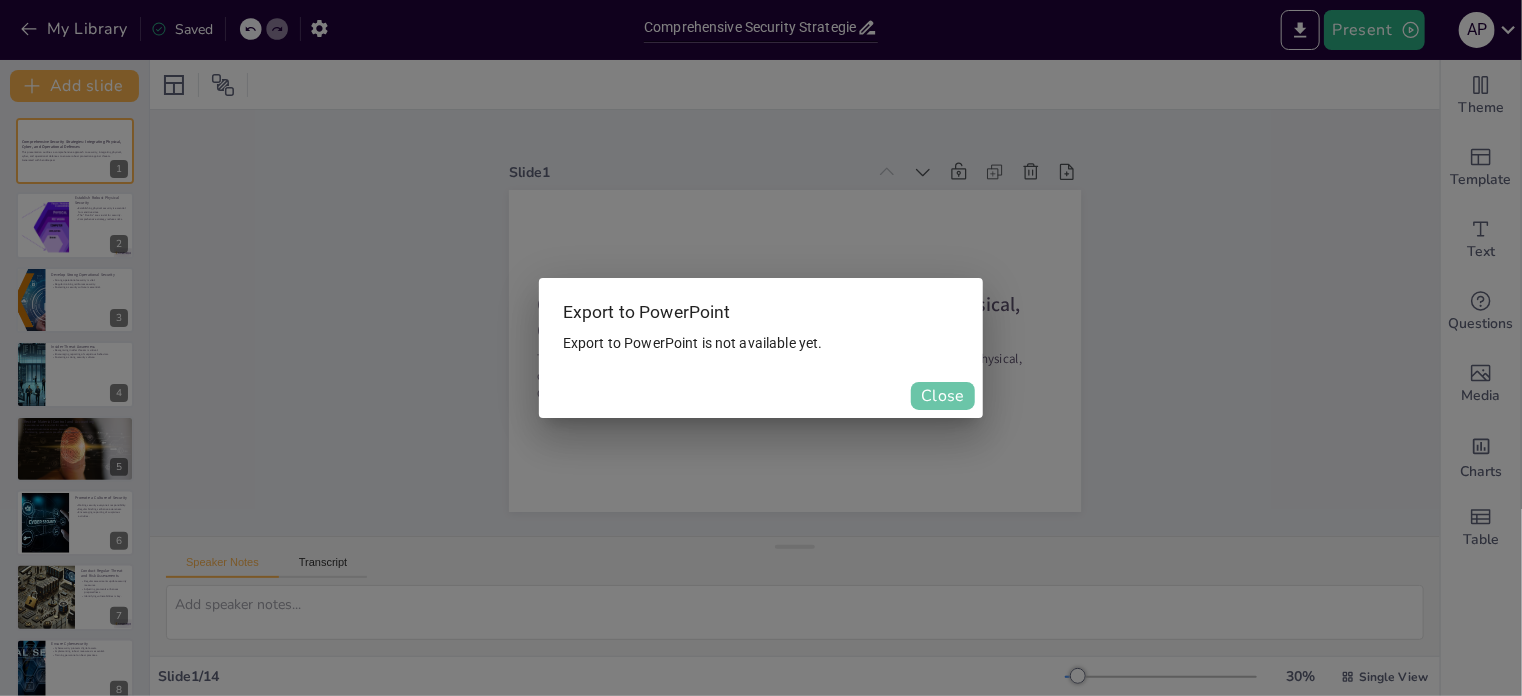 click on "Close" at bounding box center [943, 396] 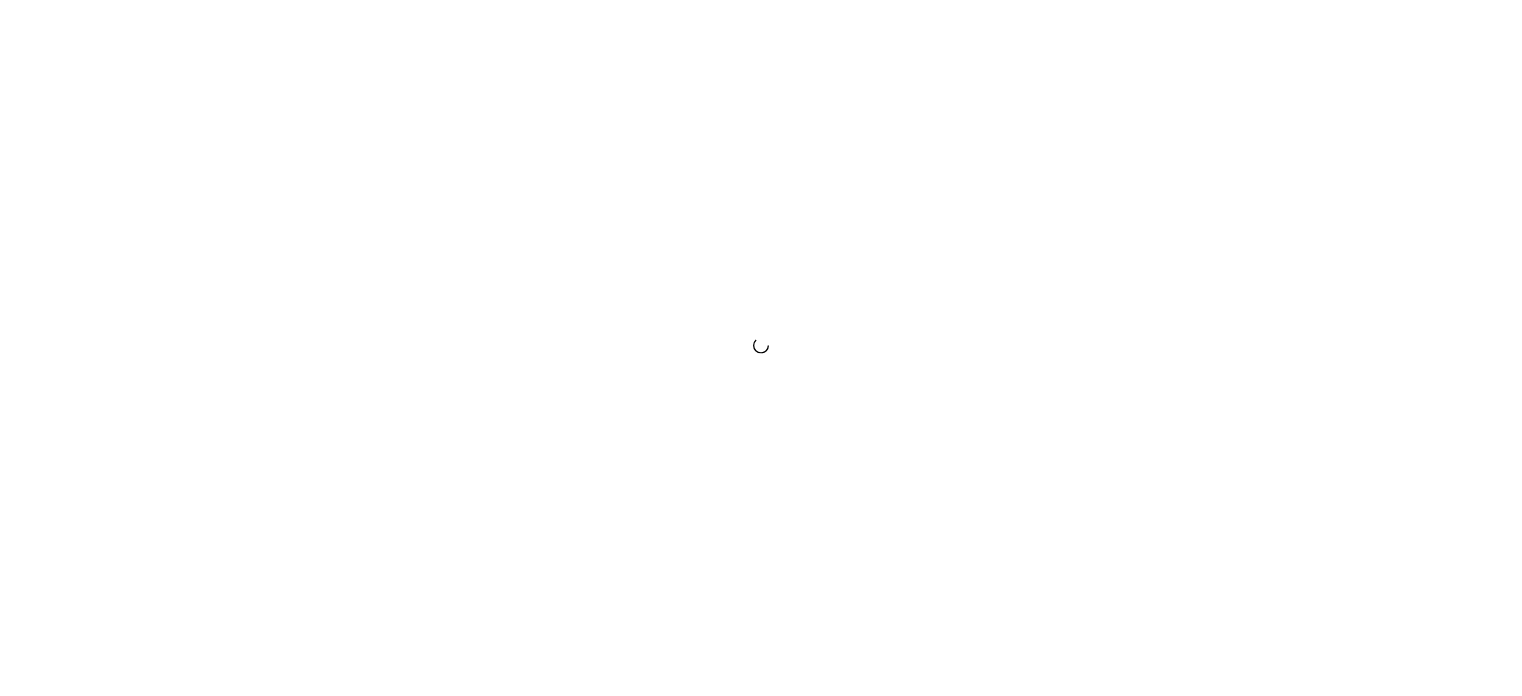 scroll, scrollTop: 0, scrollLeft: 0, axis: both 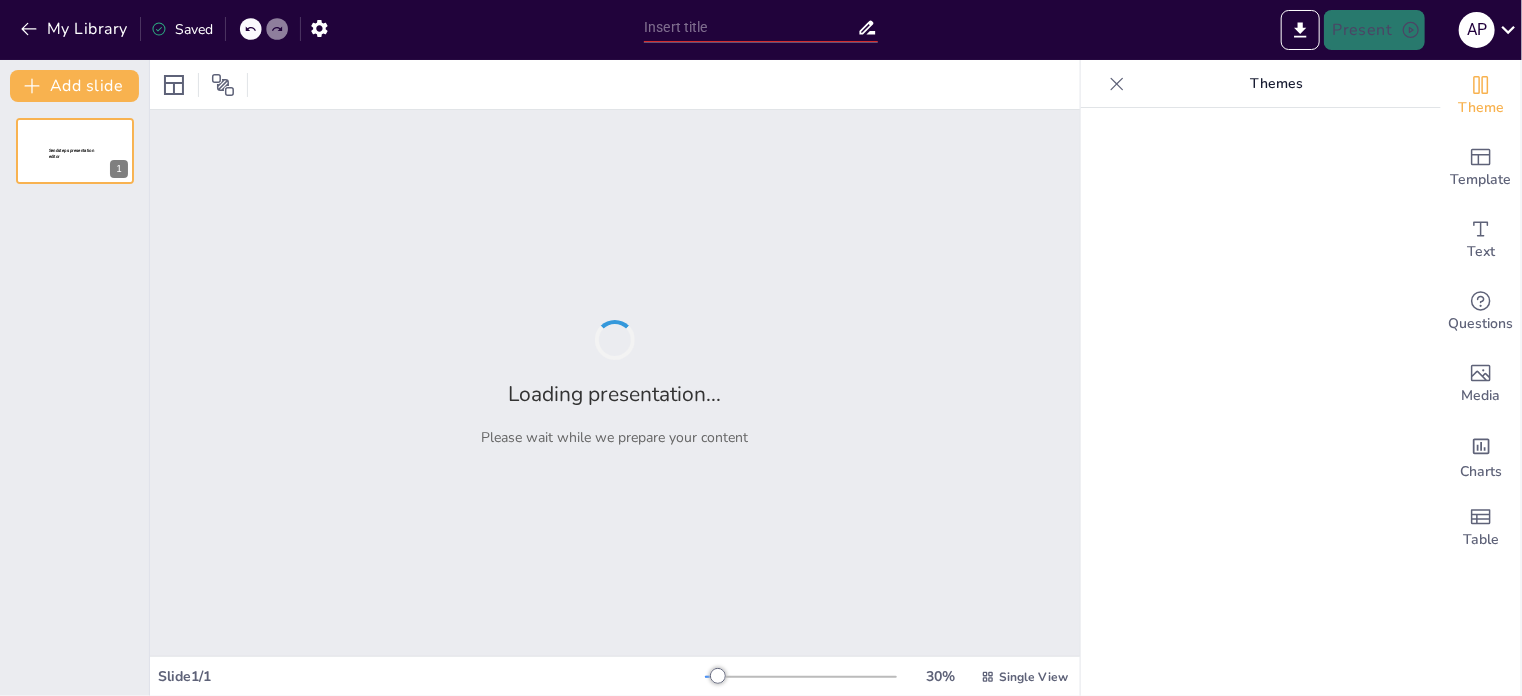 type on "Historical Significance and Strategic Importance of the Bosphorus" 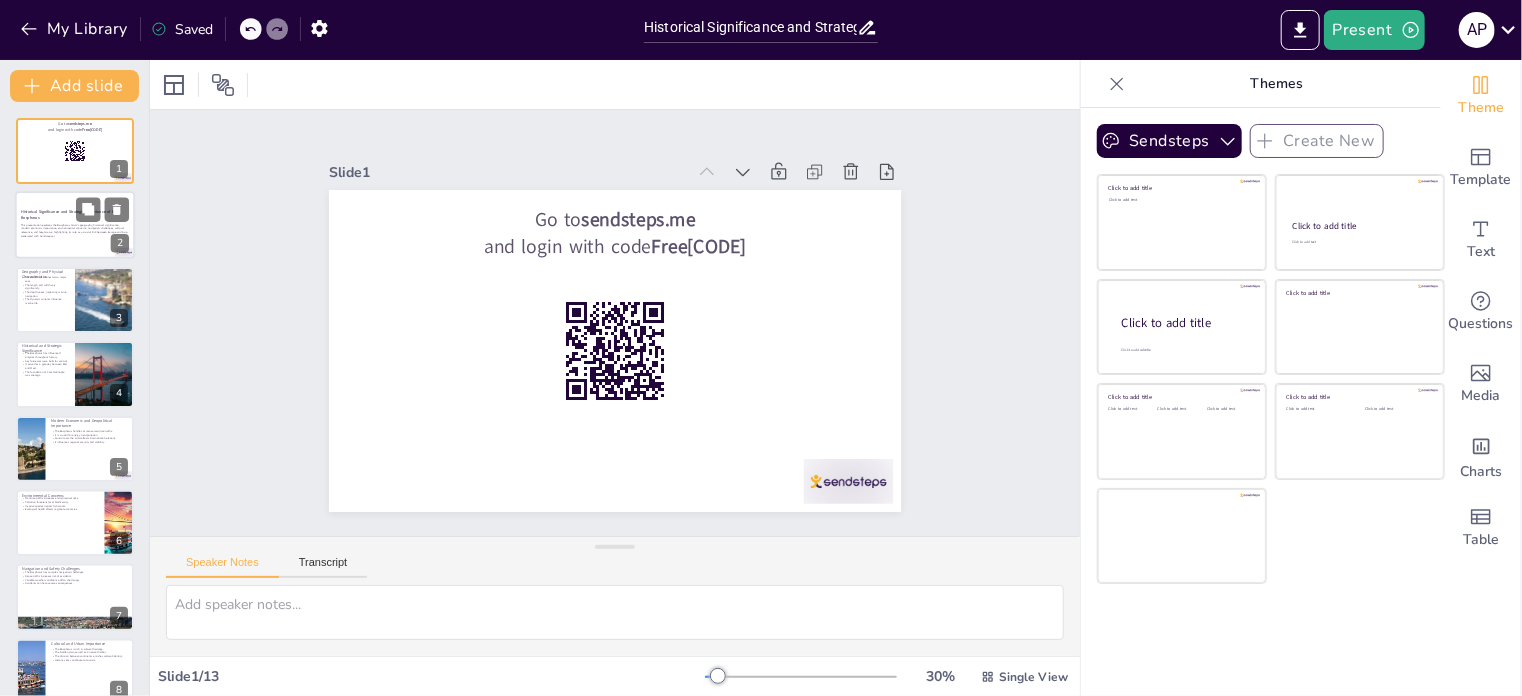 click at bounding box center (75, 226) 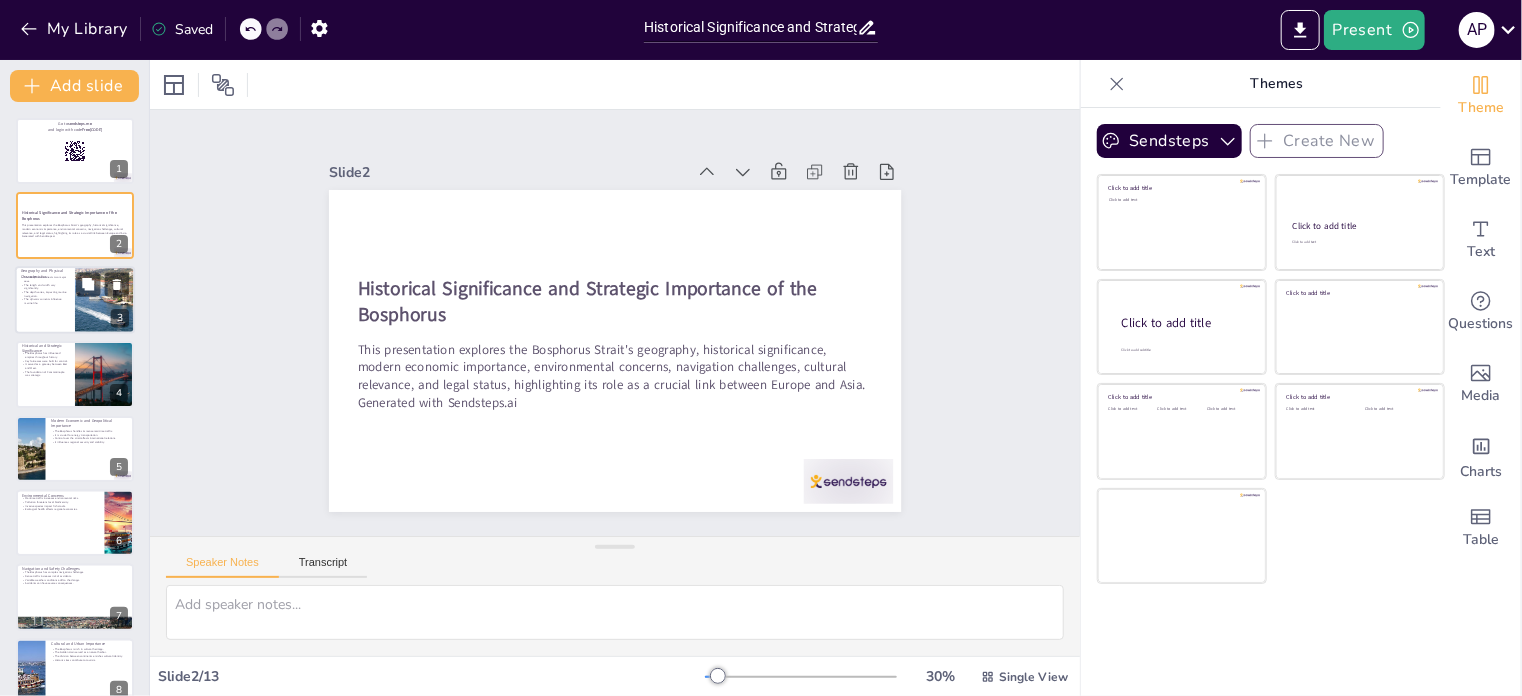 click on "The dynamic currents influence marine life." at bounding box center [45, 301] 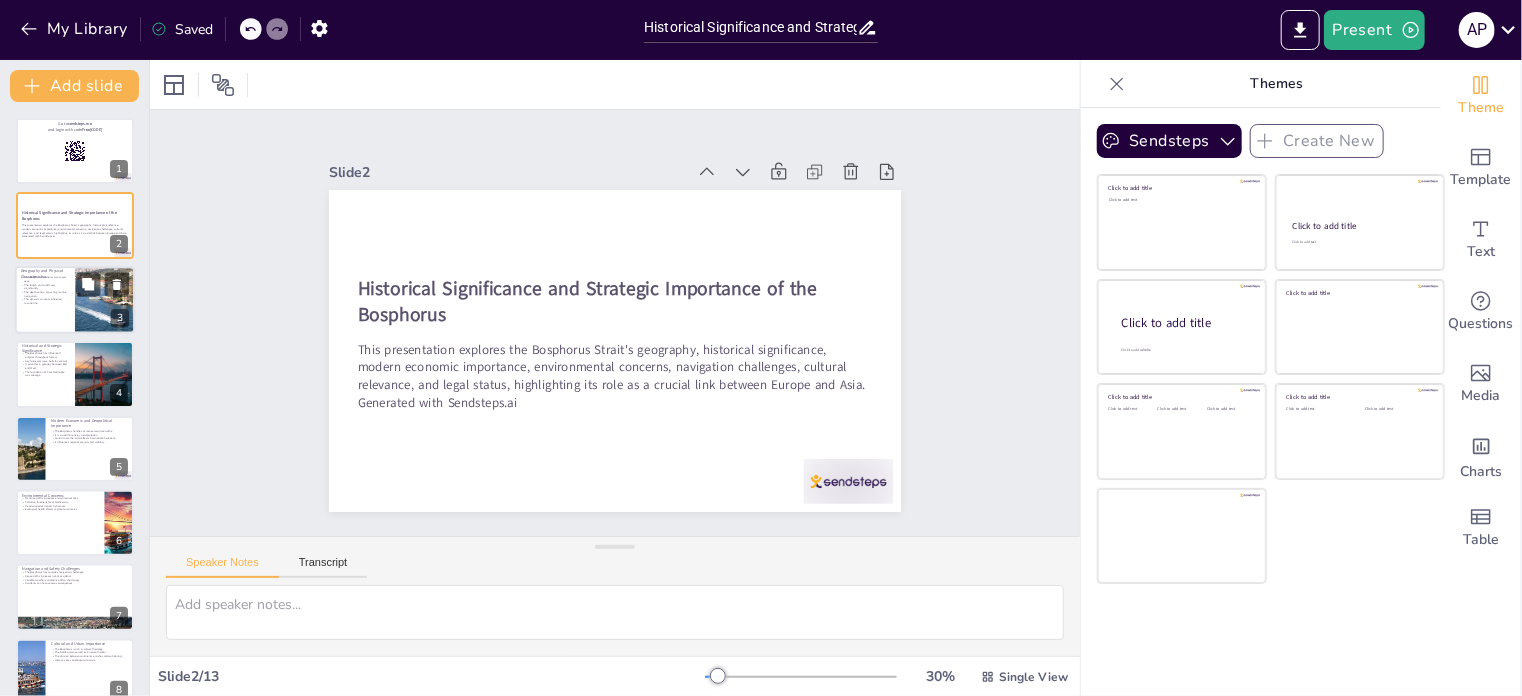 type on "The Bosphorus plays a crucial role in linking the Black Sea and the Sea of Marmara, which is significant for maritime trade and ecological balance.
The dimensions of the Bosphorus are essential for understanding its navigational challenges and its role in shipping routes.
The varying depths of the Bosphorus affect the types of vessels that can navigate through it safely, highlighting the need for careful management.
The two-way currents in the Bosphorus create a unique ecological environment that supports diverse marine species, making it vital for biodiversity." 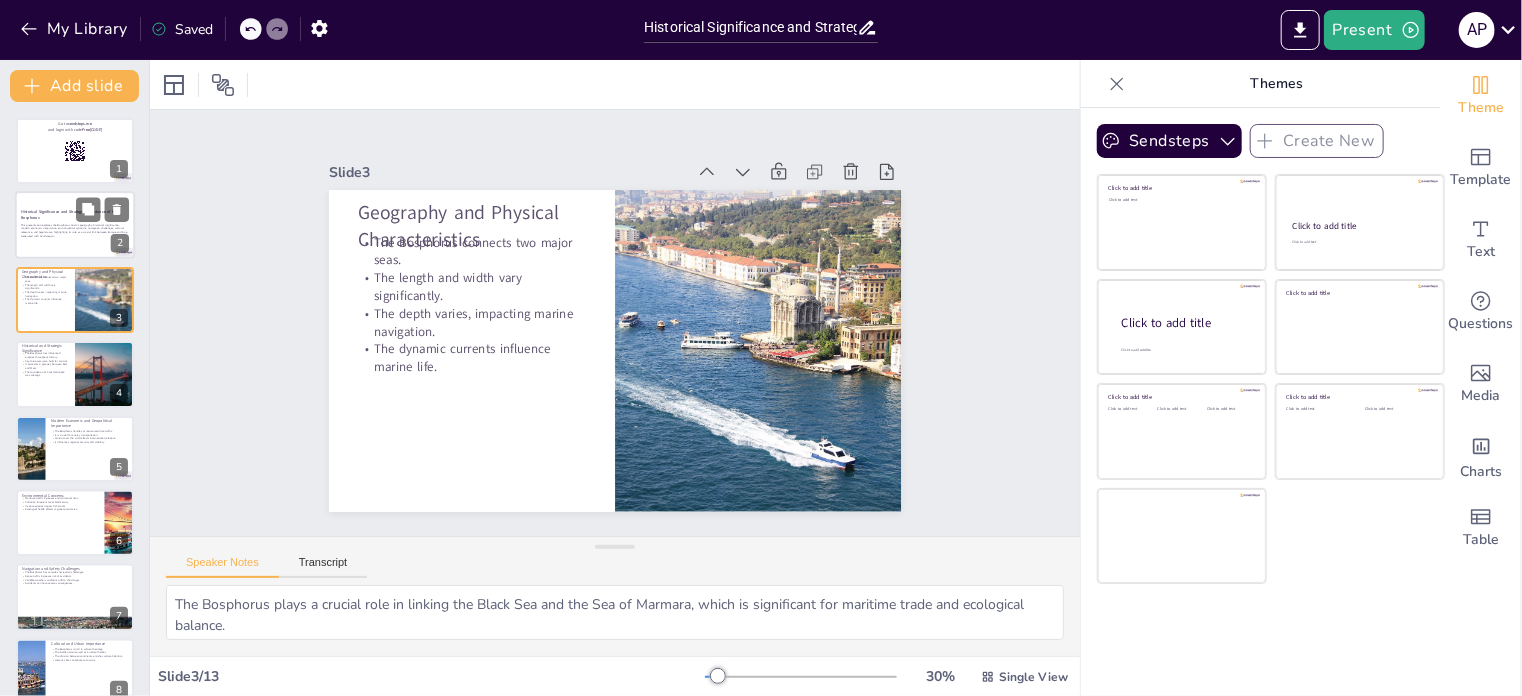 click on "Historical Significance and Strategic Importance of the Bosphorus" at bounding box center [69, 215] 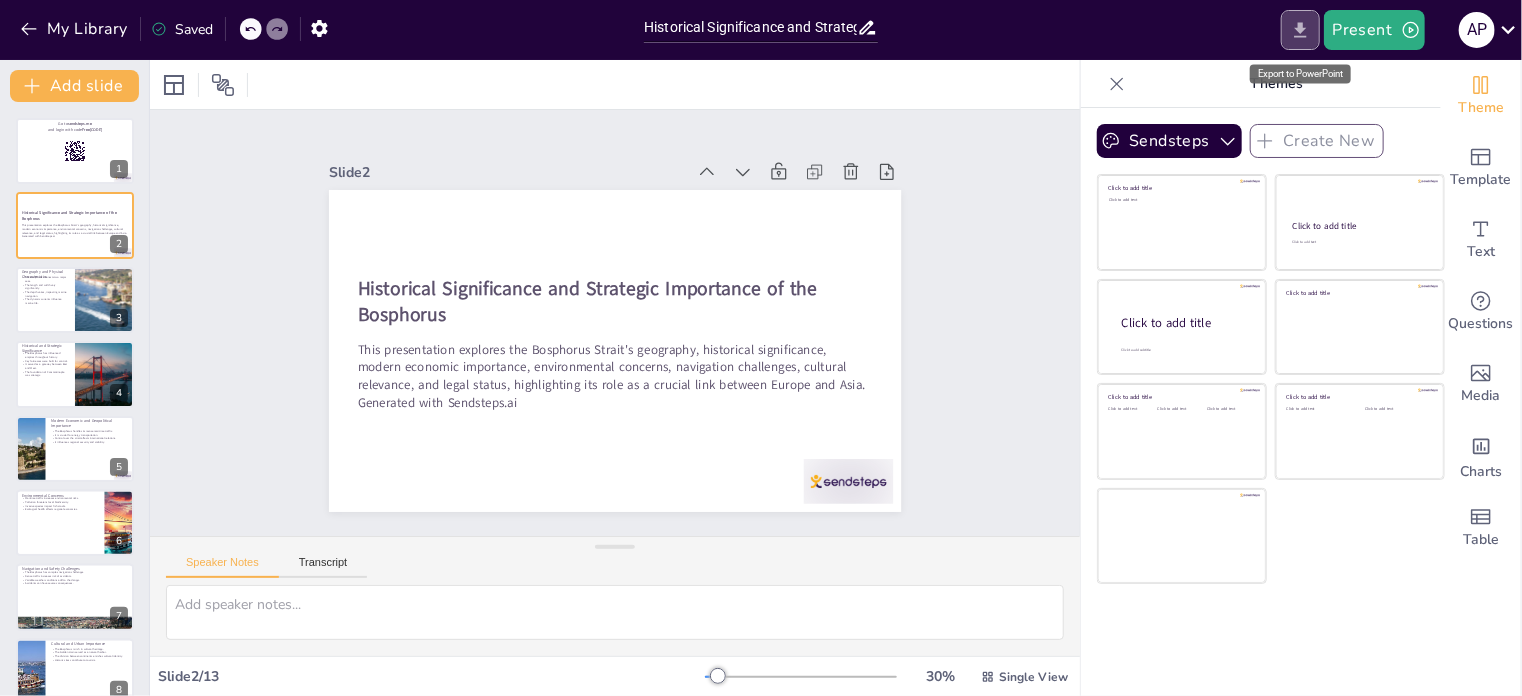 click 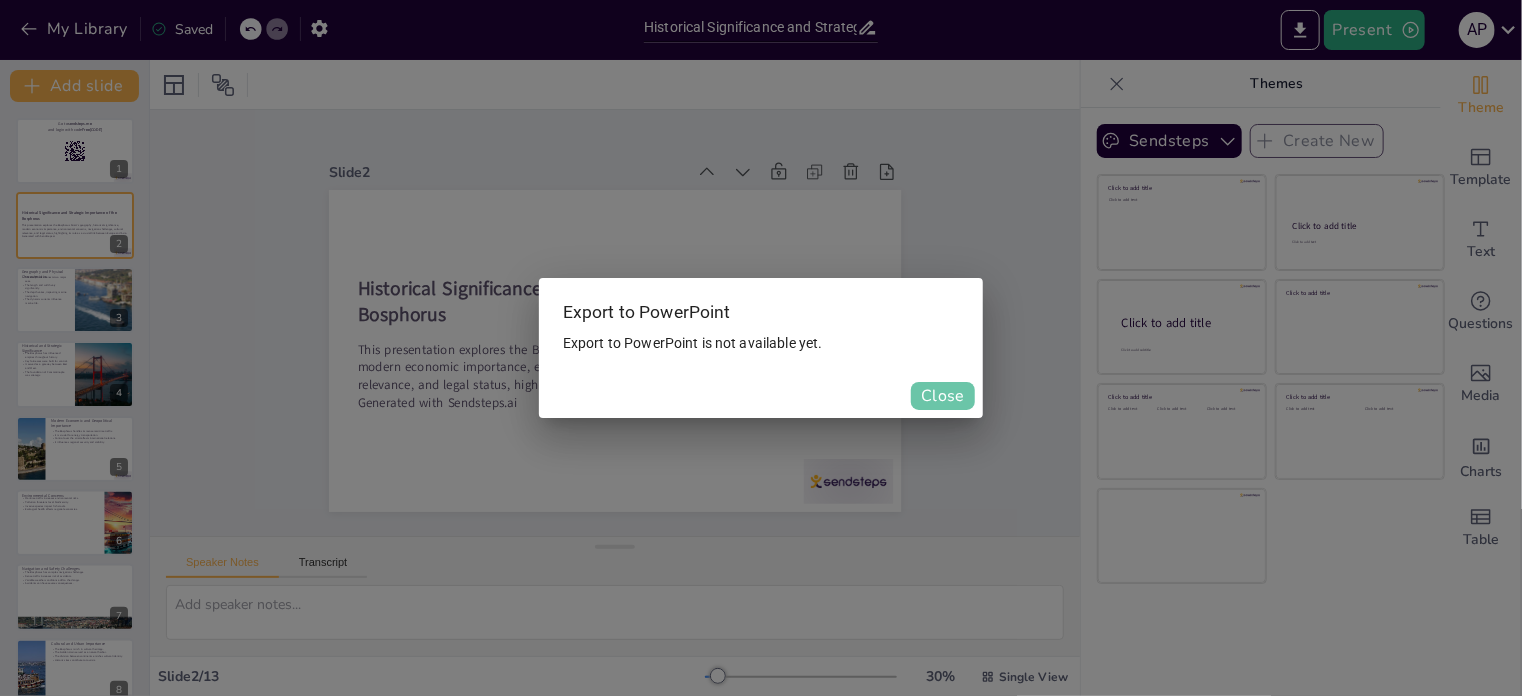 click on "Close" at bounding box center [943, 396] 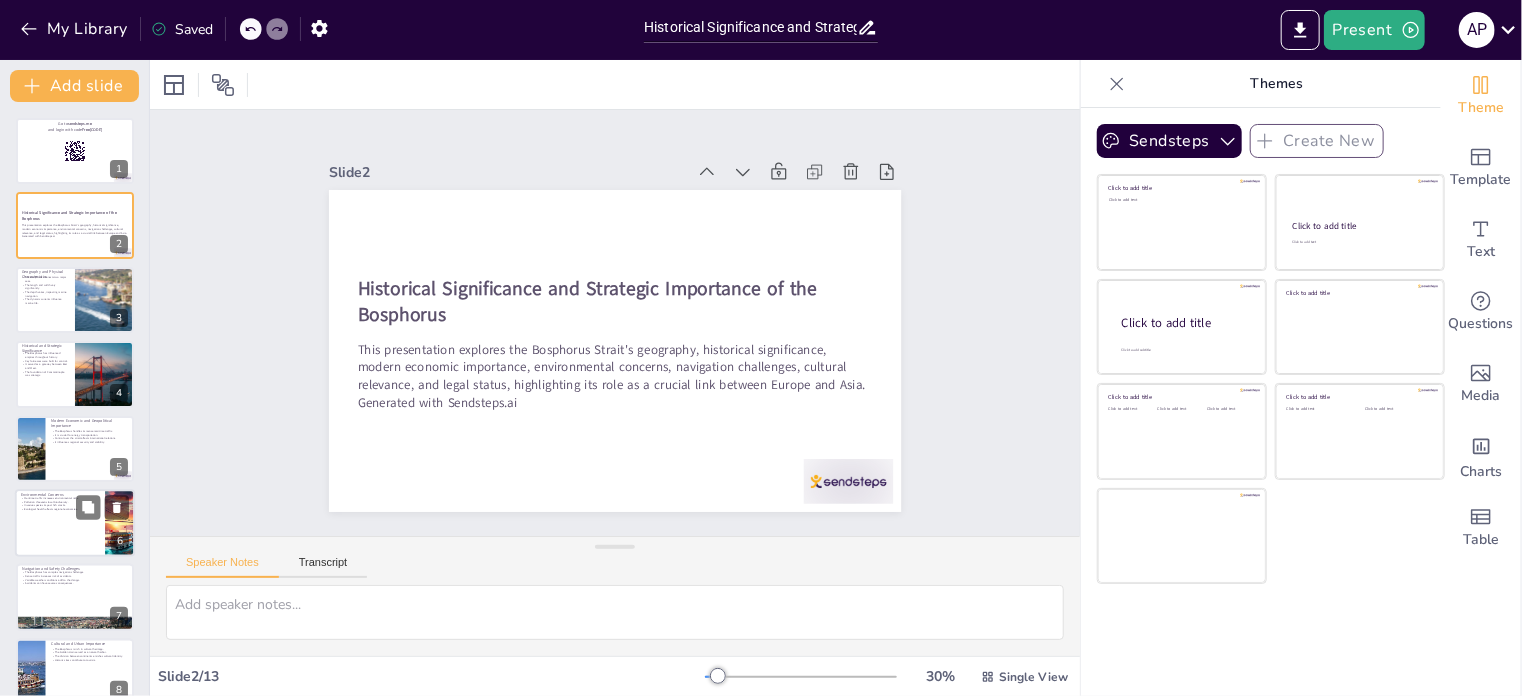 click at bounding box center (75, 523) 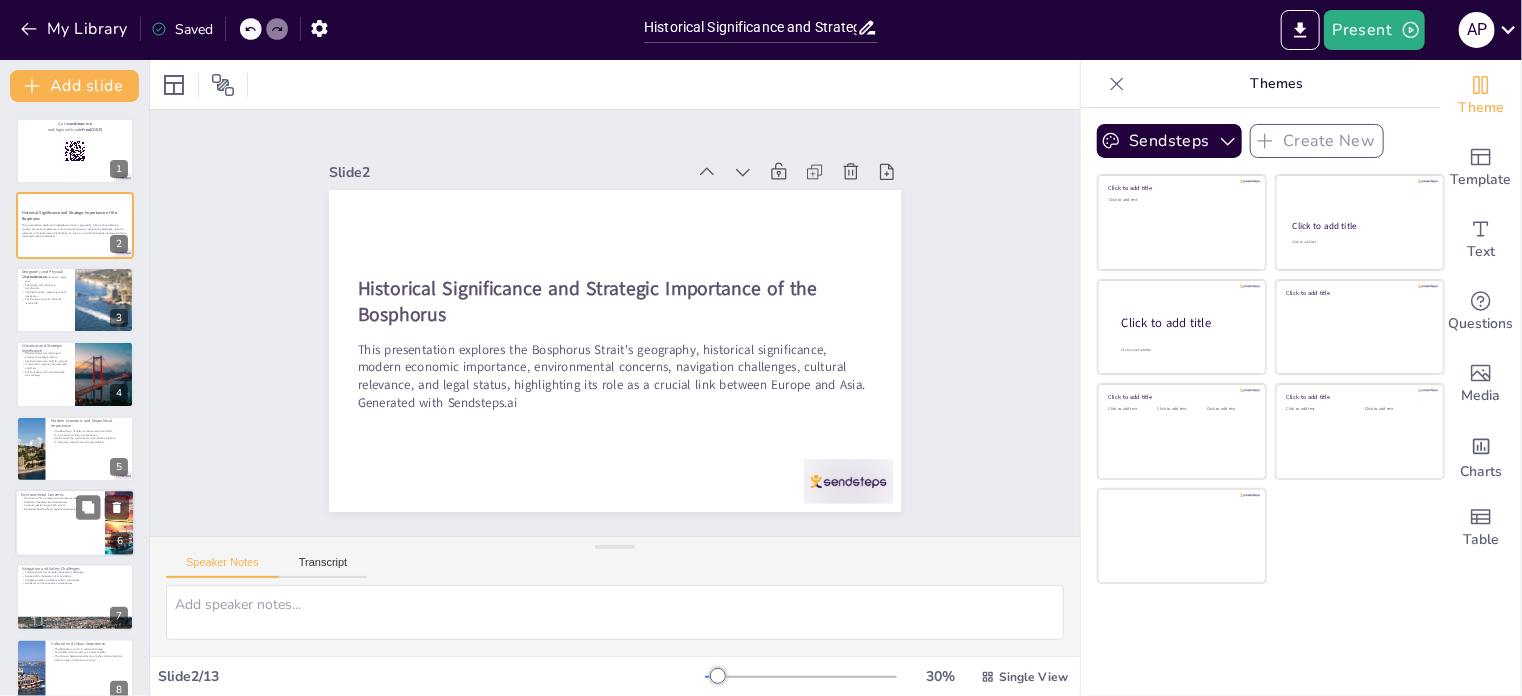 checkbox on "true" 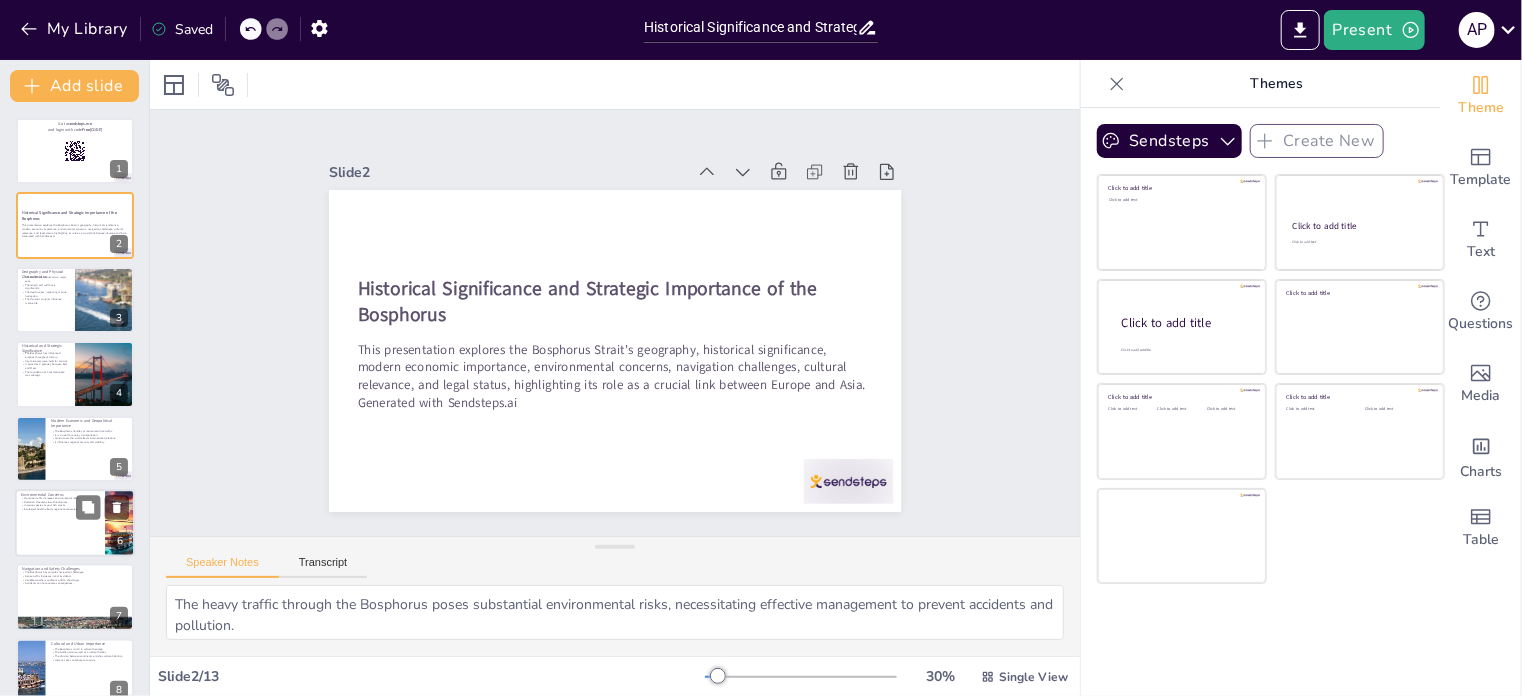 scroll, scrollTop: 124, scrollLeft: 0, axis: vertical 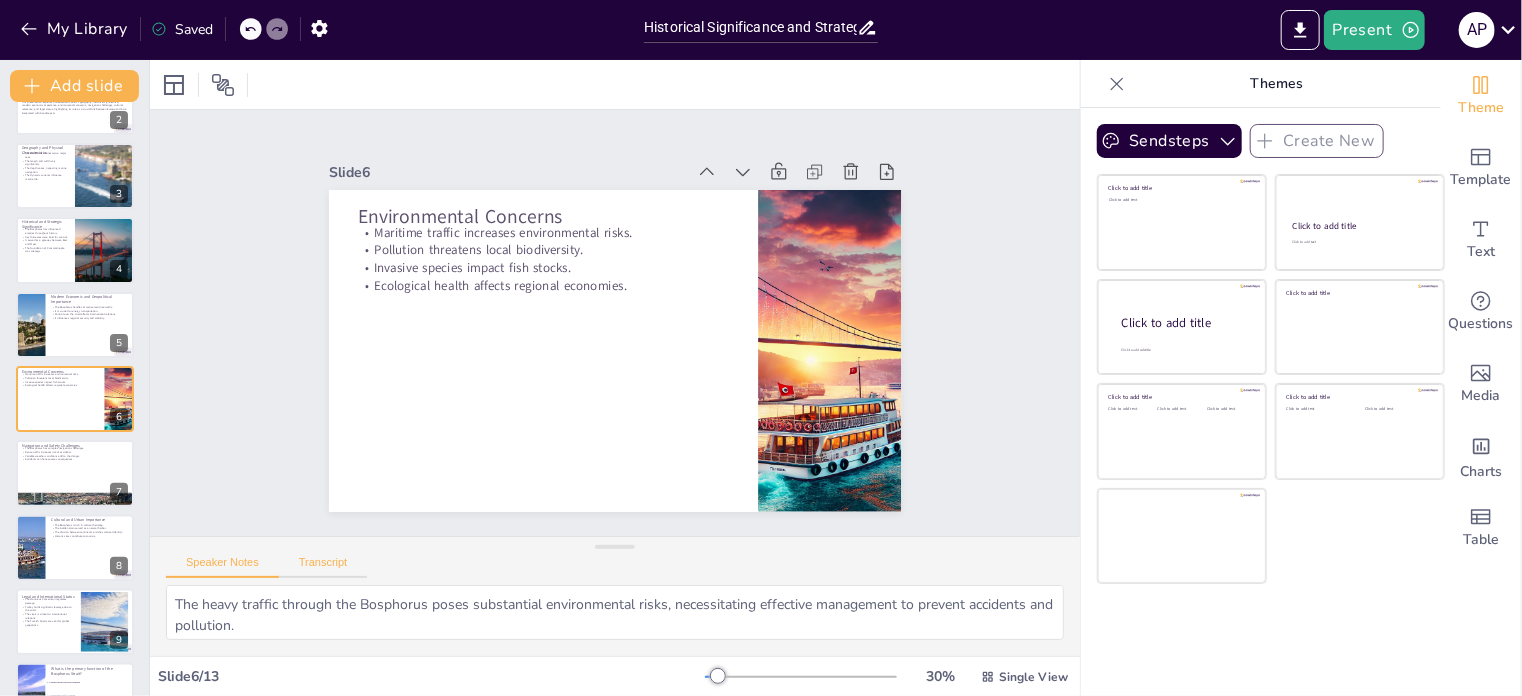 click on "Transcript" at bounding box center [323, 567] 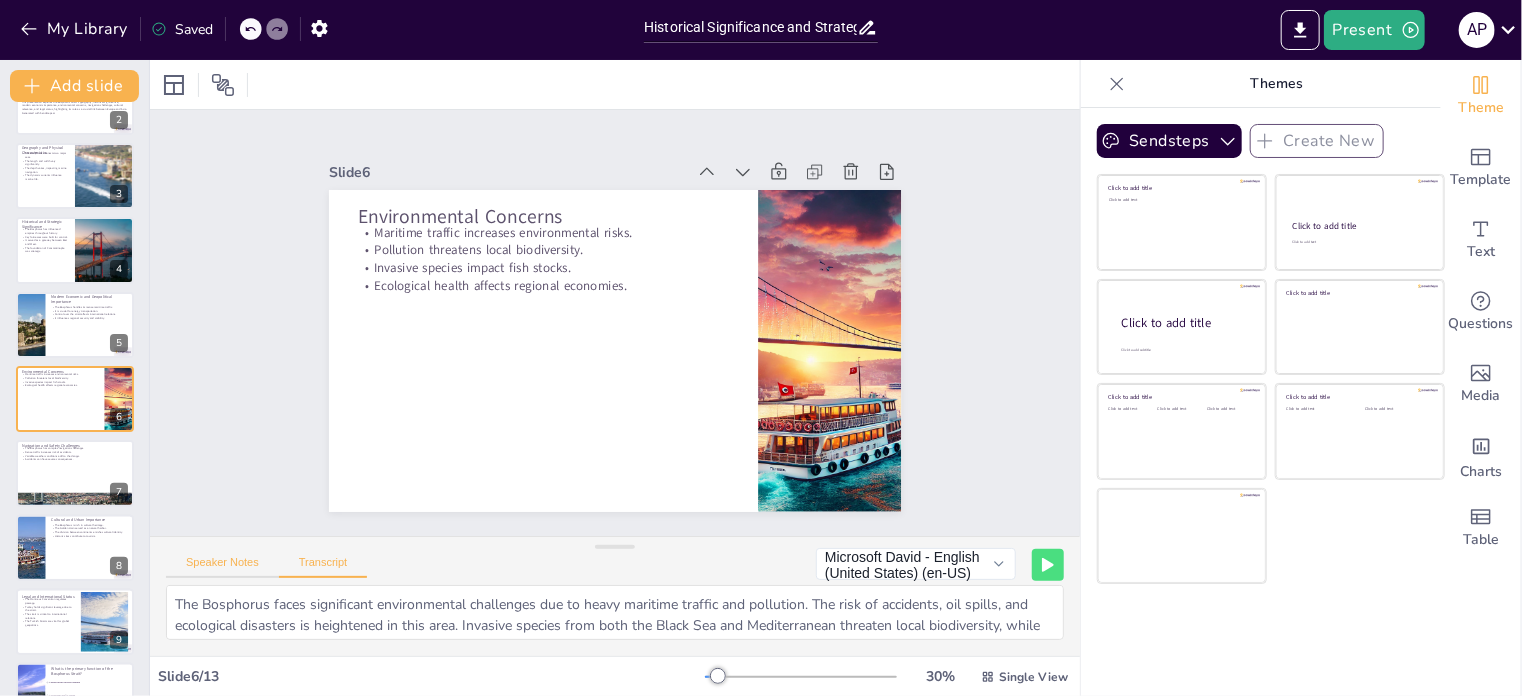 click on "Speaker Notes" at bounding box center (222, 567) 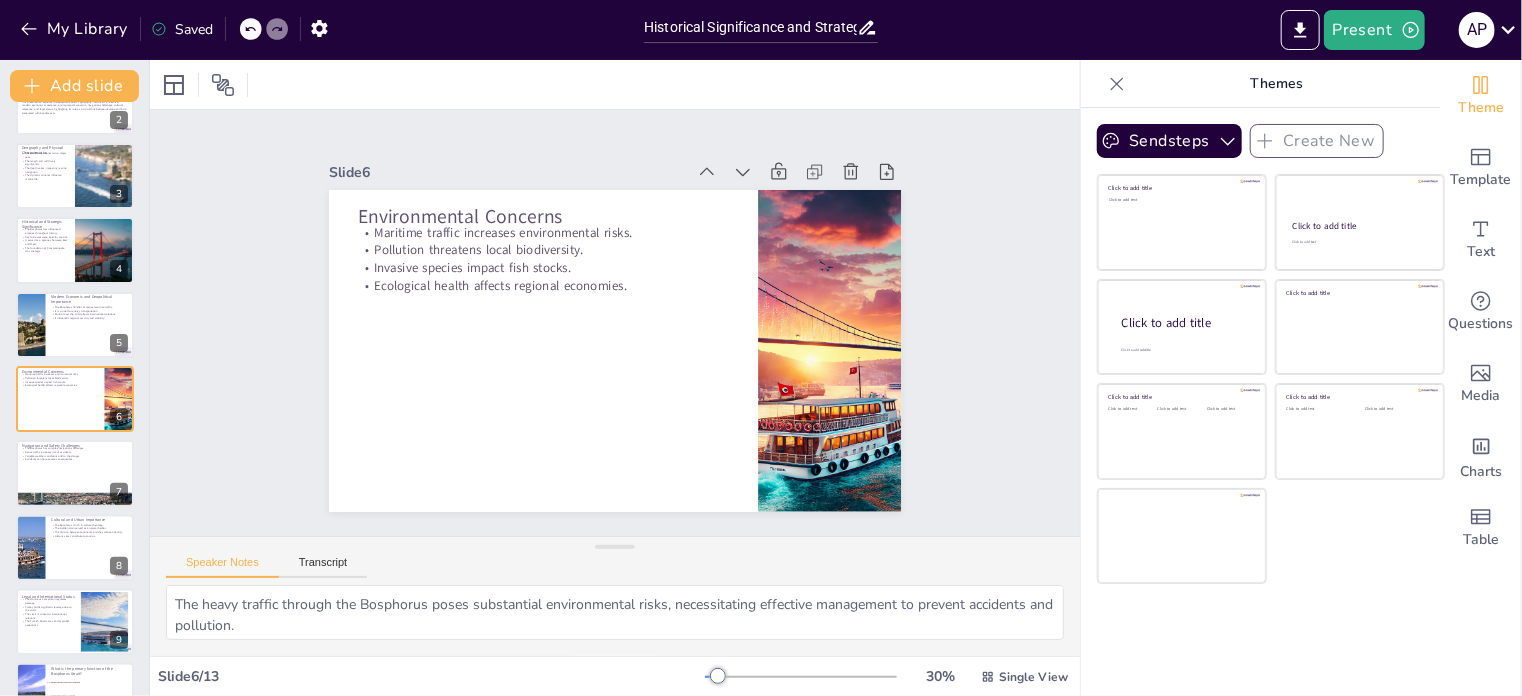 scroll, scrollTop: 0, scrollLeft: 0, axis: both 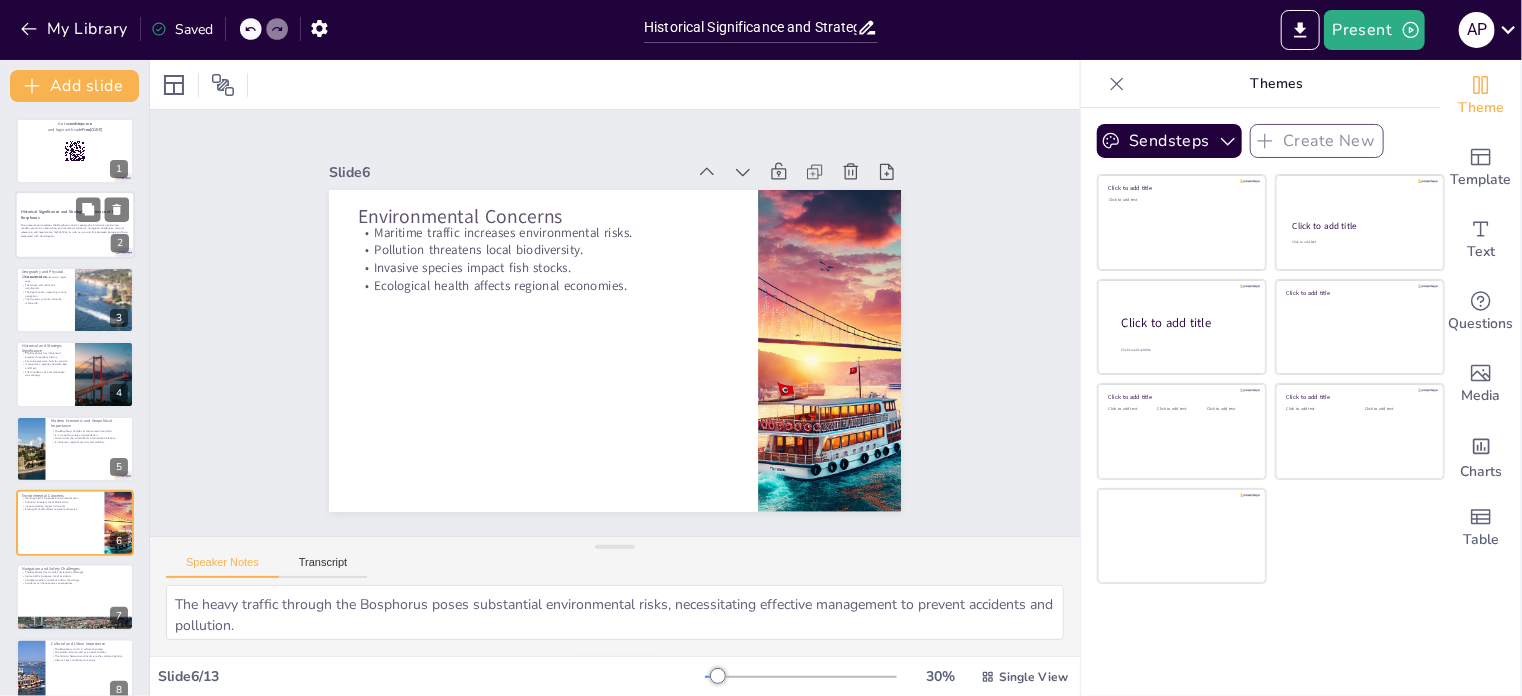 click on "This presentation explores the Bosphorus Strait's geography, historical significance, modern economic importance, environmental concerns, navigation challenges, cultural relevance, and legal status, highlighting its role as a crucial link between Europe and Asia." at bounding box center (75, 228) 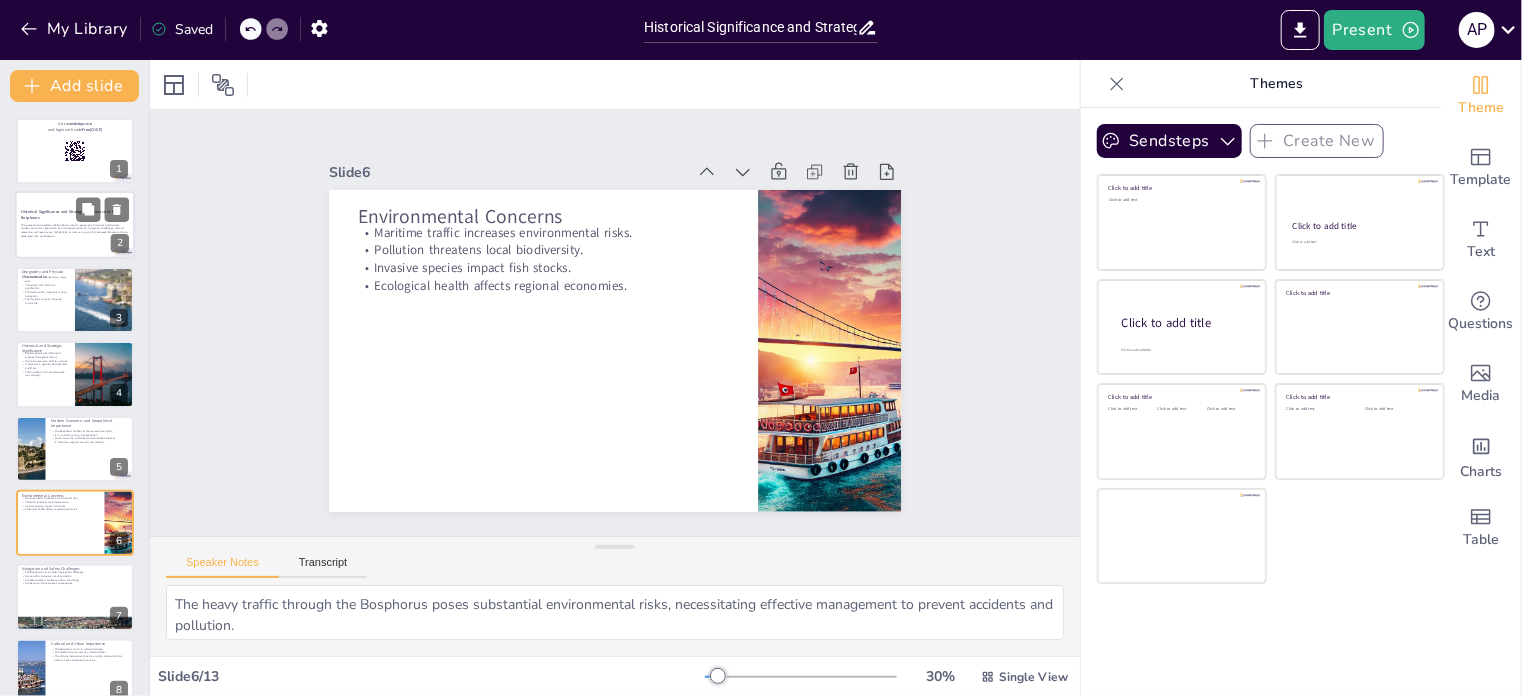 checkbox on "true" 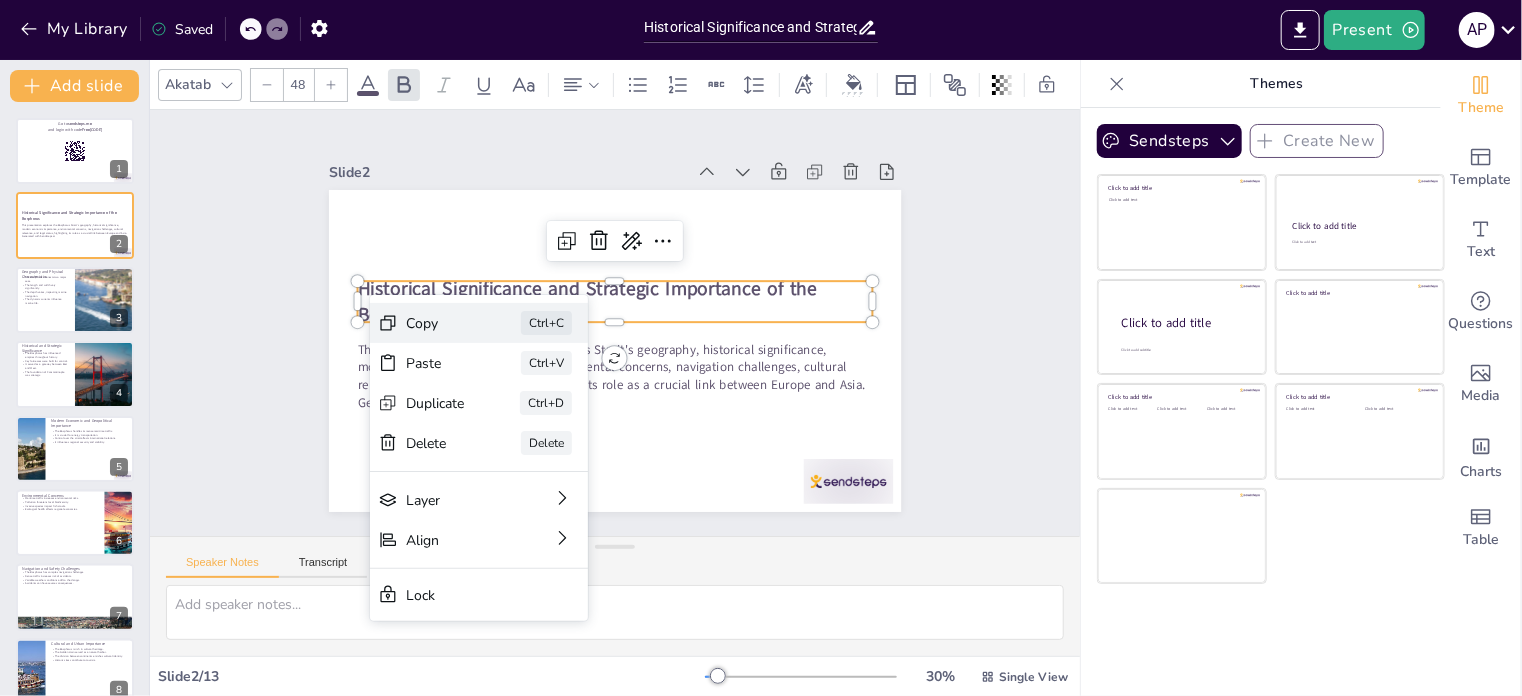 click on "Copy" at bounding box center [585, 213] 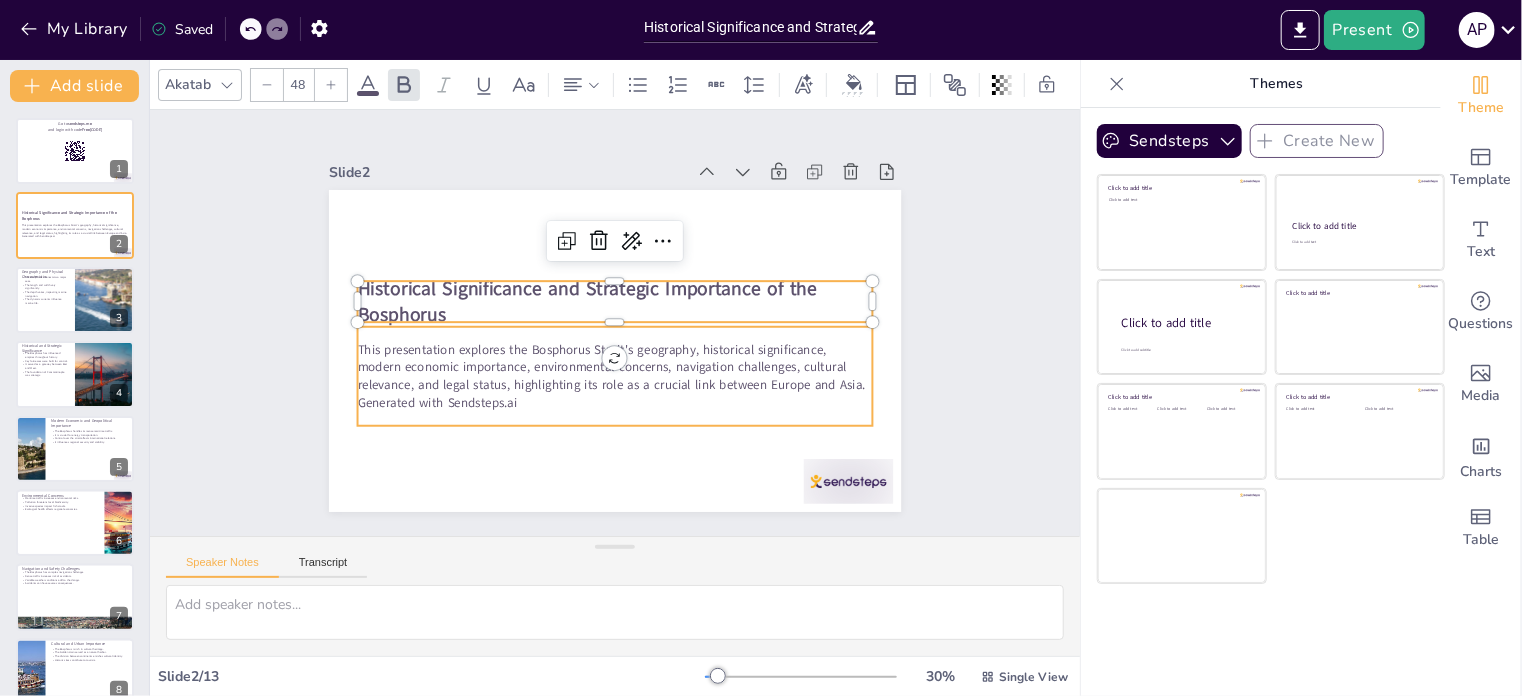 checkbox on "true" 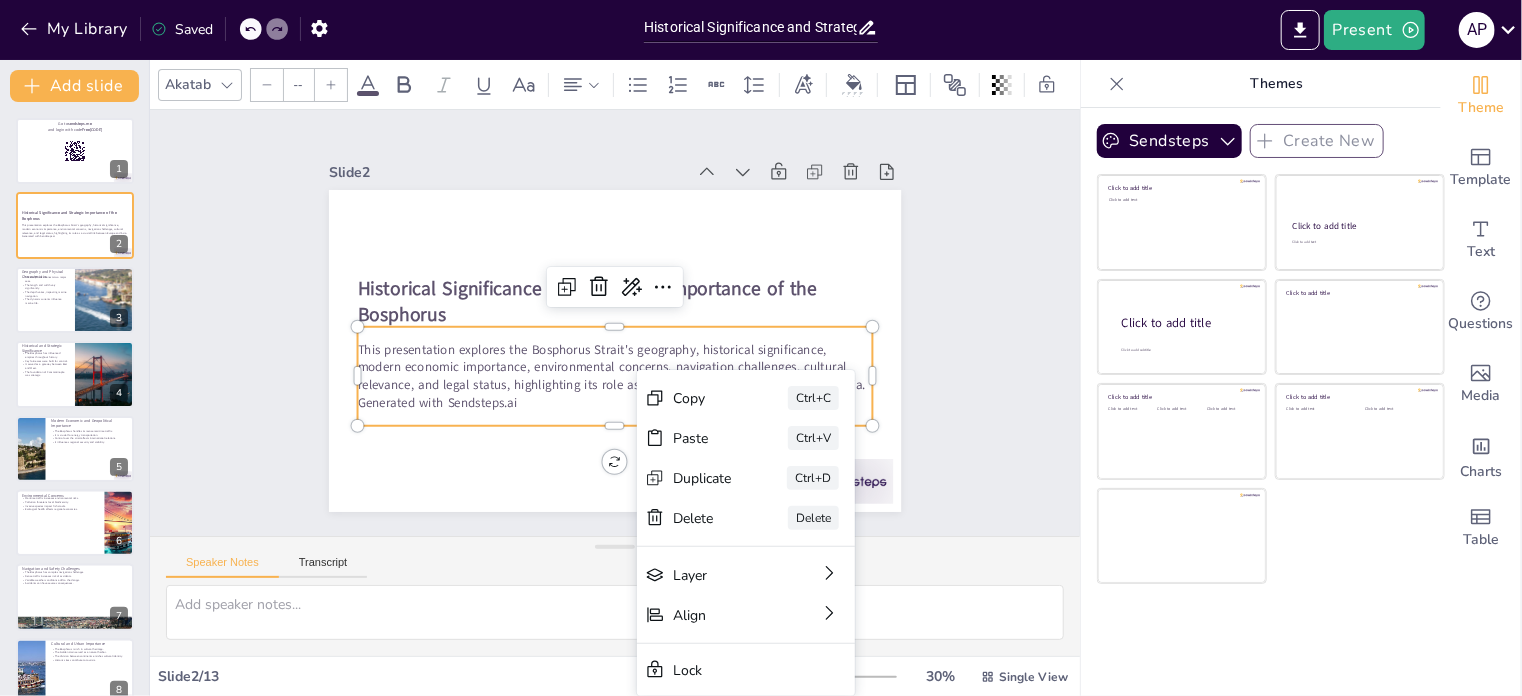 type on "32" 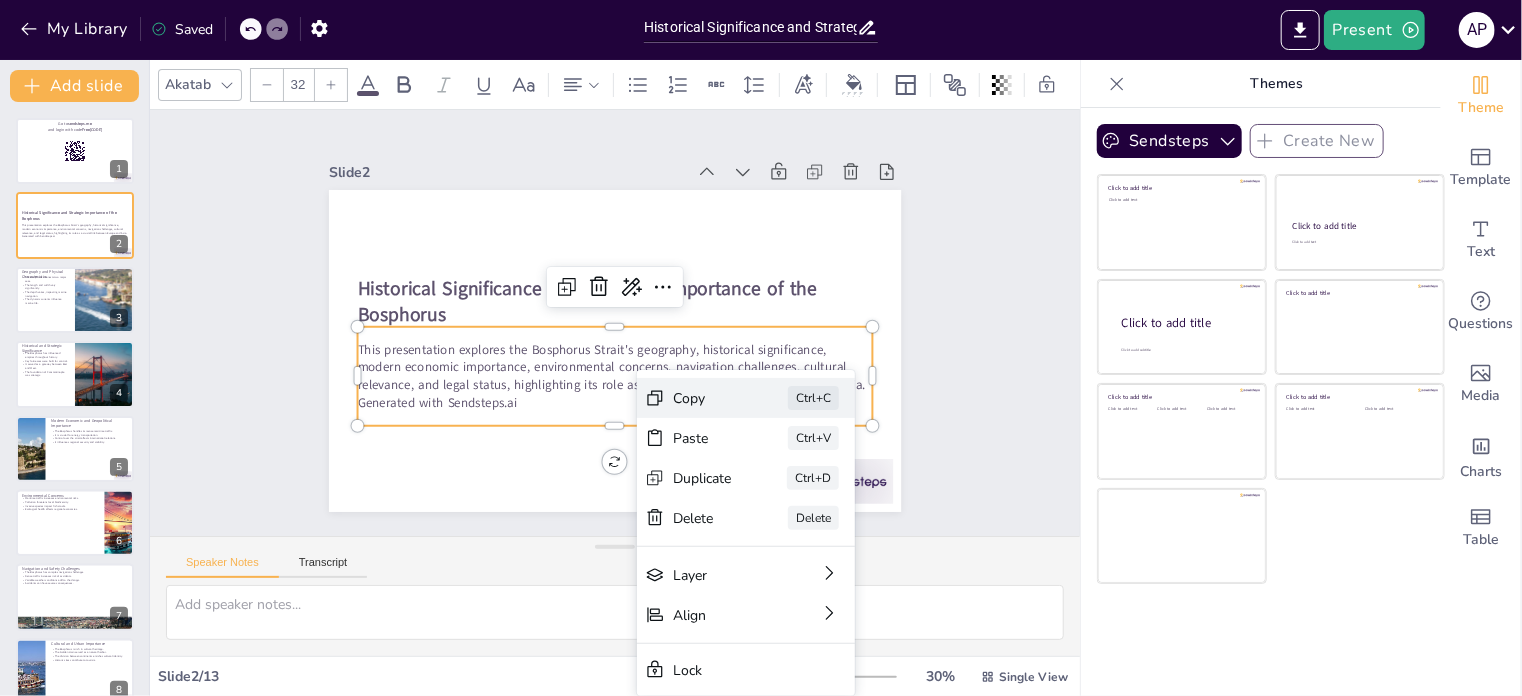click on "Copy" at bounding box center (831, 531) 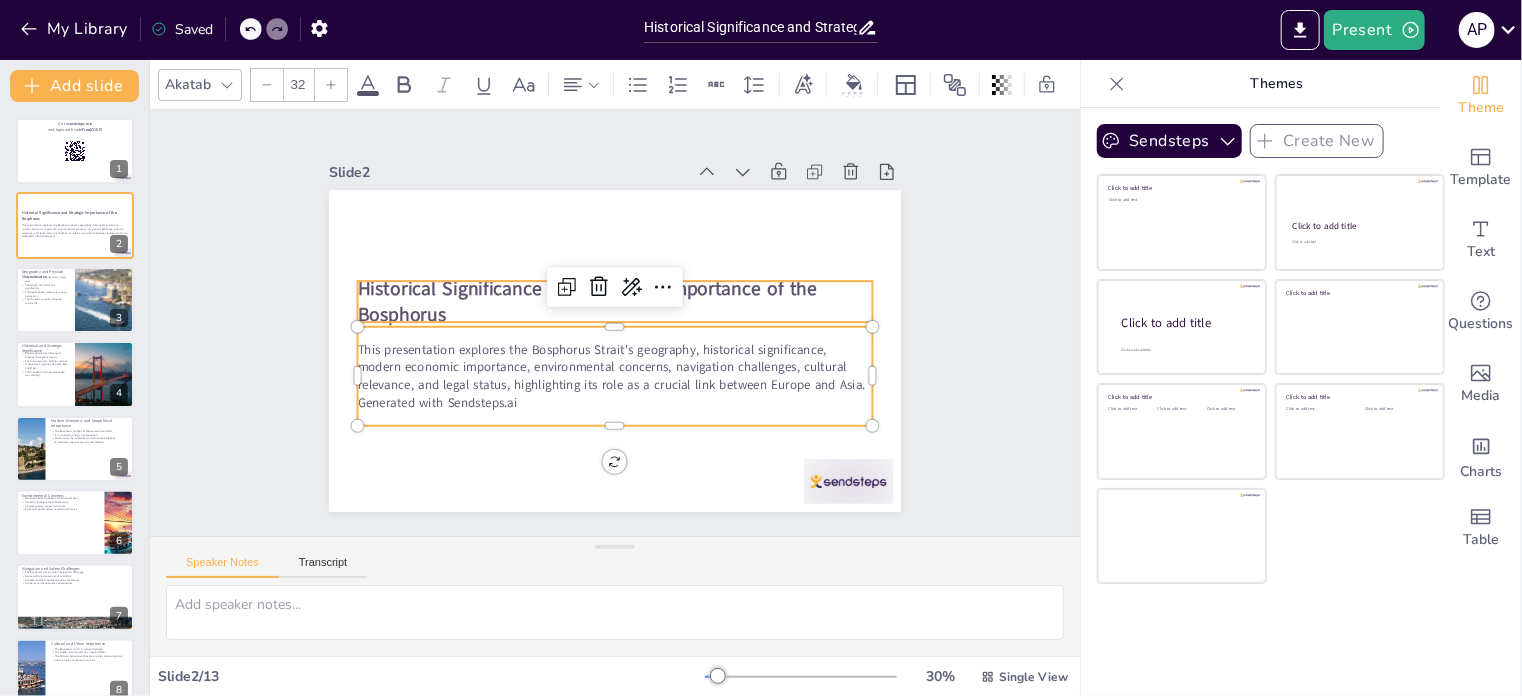 checkbox on "true" 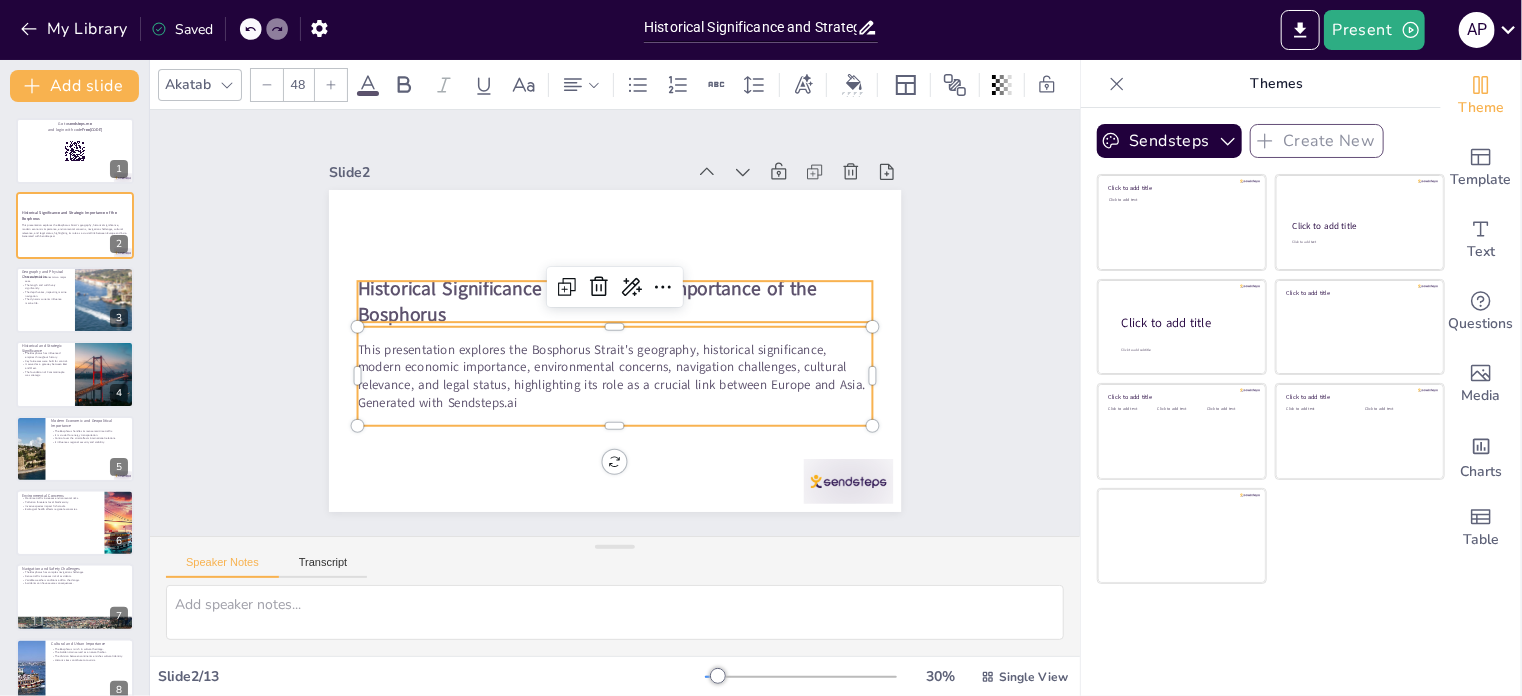 click on "Historical Significance and Strategic Importance of the Bosphorus" at bounding box center (621, 303) 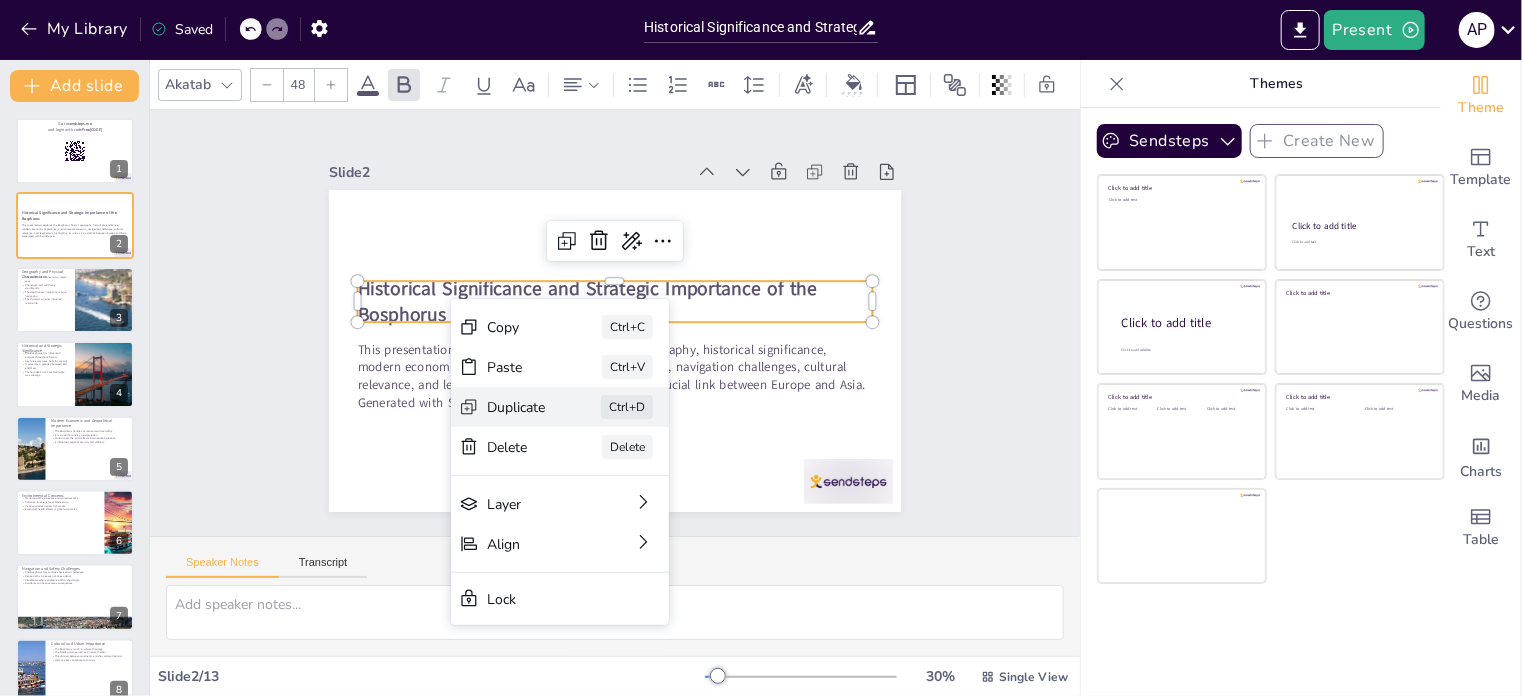 click on "Duplicate" at bounding box center (666, 517) 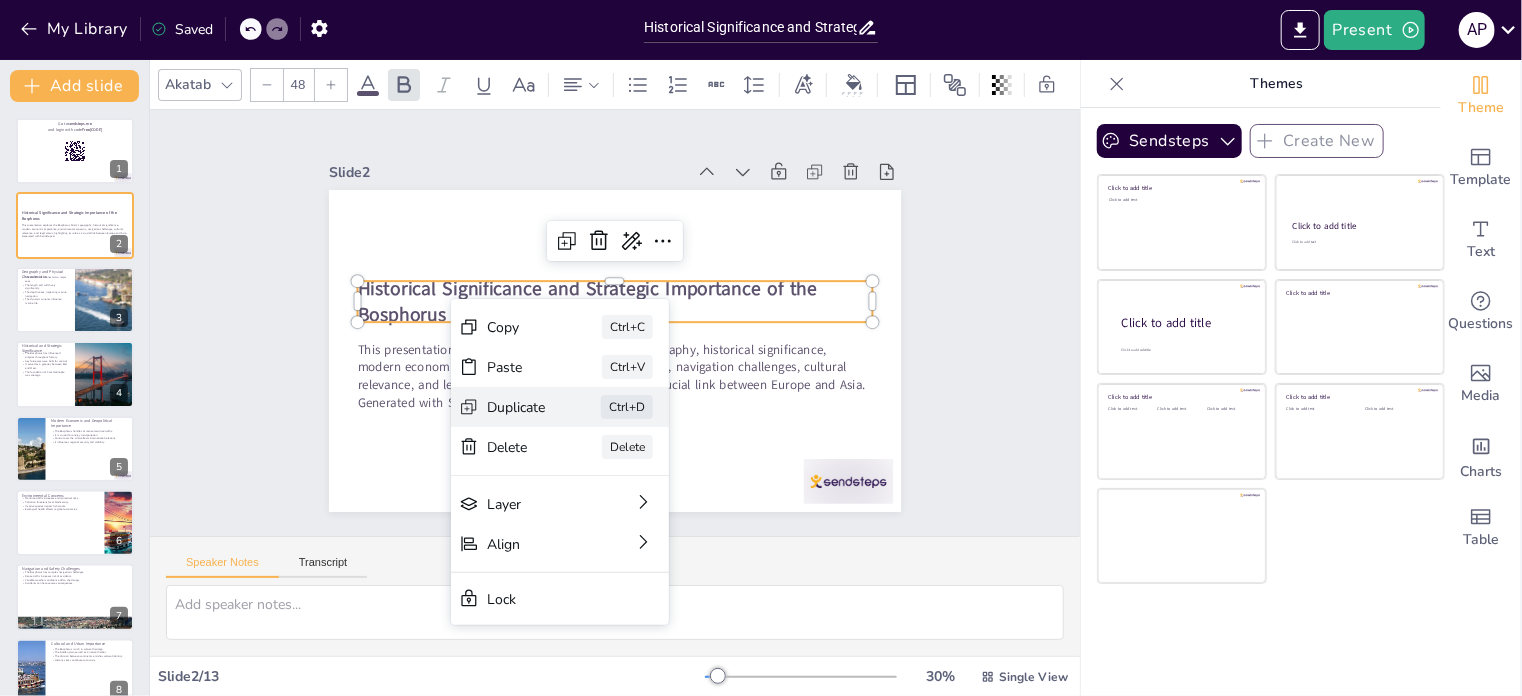 checkbox on "true" 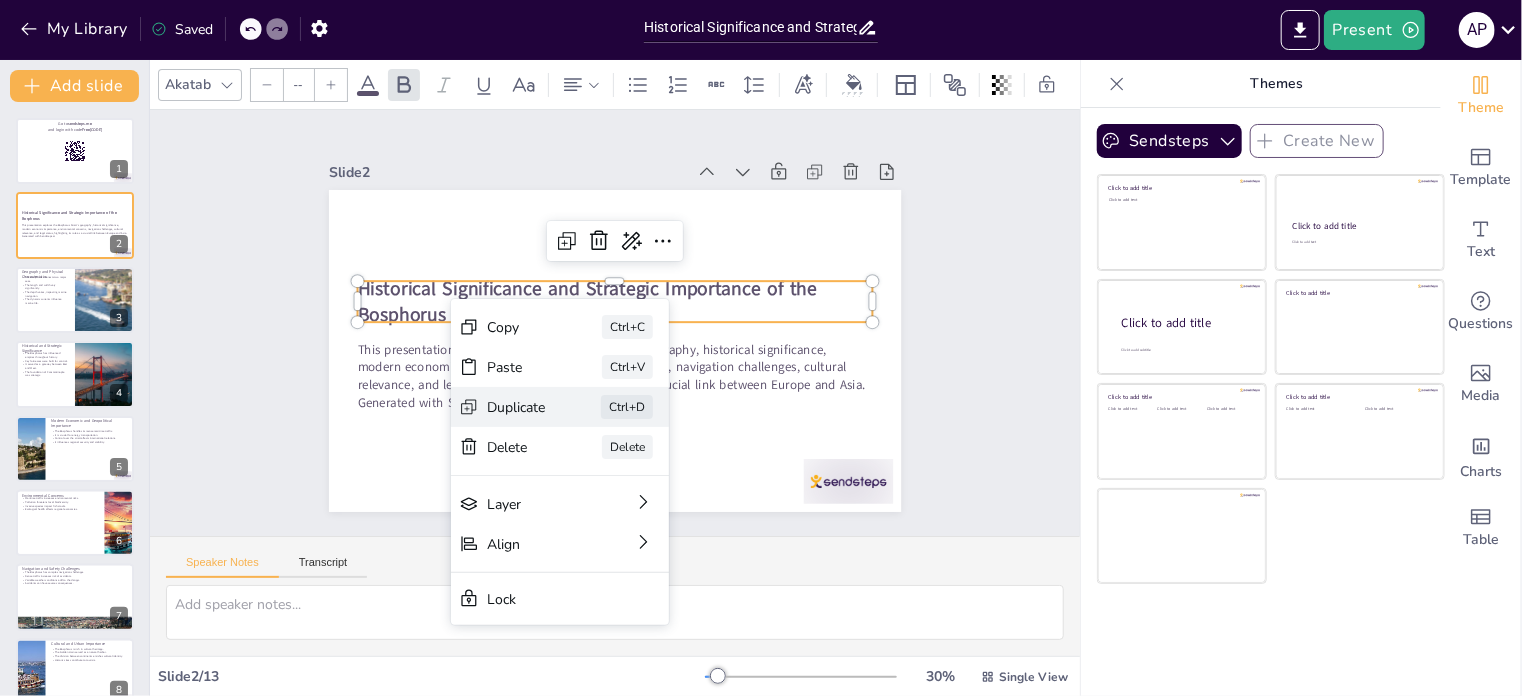 type on "48" 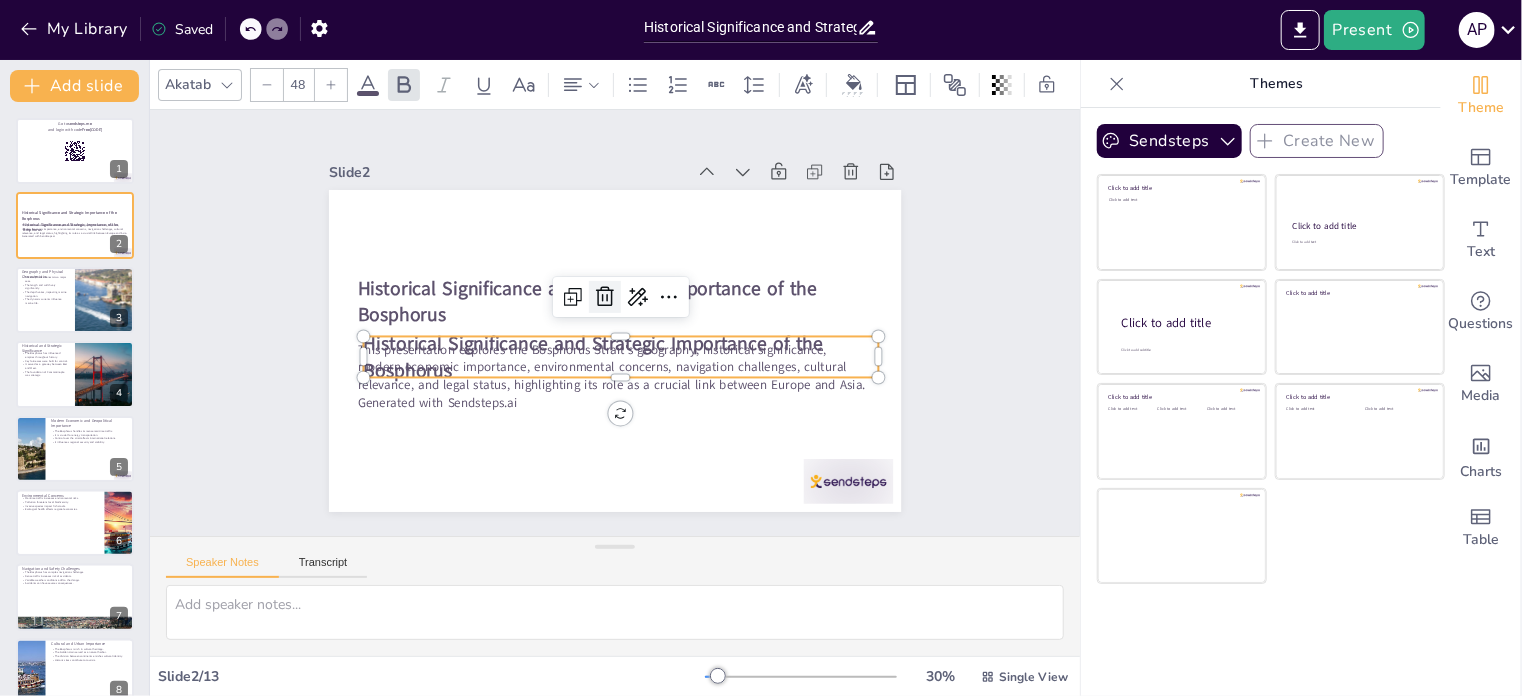 click 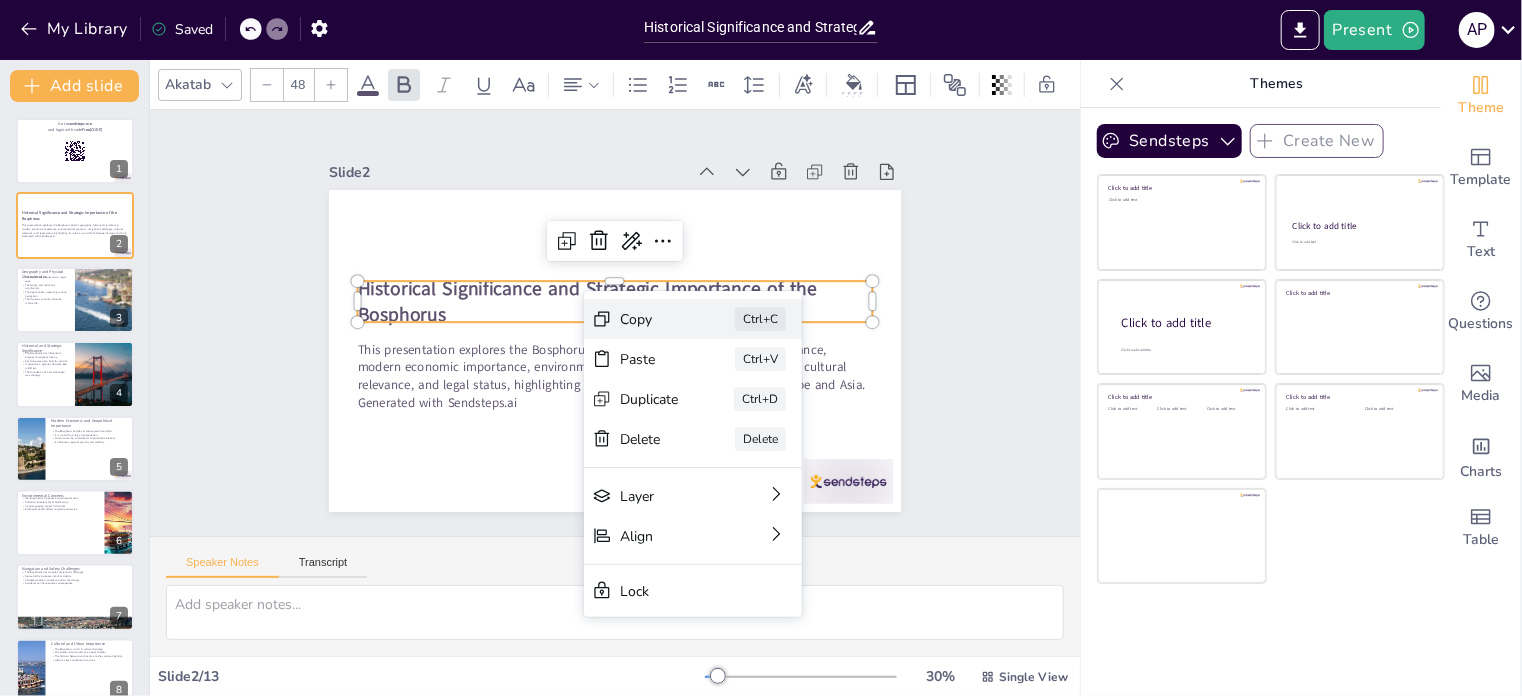 click on "Copy" at bounding box center (638, 534) 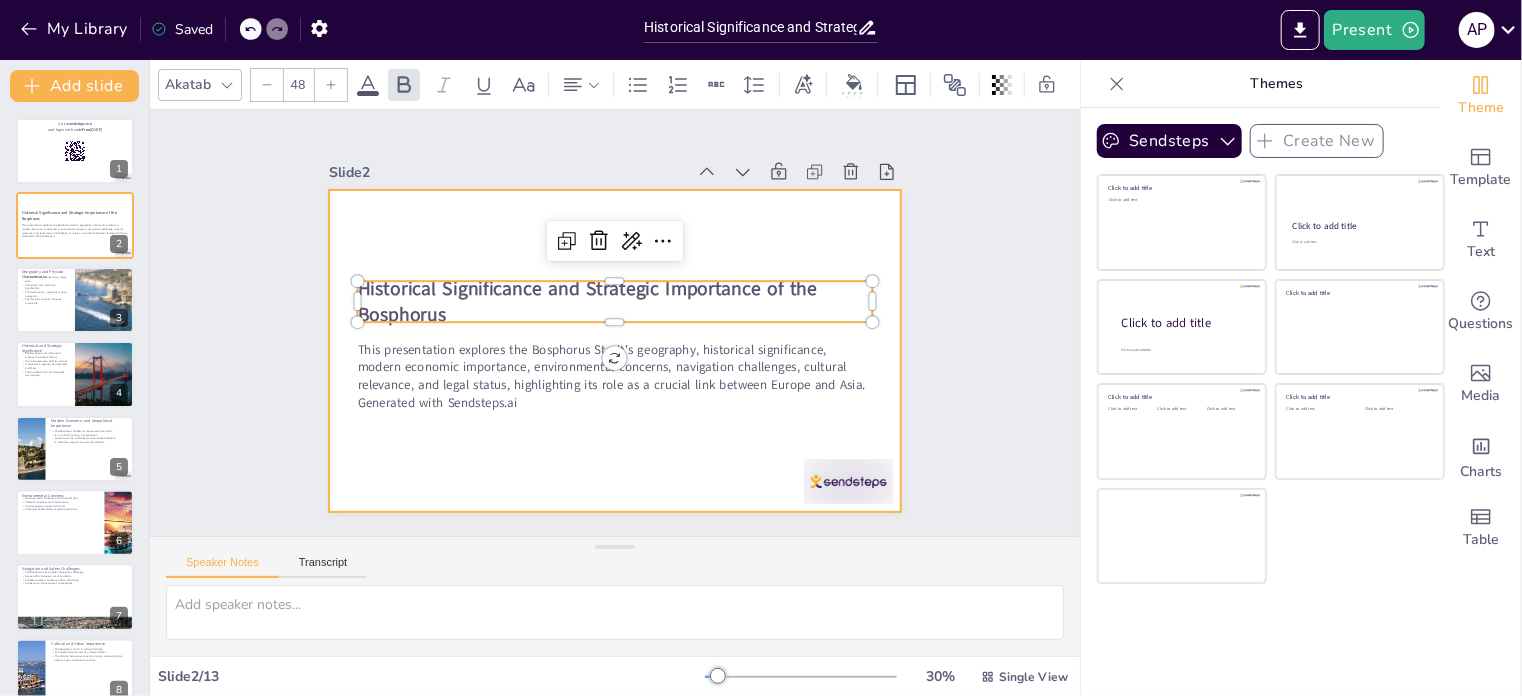 click at bounding box center (624, 296) 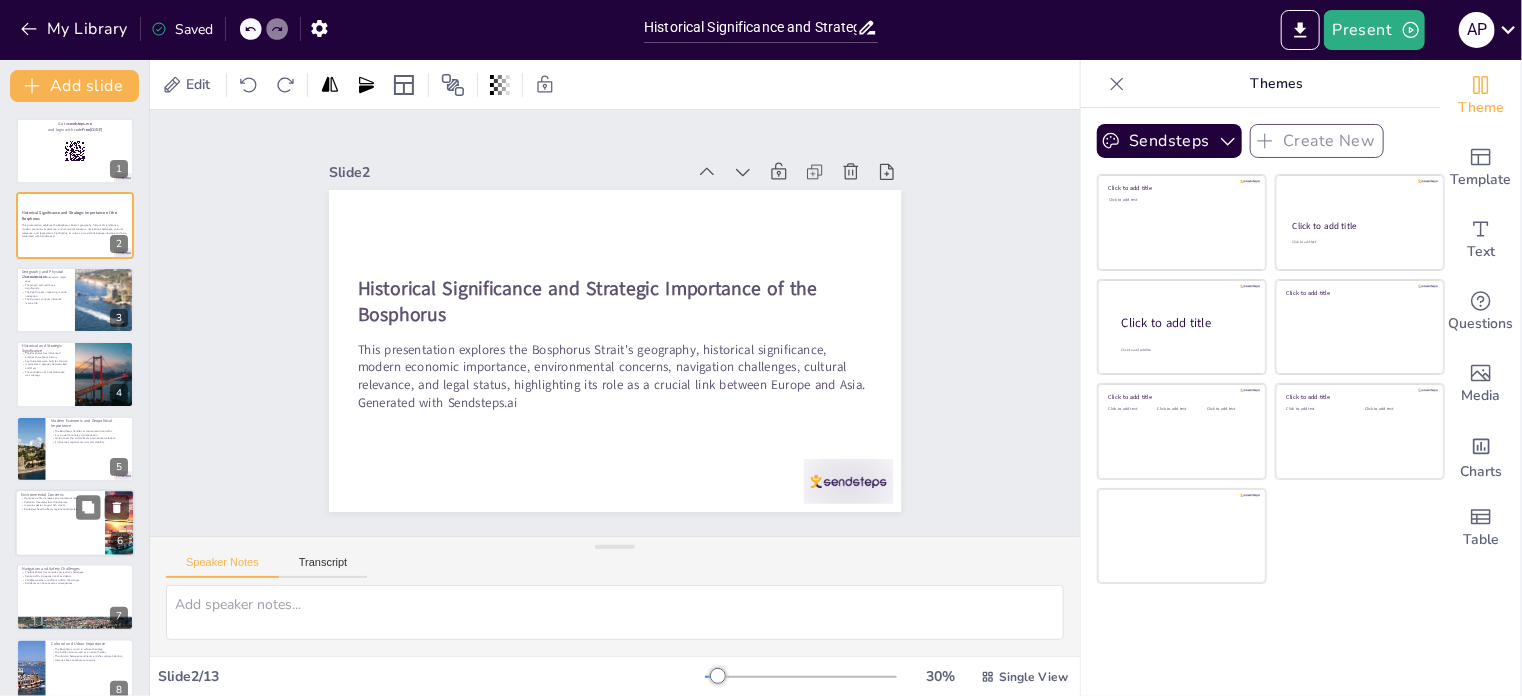 click at bounding box center [75, 523] 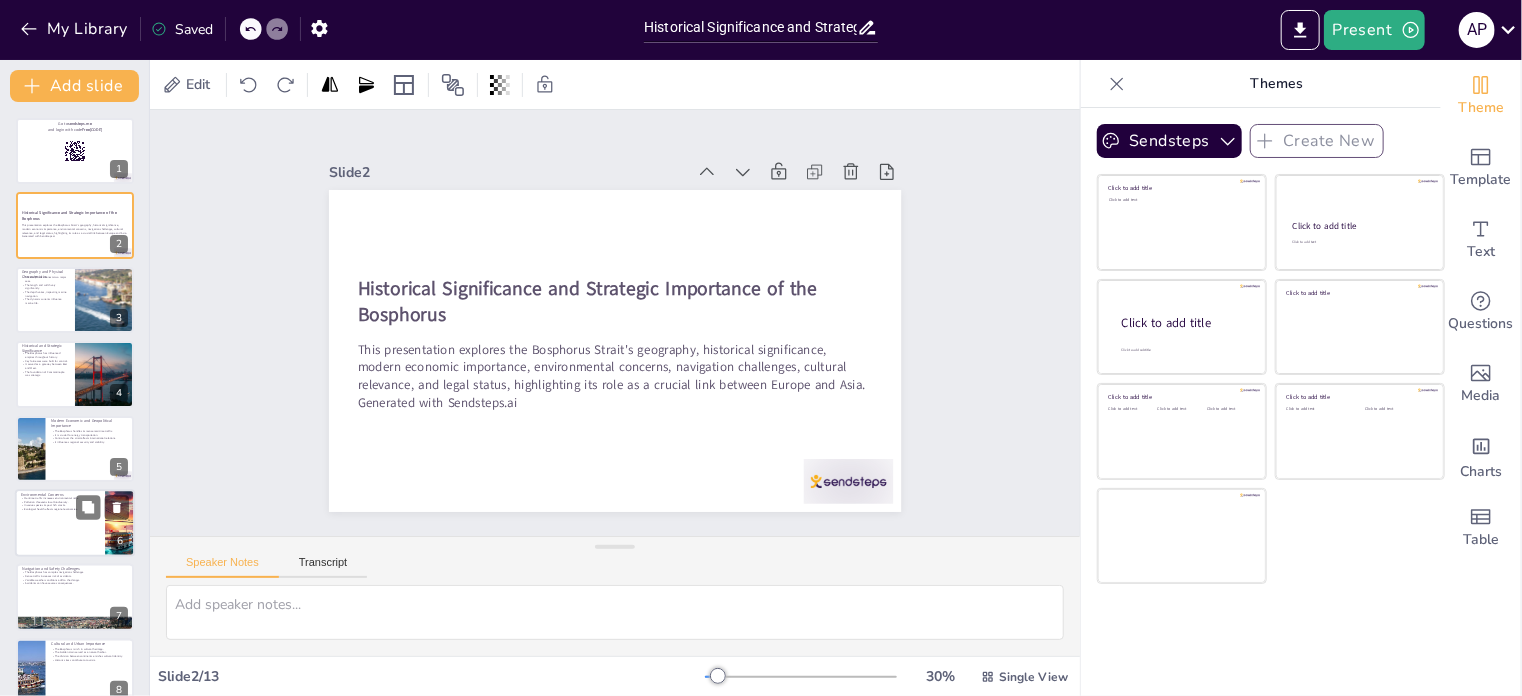 type on "The heavy traffic through the Bosphorus poses substantial environmental risks, necessitating effective management to prevent accidents and pollution.
Pollution from various sources has detrimental effects on the local ecosystem, emphasizing the need for conservation efforts in the Bosphorus.
The introduction of invasive species disrupts the natural balance, leading to declines in native fish populations and affecting local fisheries.
The ecological state of the Bosphorus is directly linked to the economic health of the surrounding regions, highlighting the importance of environmental protection." 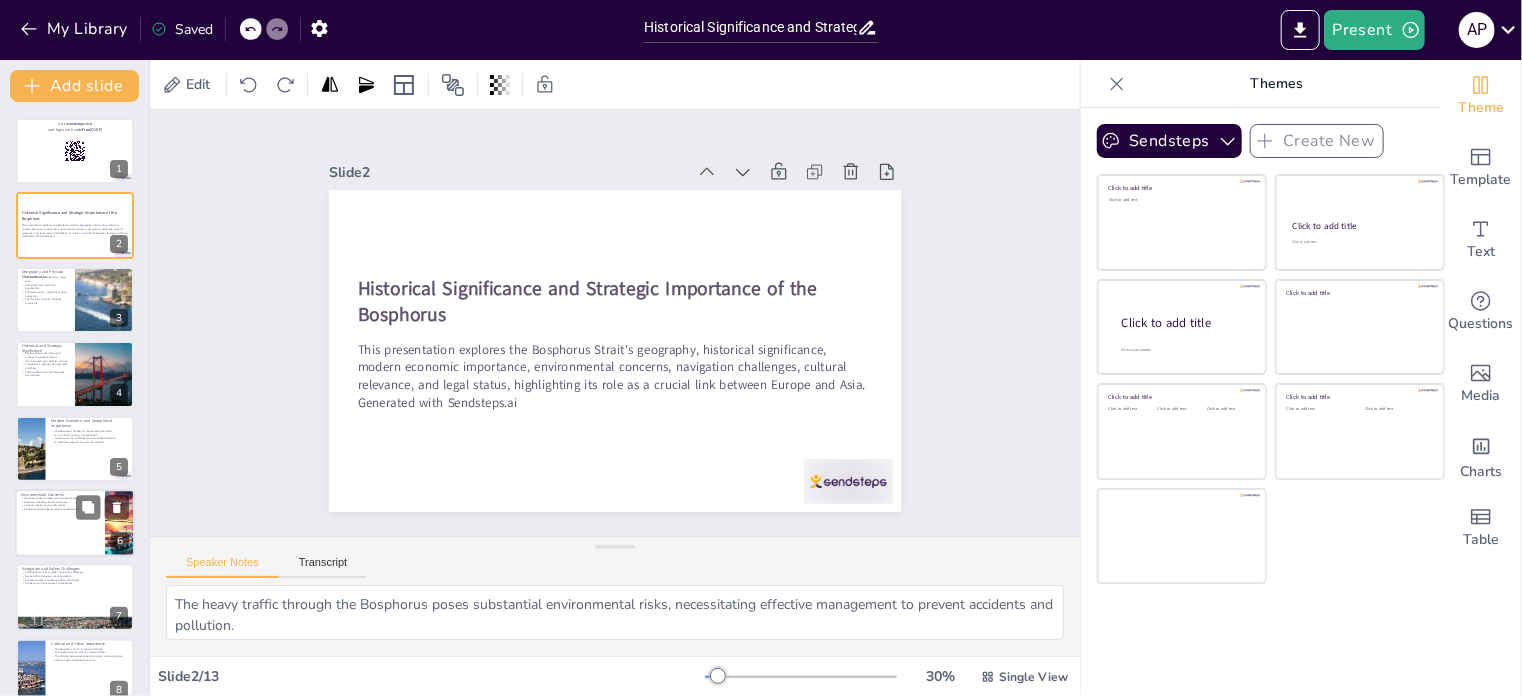 scroll, scrollTop: 124, scrollLeft: 0, axis: vertical 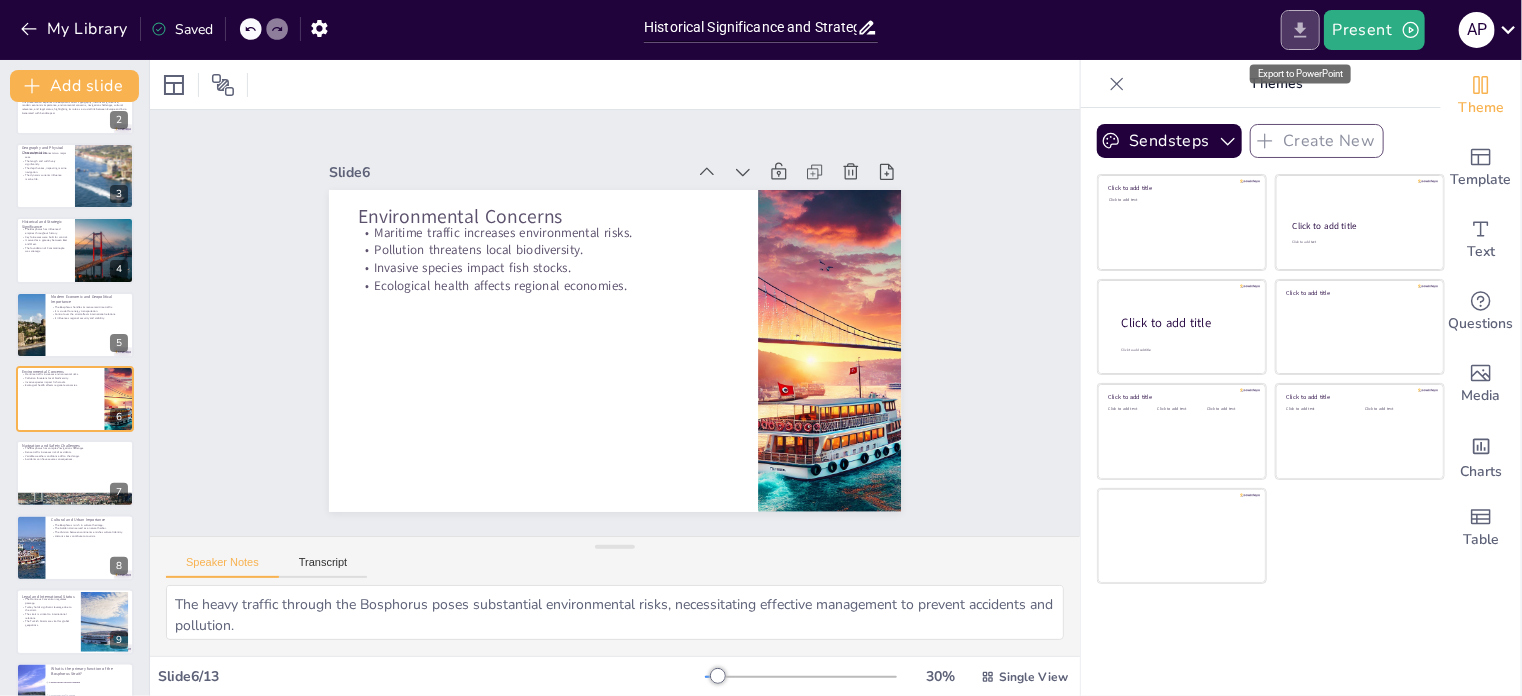 click 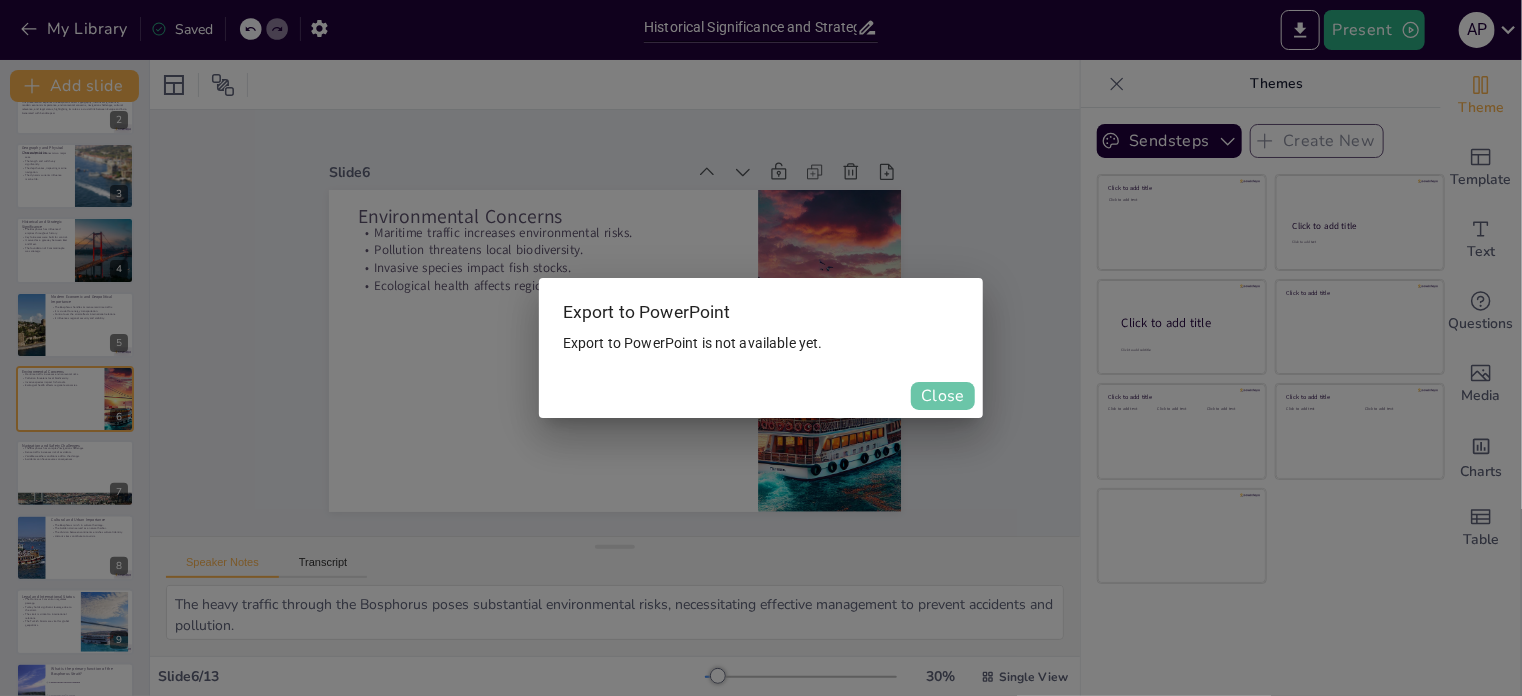 click on "Close" at bounding box center (943, 396) 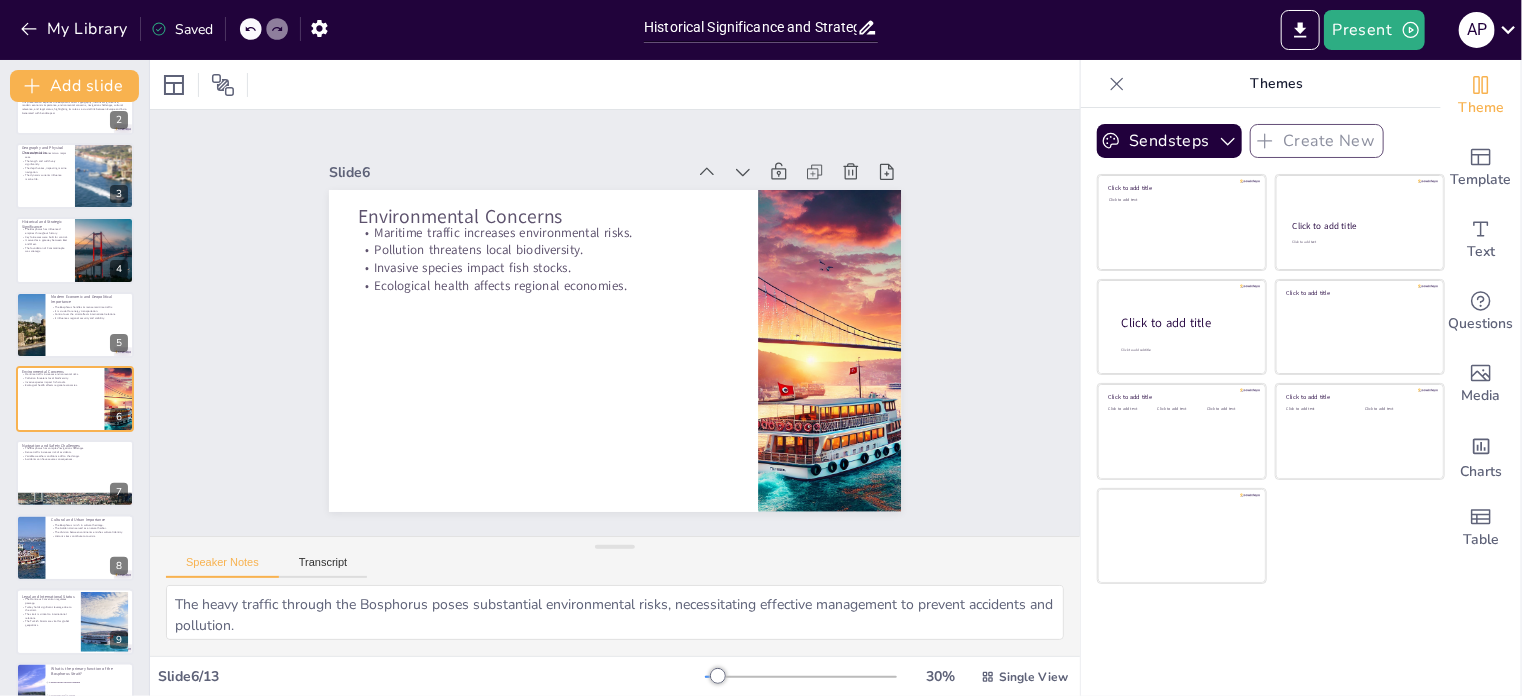 click on "Saved" at bounding box center [182, 29] 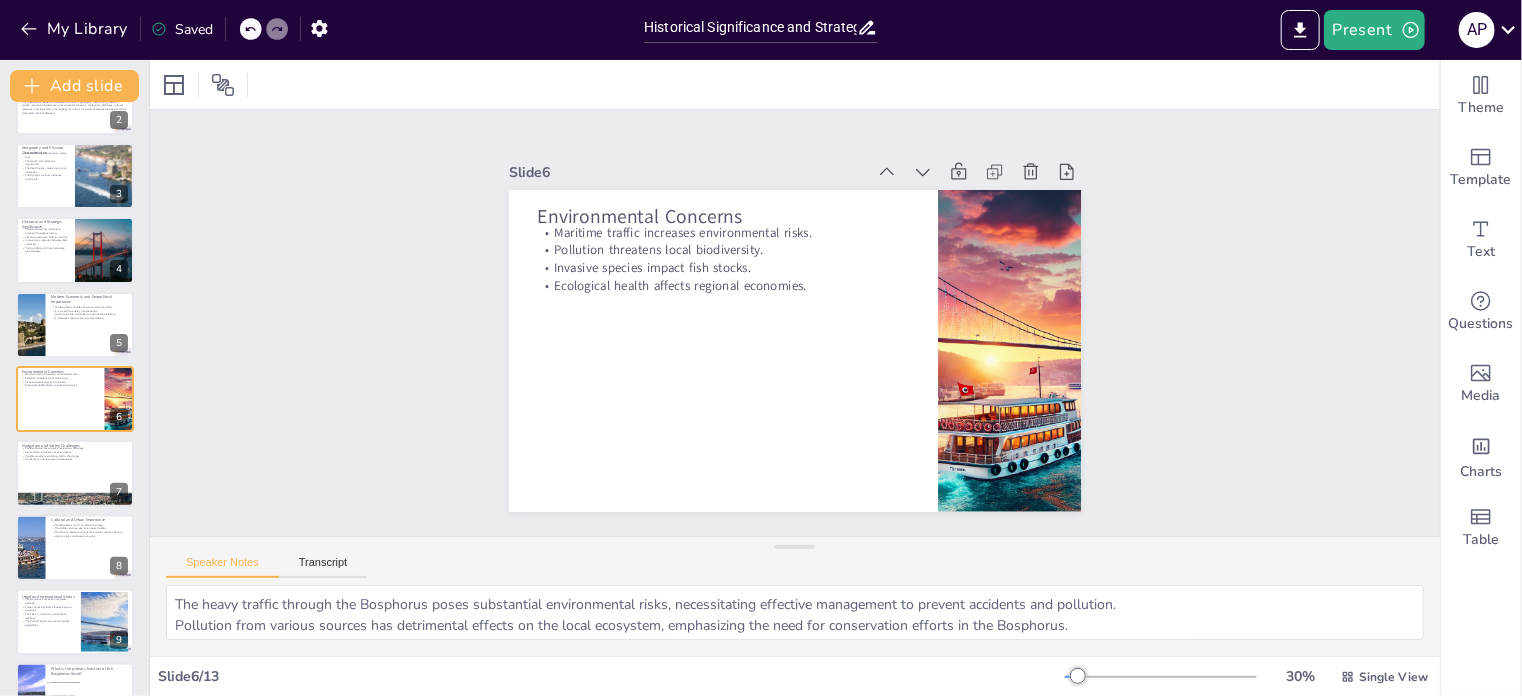 checkbox on "true" 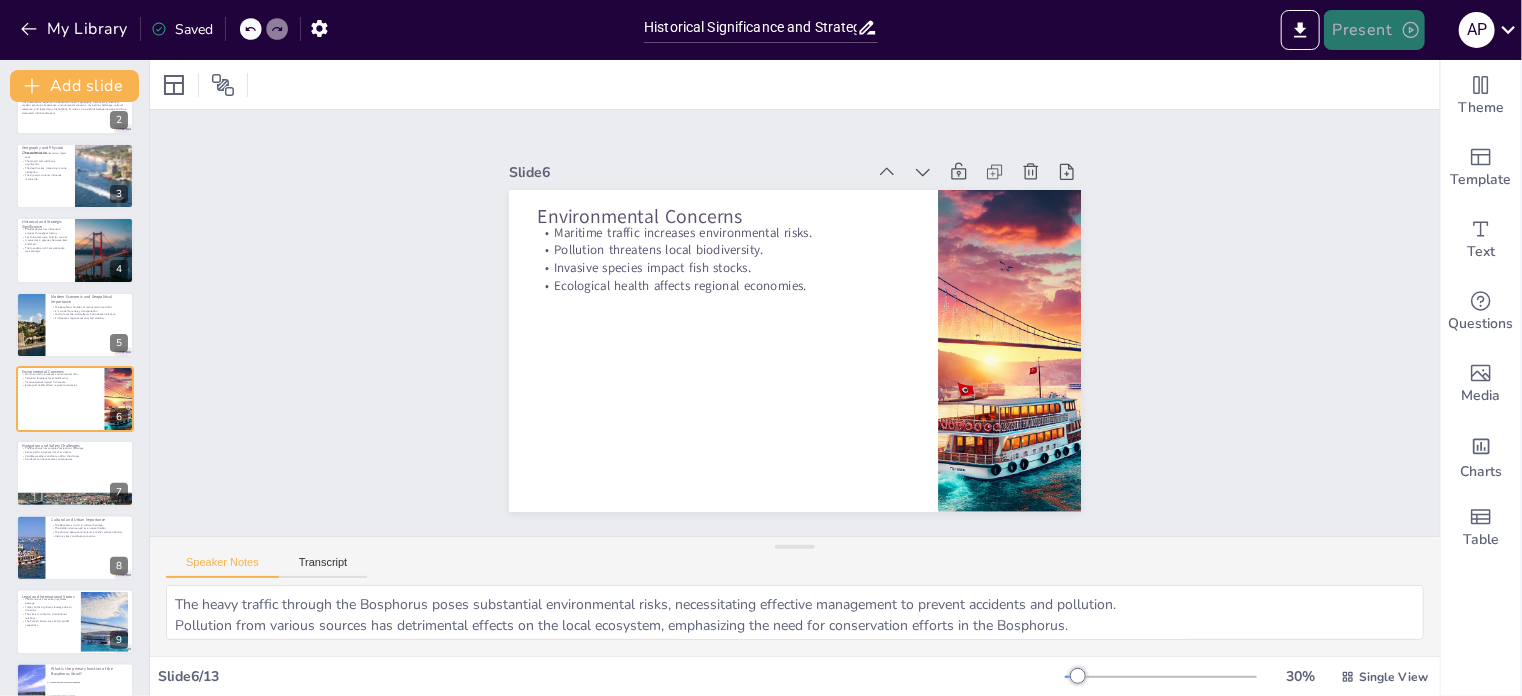 click on "Present" at bounding box center (1374, 30) 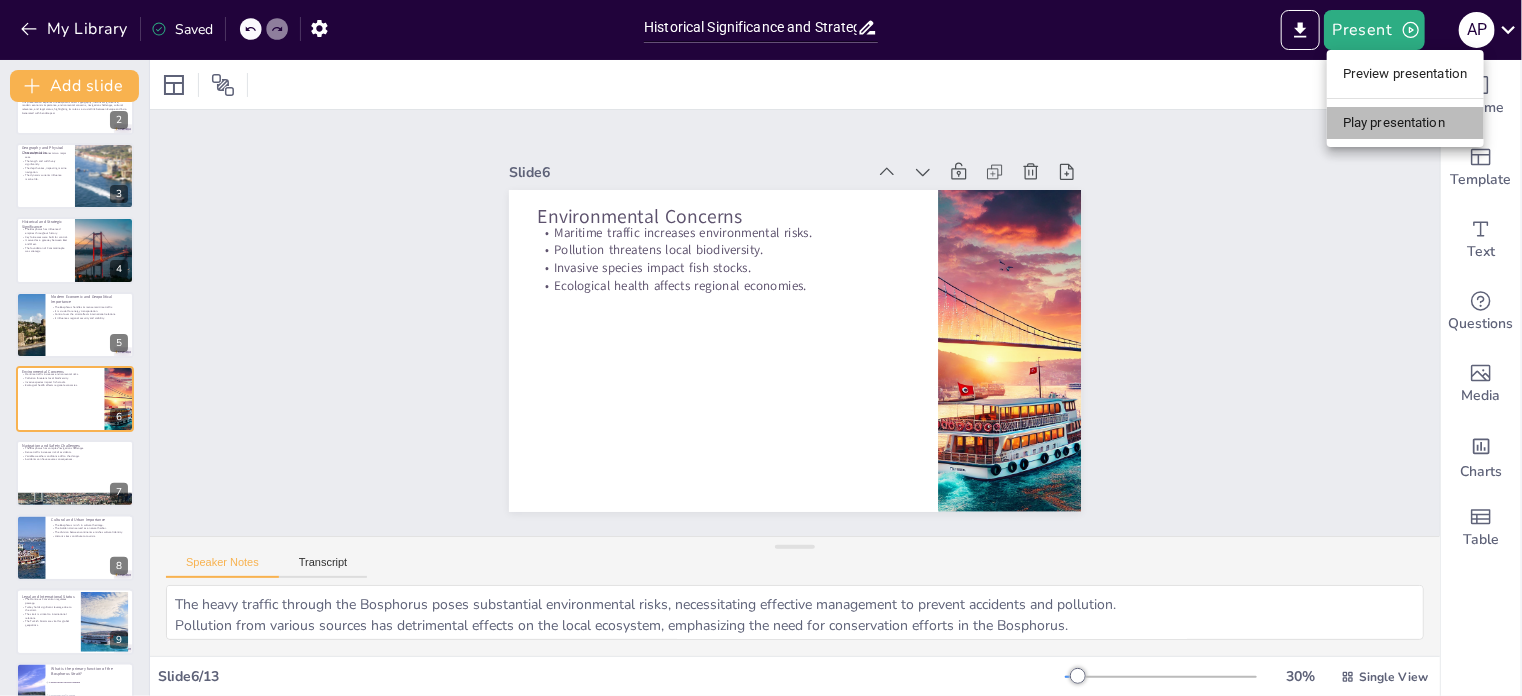 click on "Play presentation" at bounding box center (1405, 123) 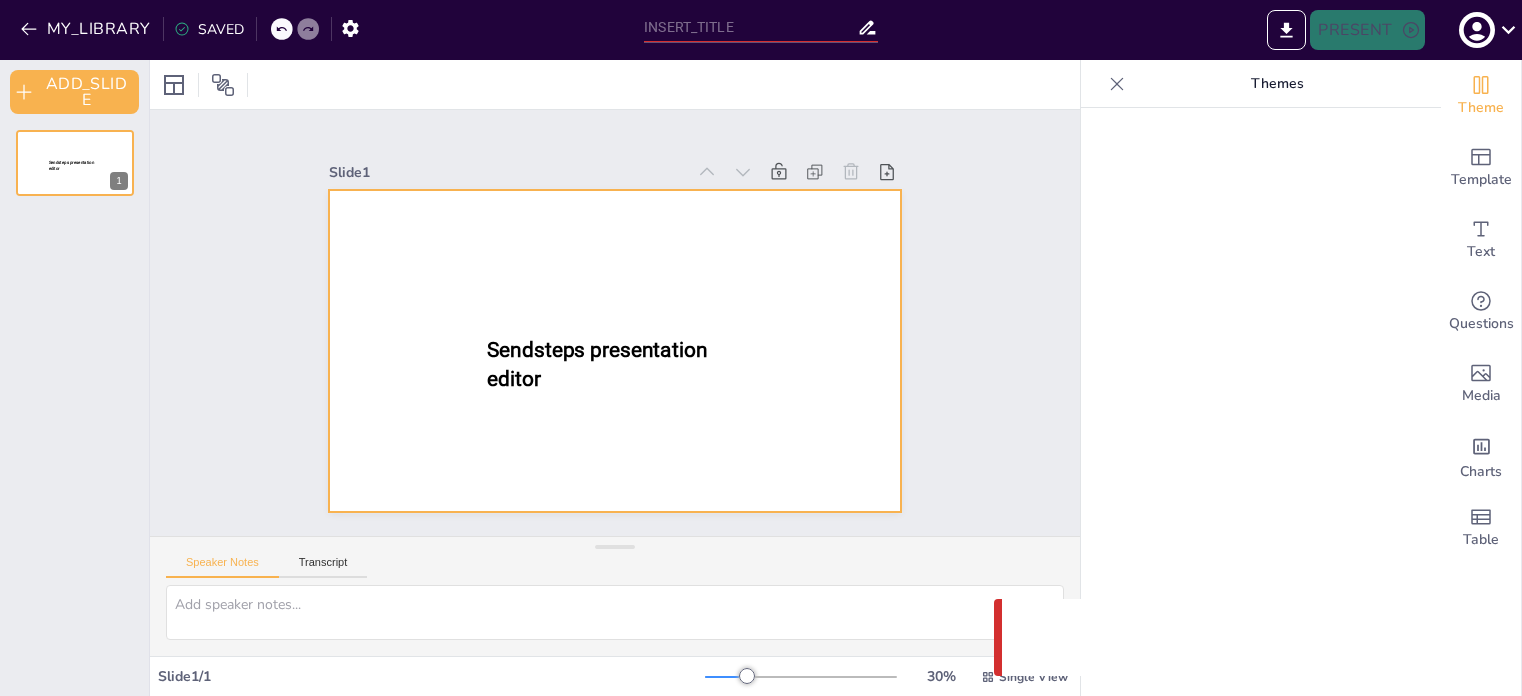 scroll, scrollTop: 0, scrollLeft: 0, axis: both 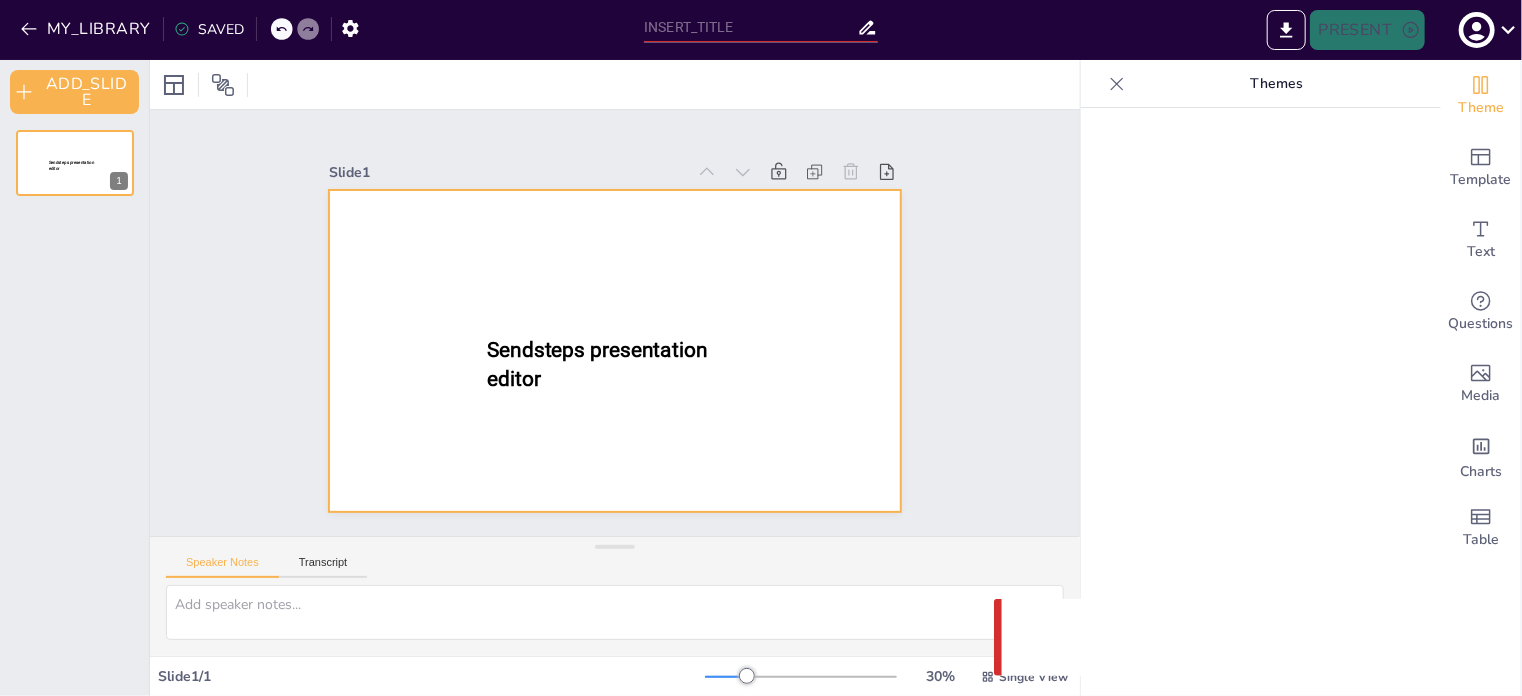 type on "Historical Significance and Strategic Importance of the Bosphorus" 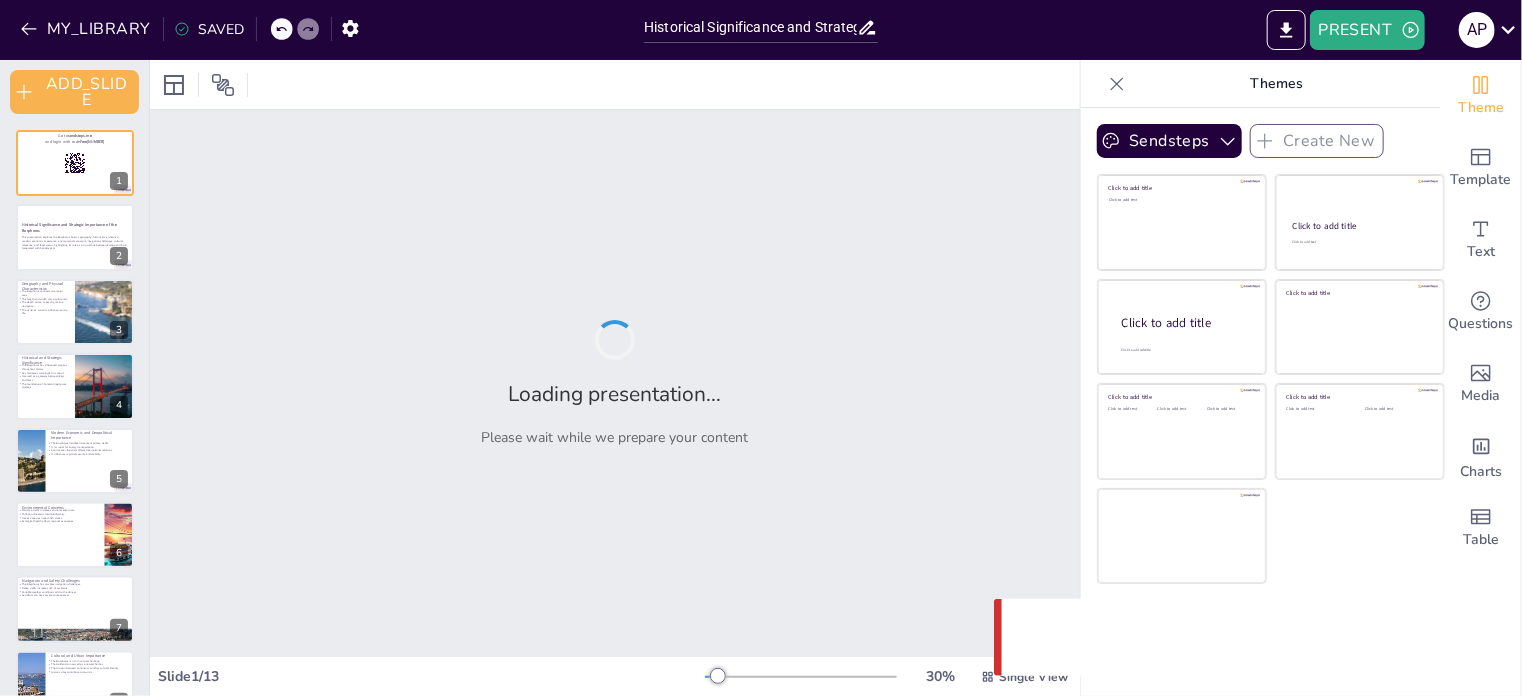 checkbox on "true" 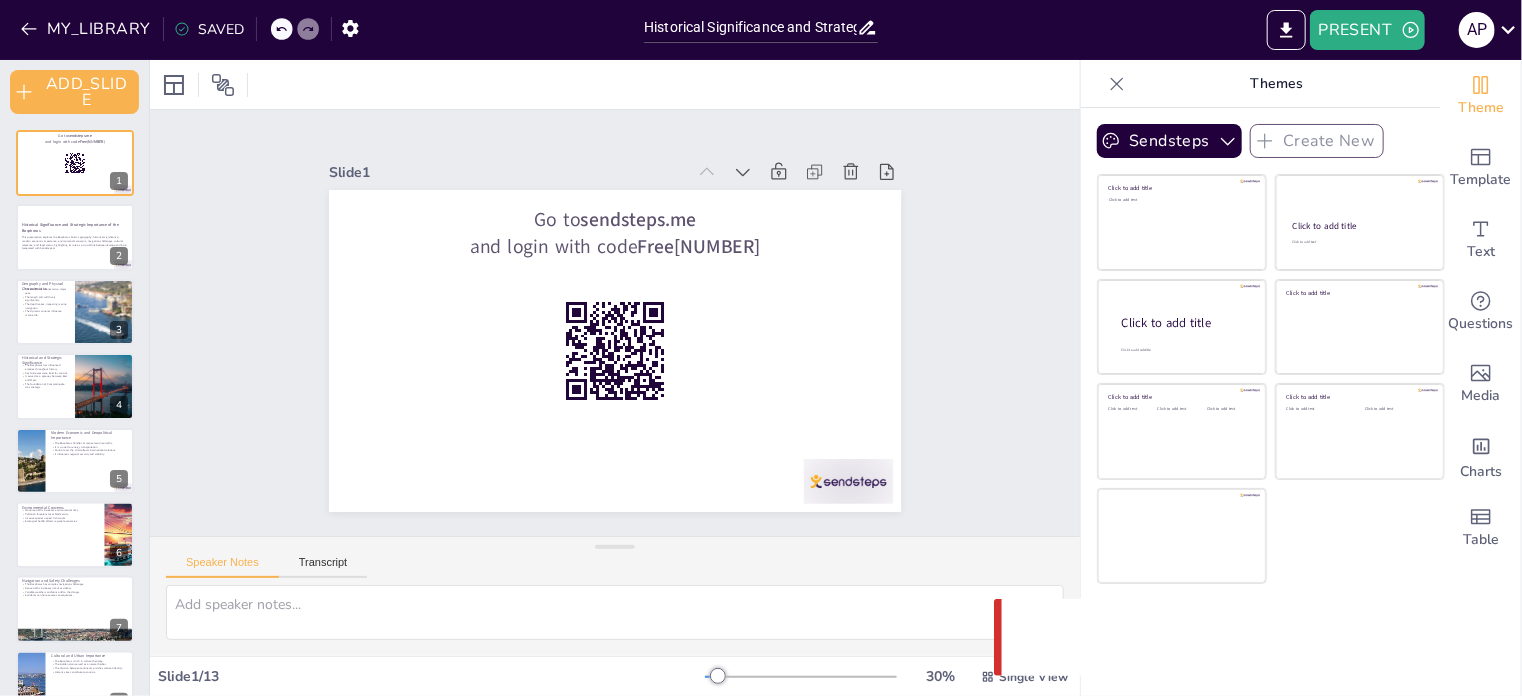 scroll, scrollTop: 0, scrollLeft: 0, axis: both 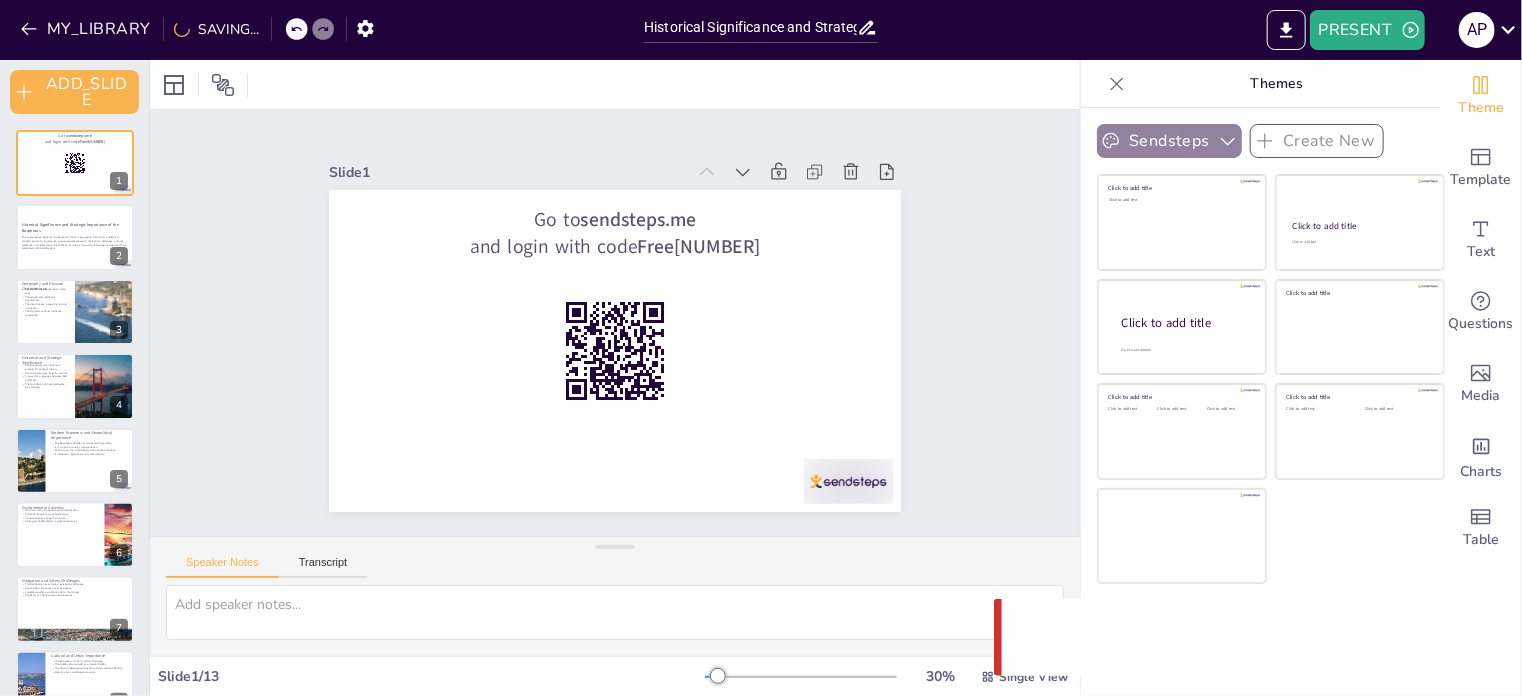 click 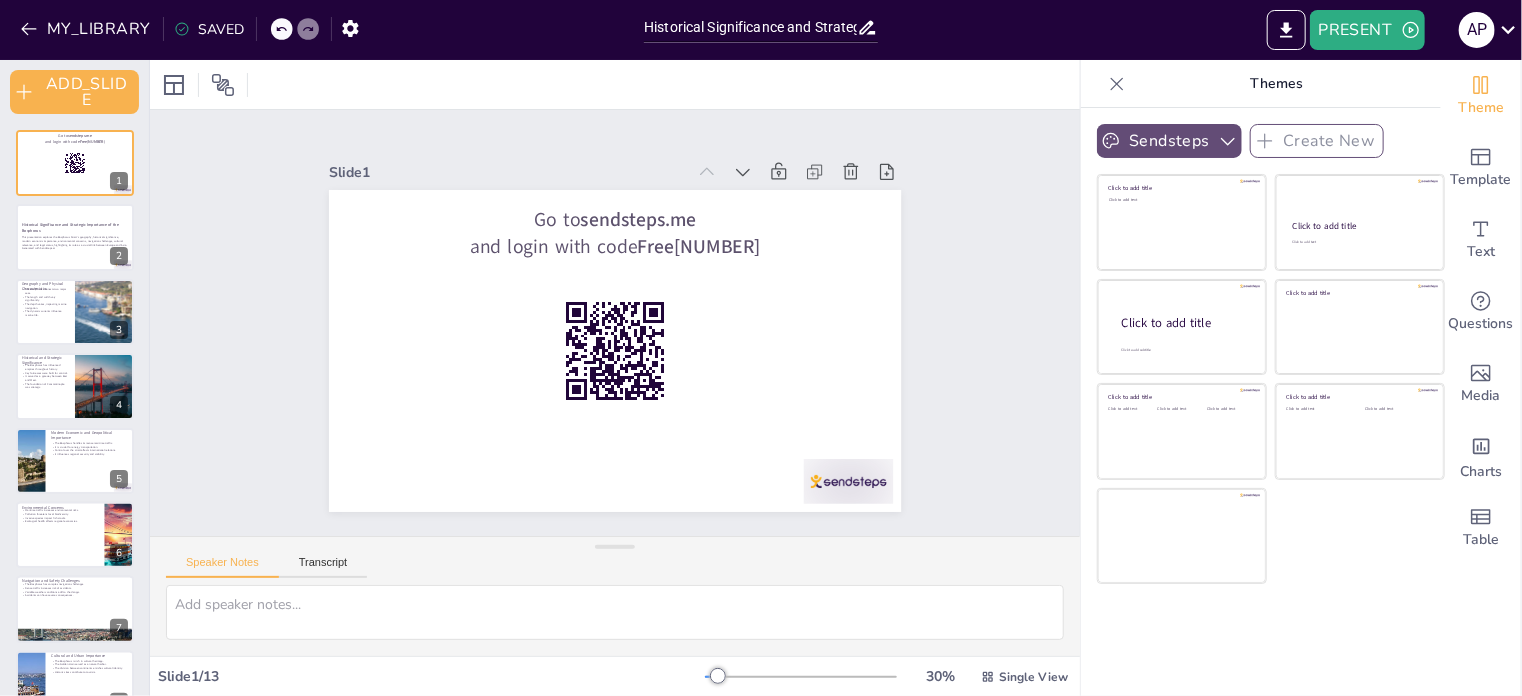 click 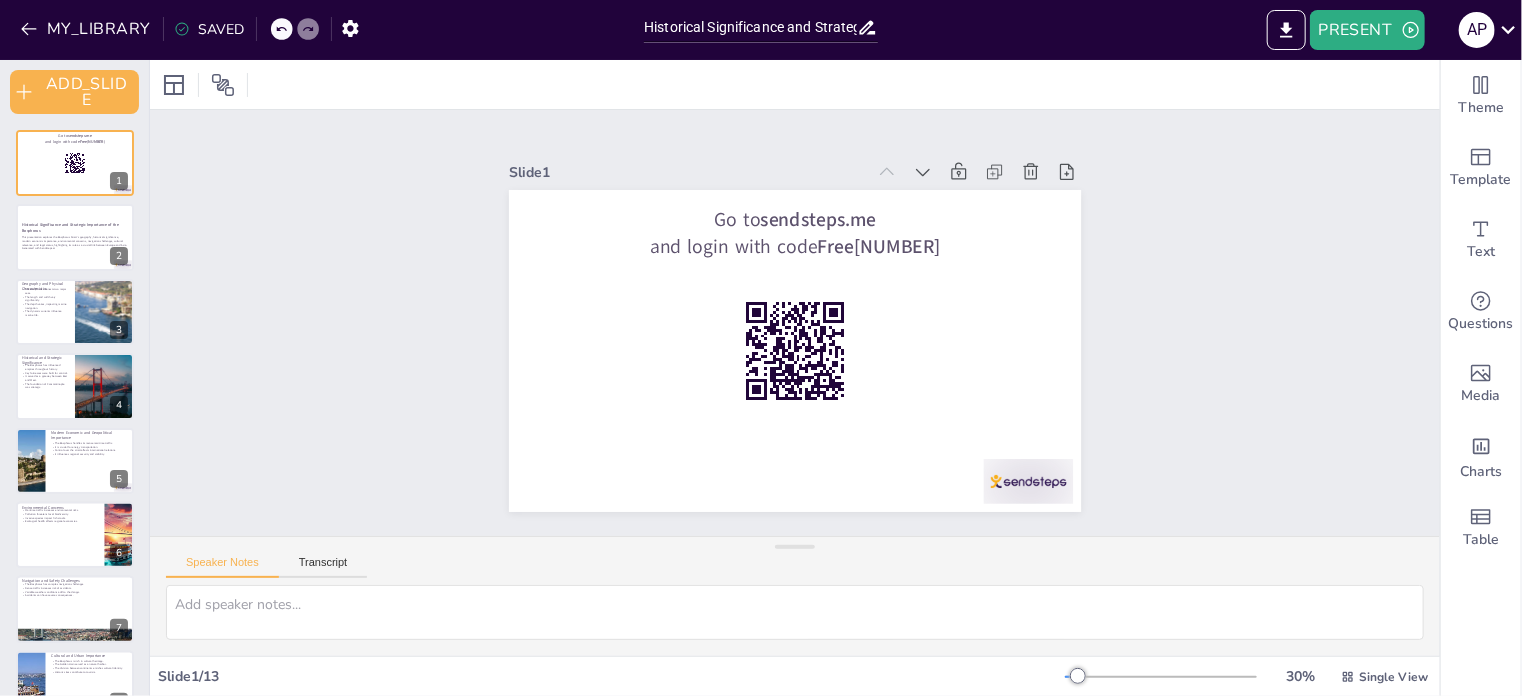 checkbox on "true" 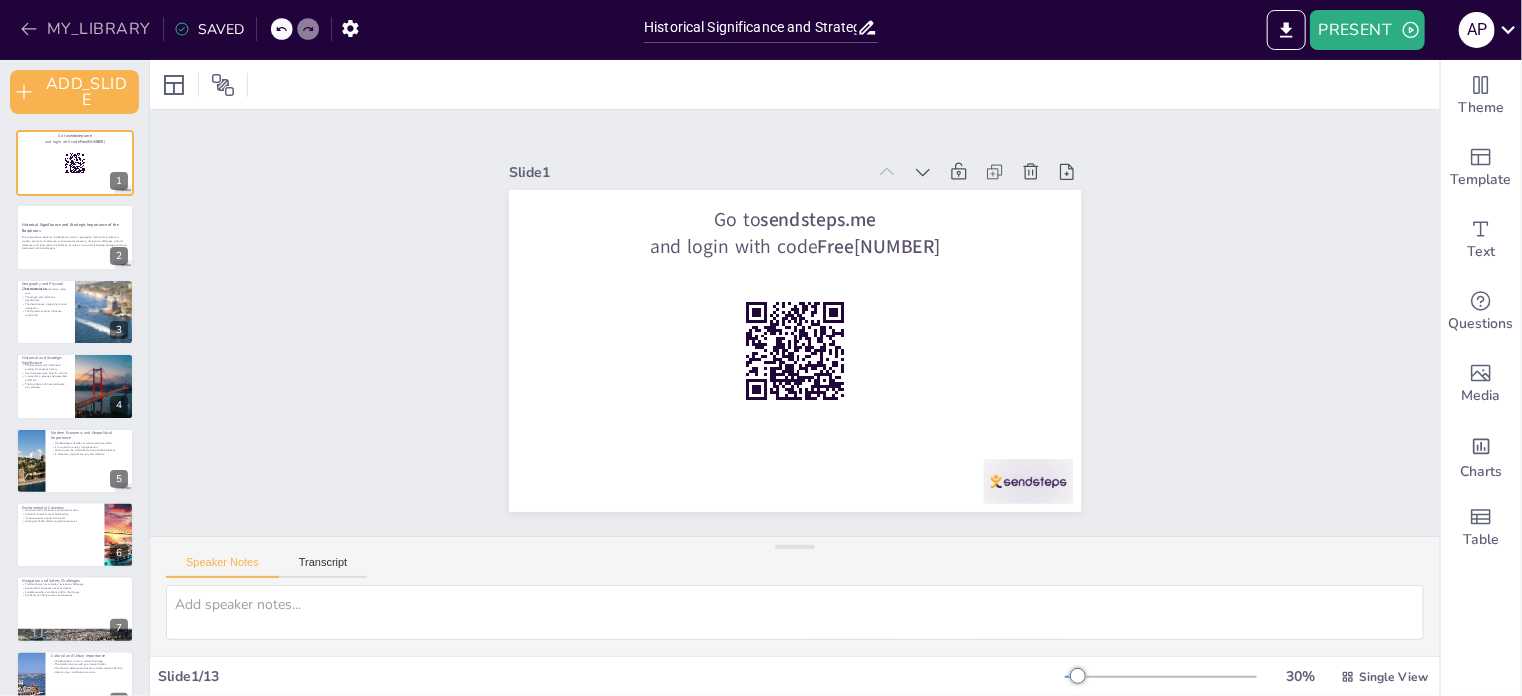 click 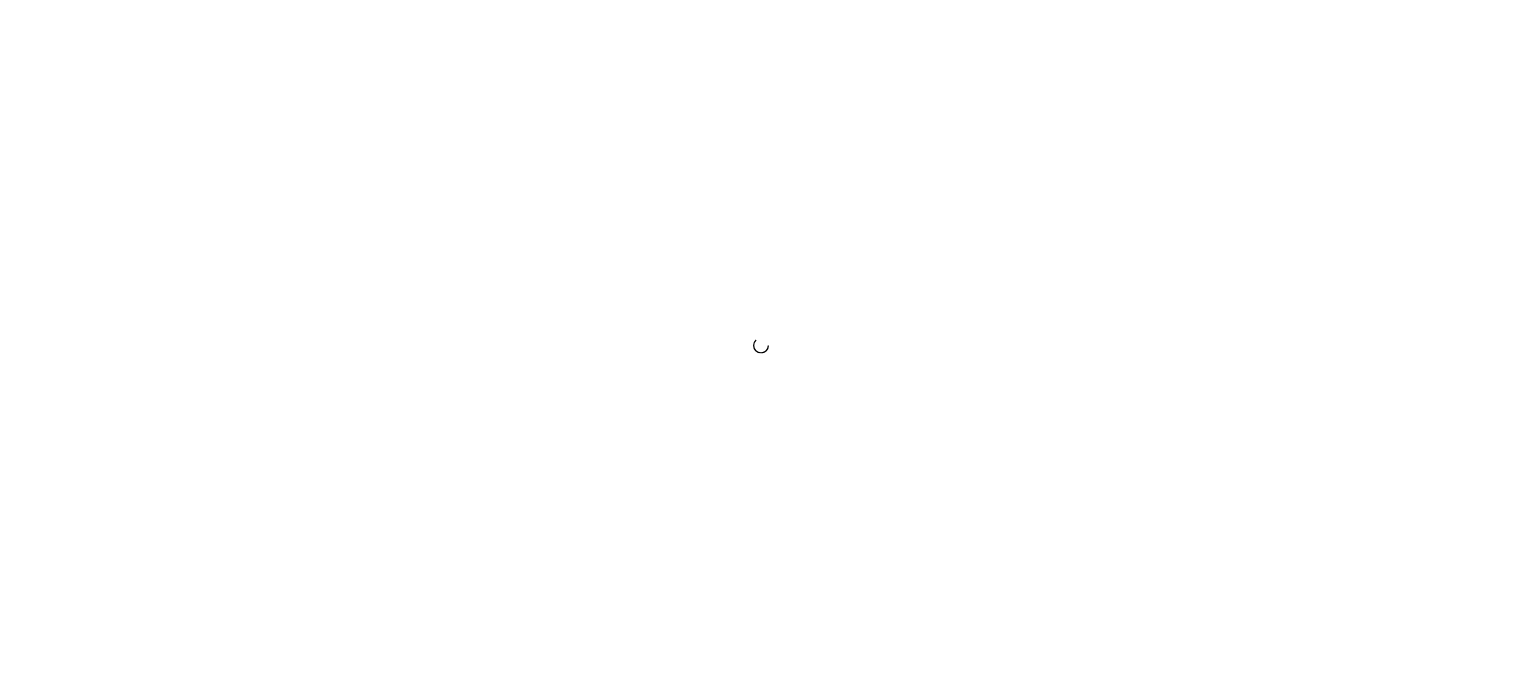 scroll, scrollTop: 0, scrollLeft: 0, axis: both 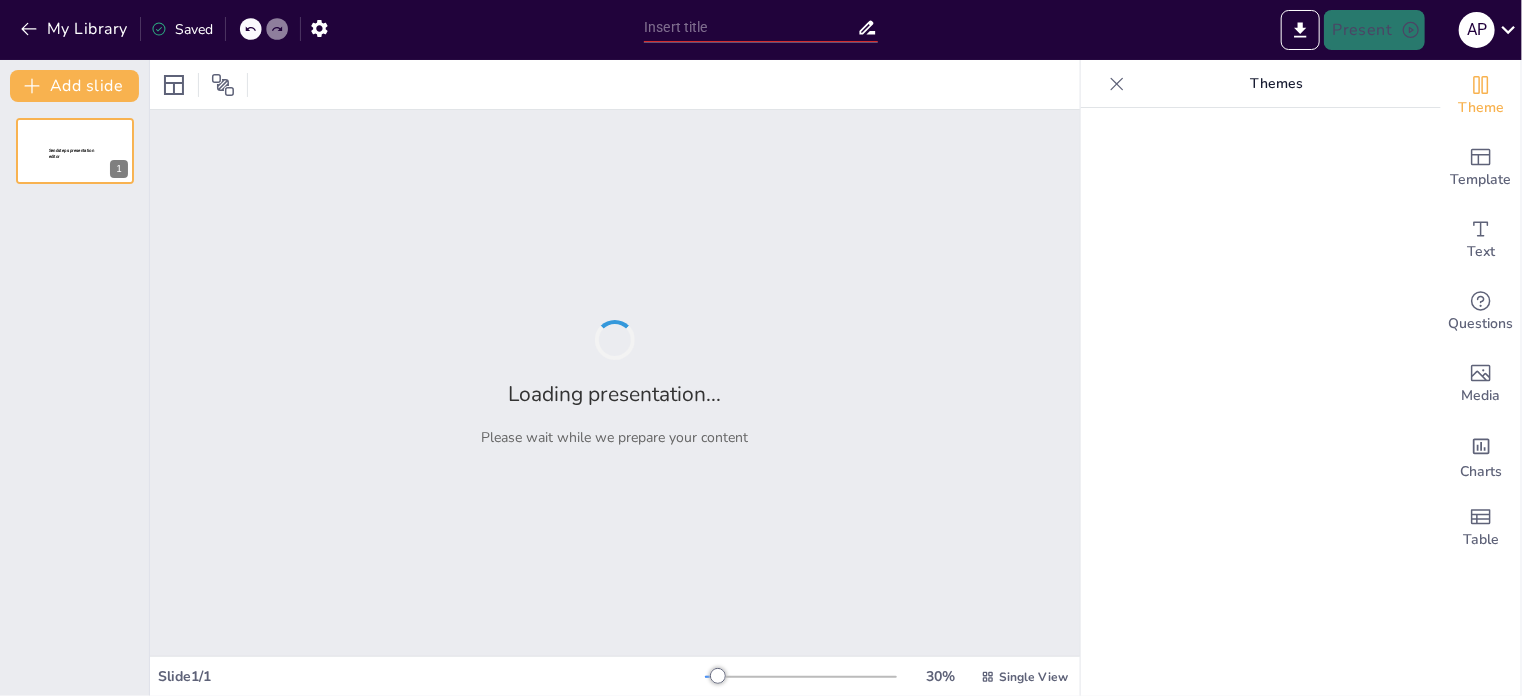 type on "Standard Operating Procedures for Radioactive Material Detection in Customs Inspections" 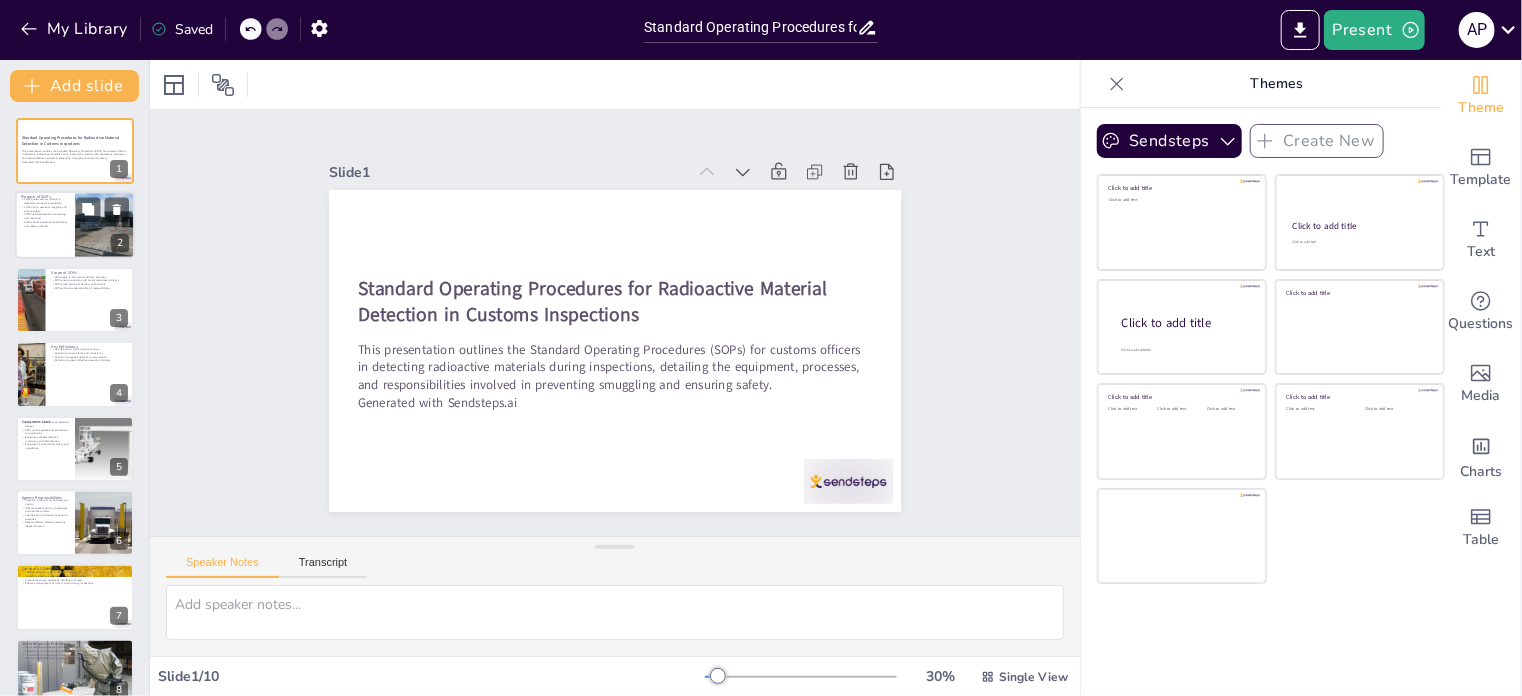 click at bounding box center (75, 226) 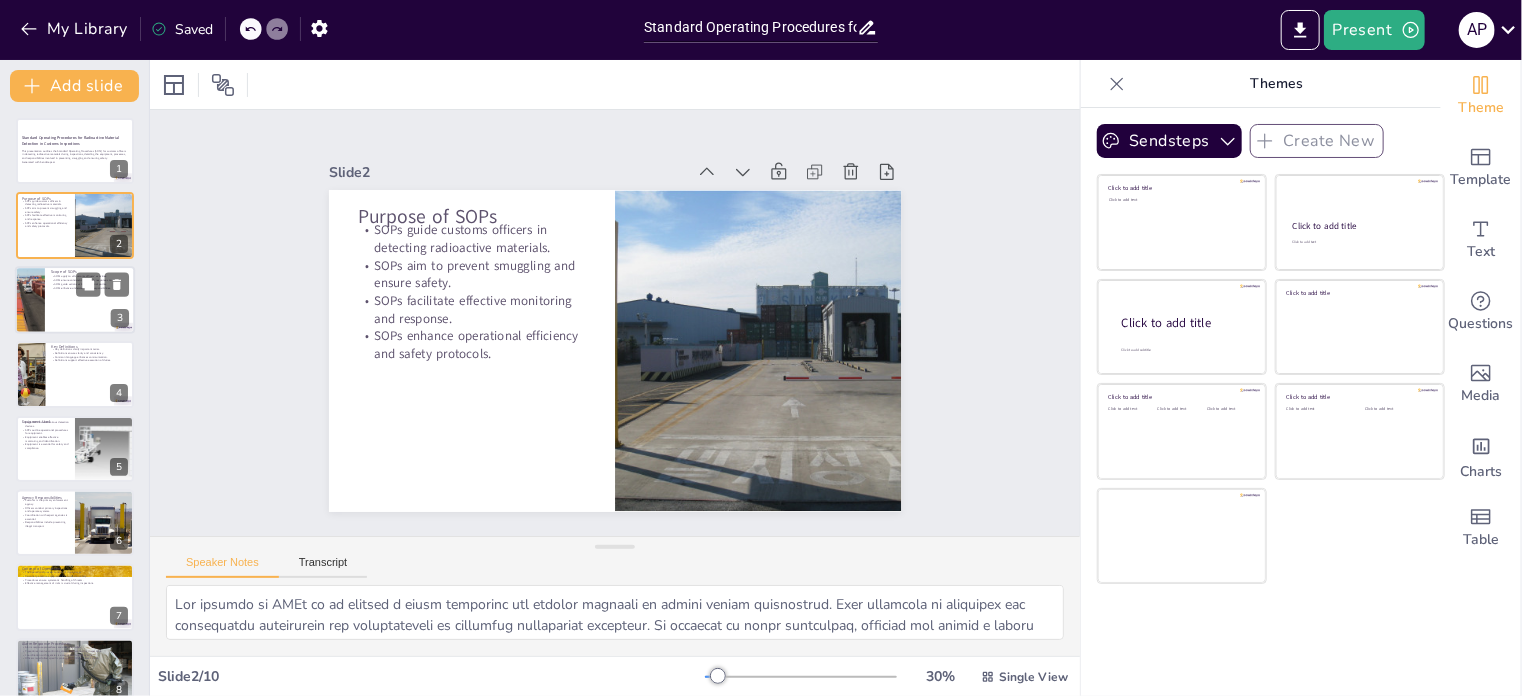 click at bounding box center [75, 300] 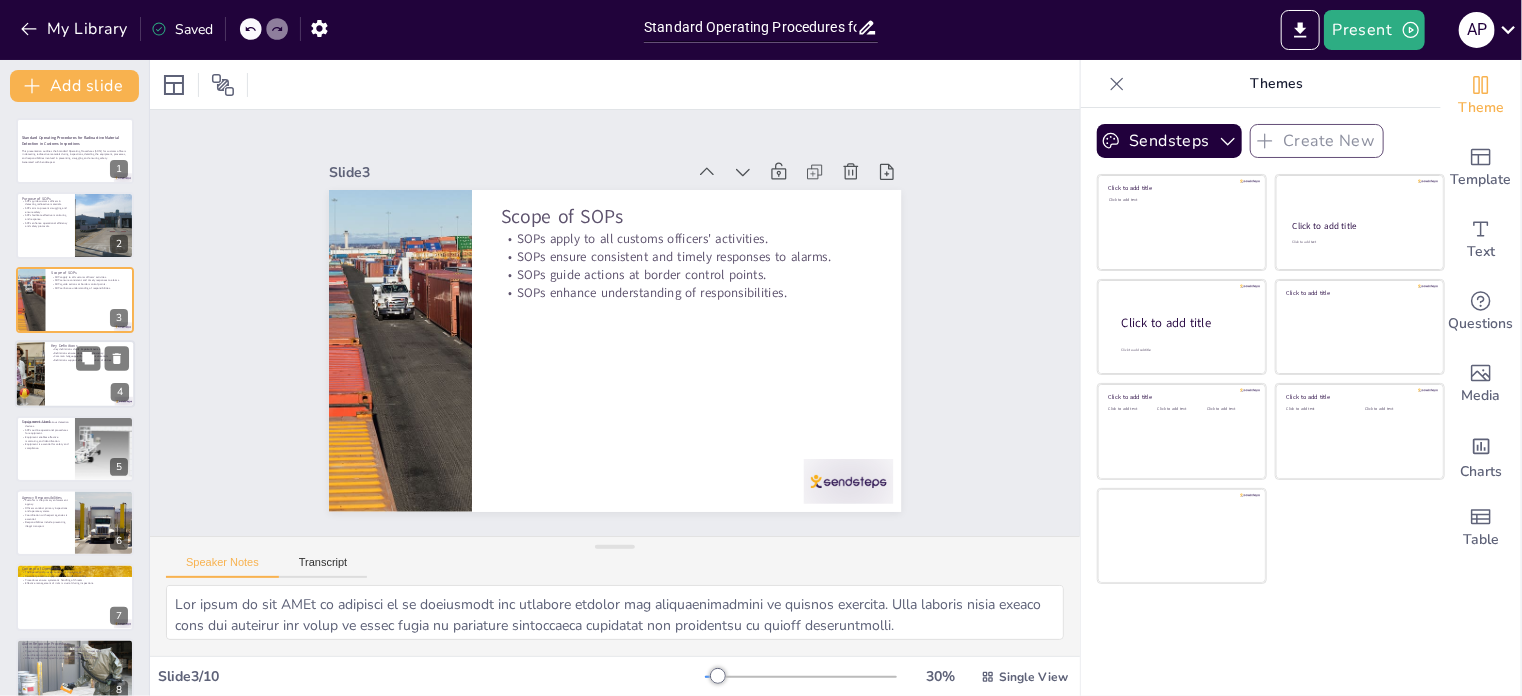 click at bounding box center [75, 374] 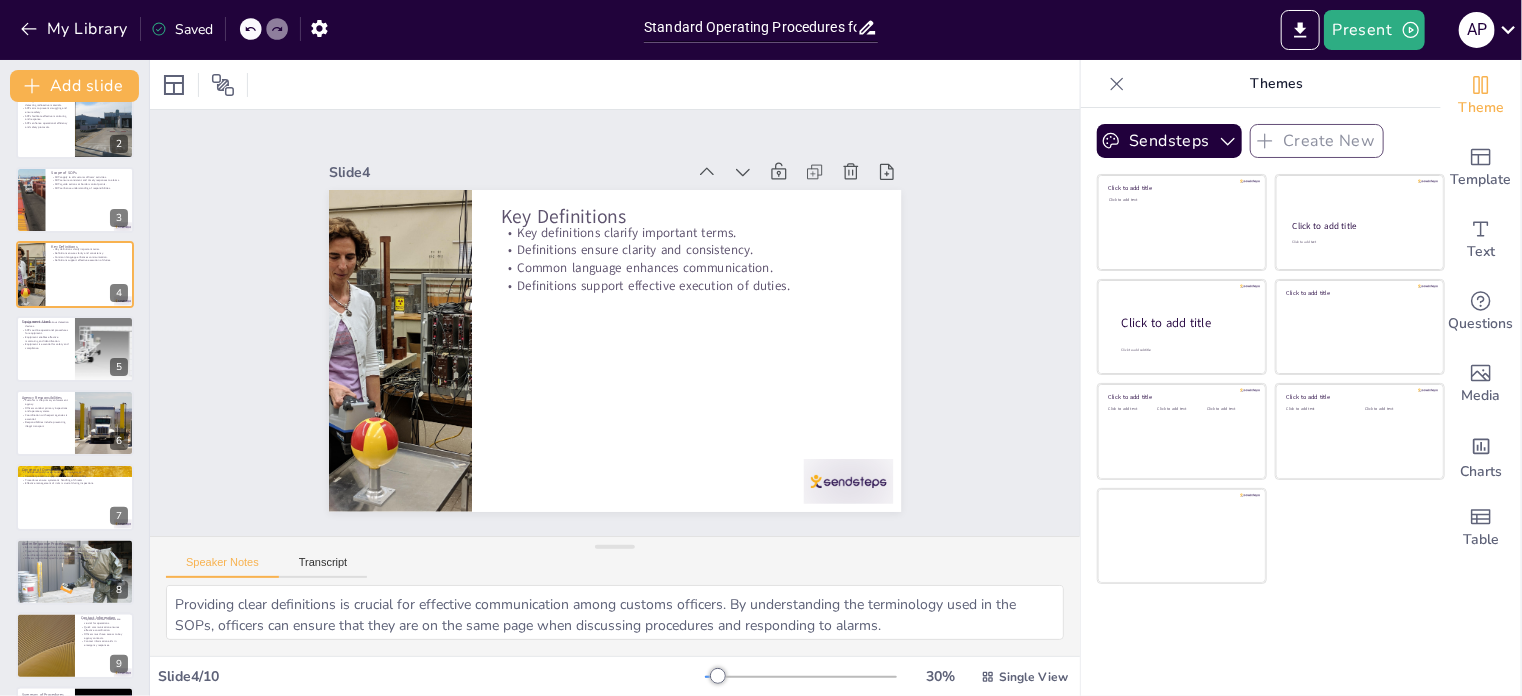 scroll, scrollTop: 173, scrollLeft: 0, axis: vertical 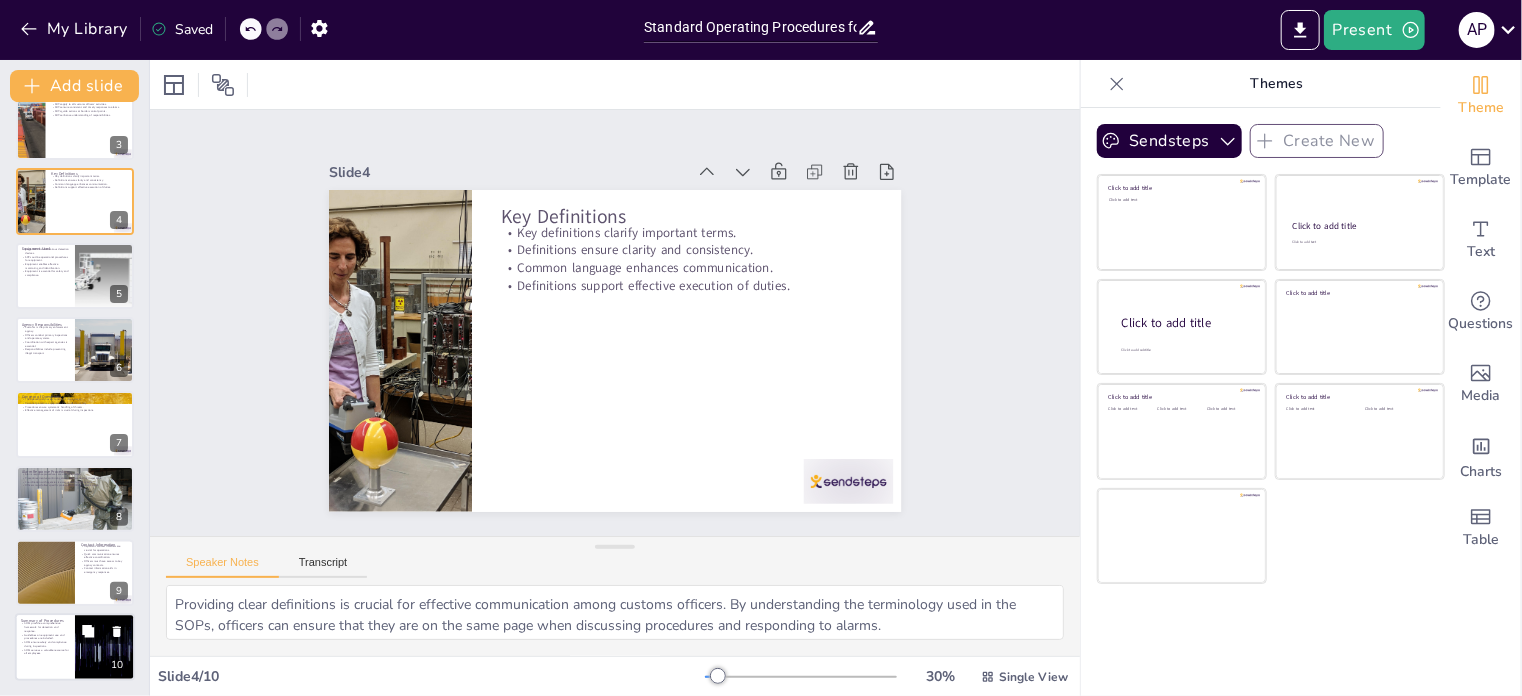 click at bounding box center (75, 648) 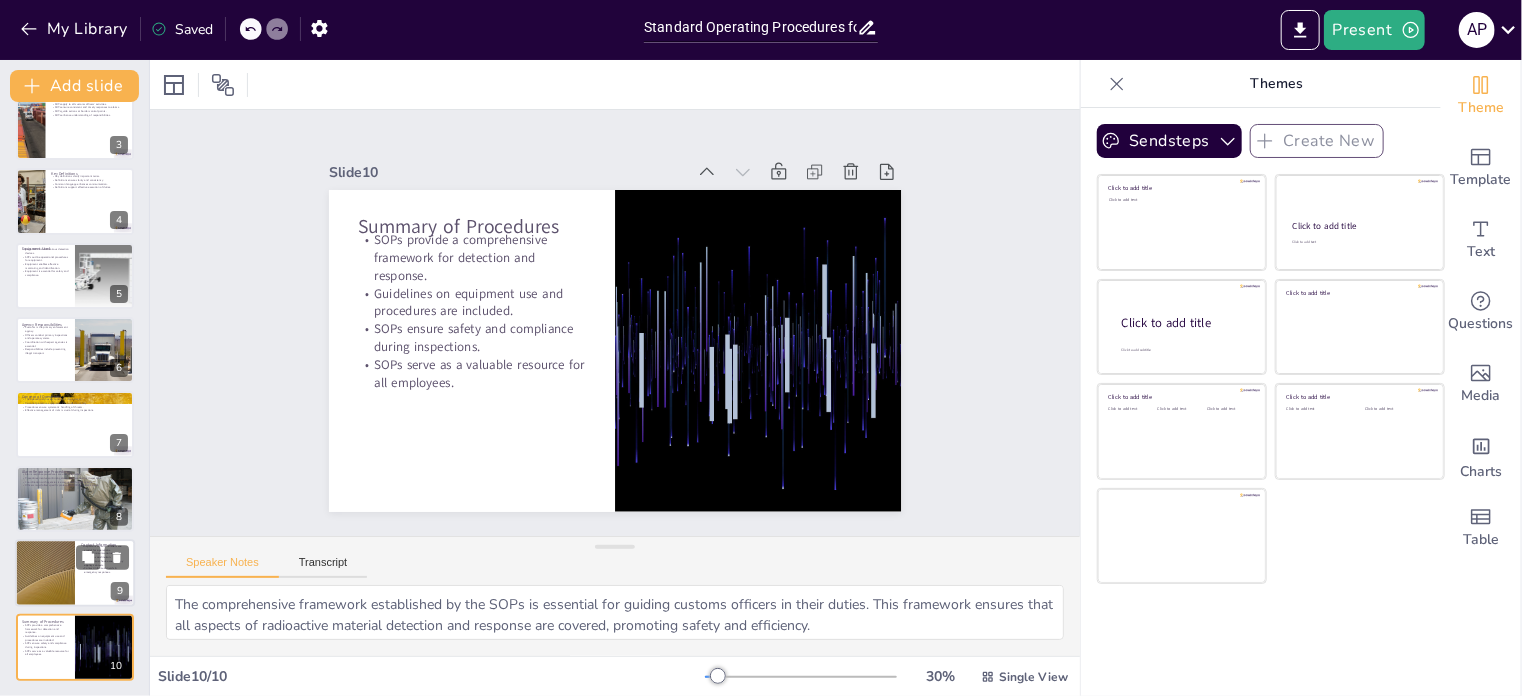 click at bounding box center [75, 573] 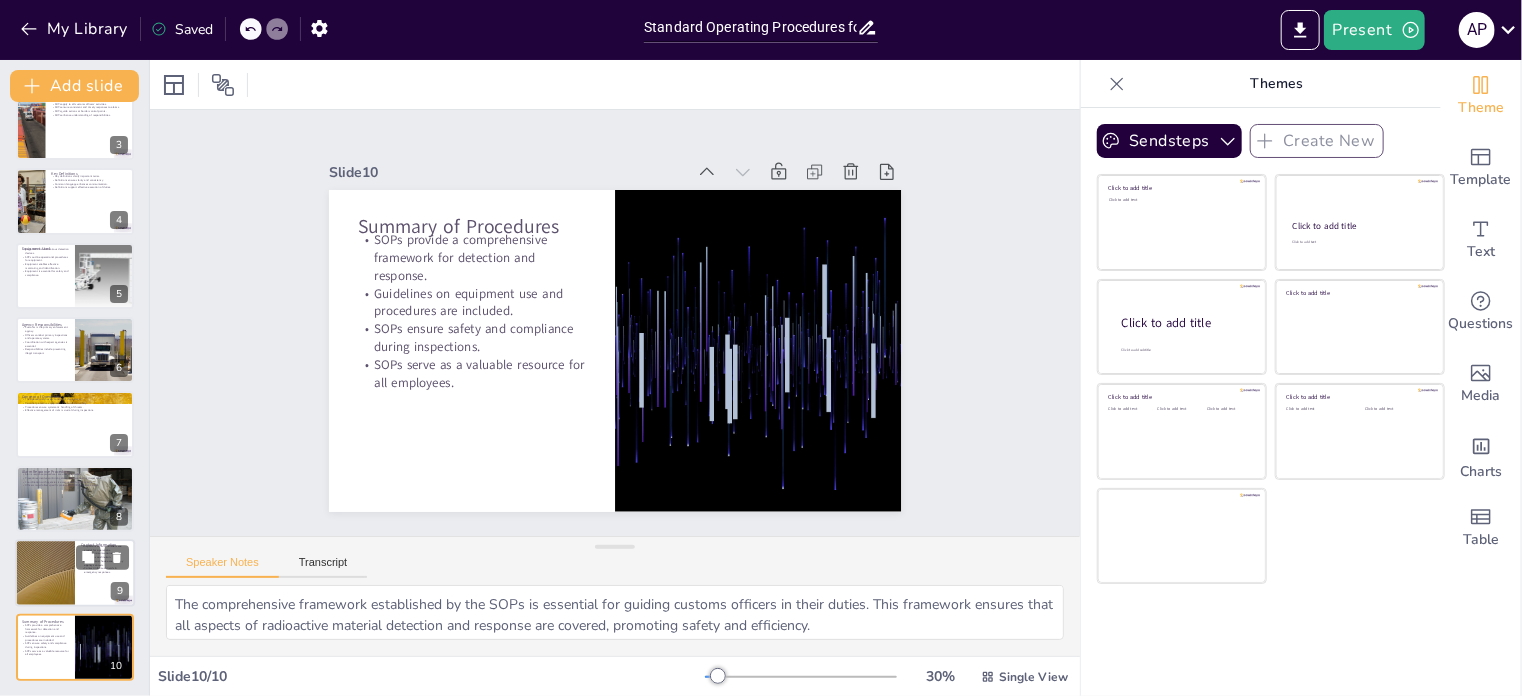 type on "Having access to important contact numbers is essential for customs officers. Quick communication with relevant agencies can significantly impact the efficiency and effectiveness of responses during inspections involving radioactive materials.
Effective coordination during operations is vital for managing risks associated with radioactive materials. Quick communication with agencies like TENMAK and NDK can facilitate timely responses to alarms and incidents.
Access to key agency contacts is a fundamental requirement for customs officers. This information allows them to reach out for assistance and guidance when faced with potential threats during inspections.
Having contact information readily available is critical during emergency situations. Customs officers must be prepared to reach out to the appropriate agencies quickly to ensure safety and compliance during inspections involving radioactive materials." 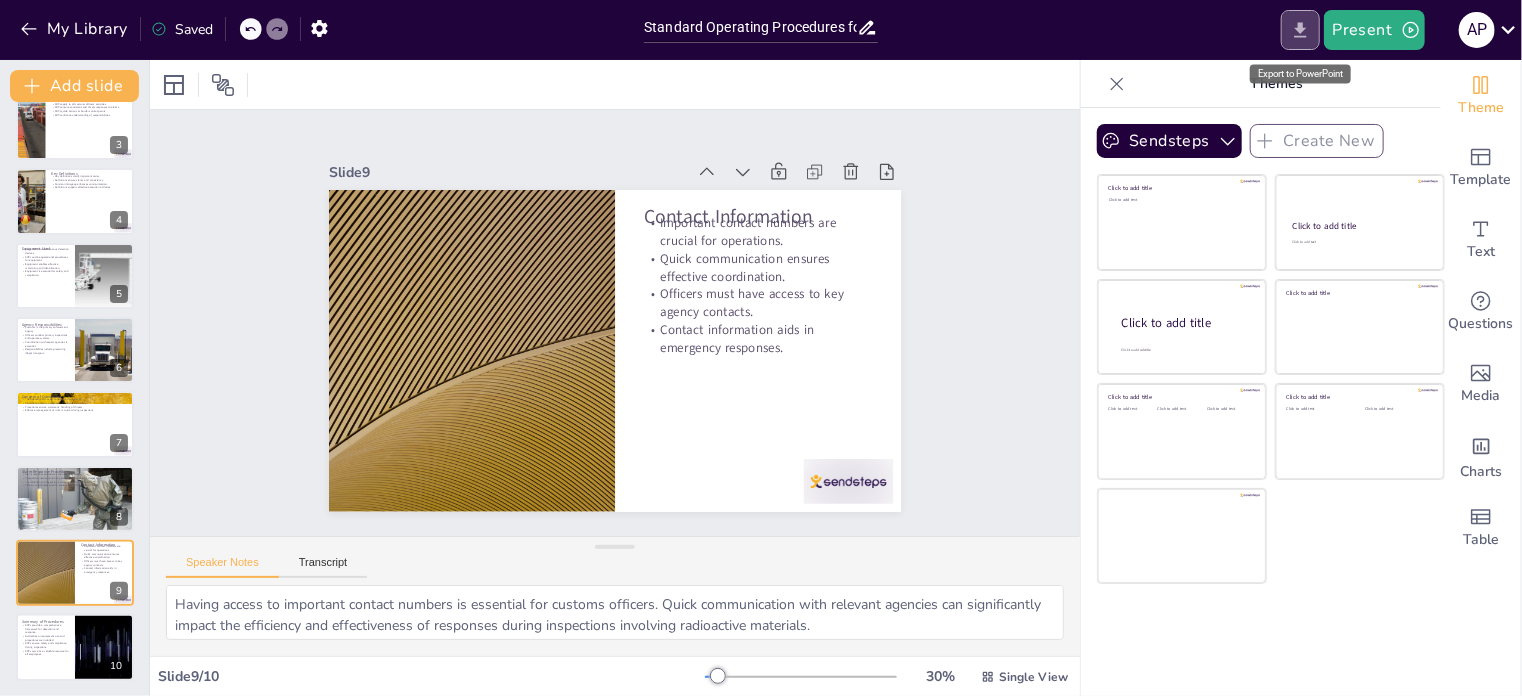 click 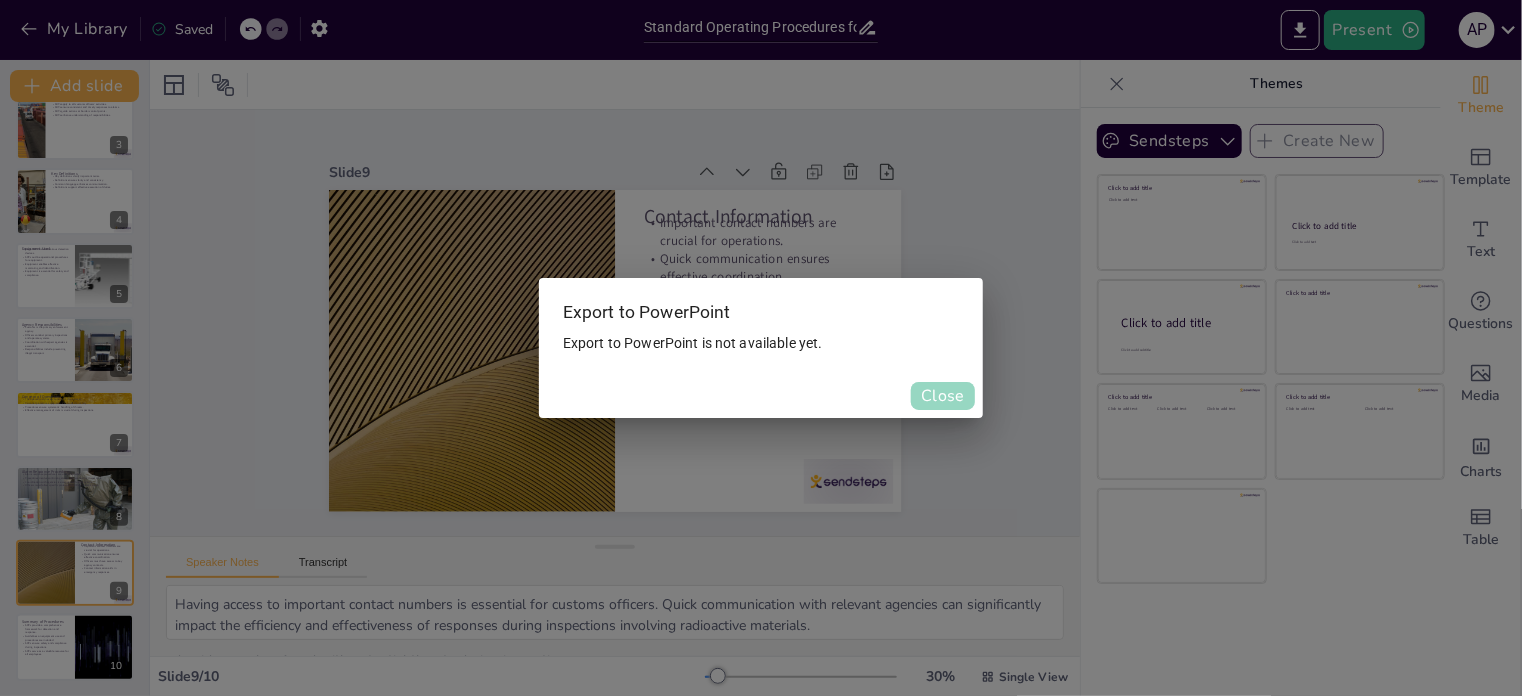 click on "Close" at bounding box center [943, 396] 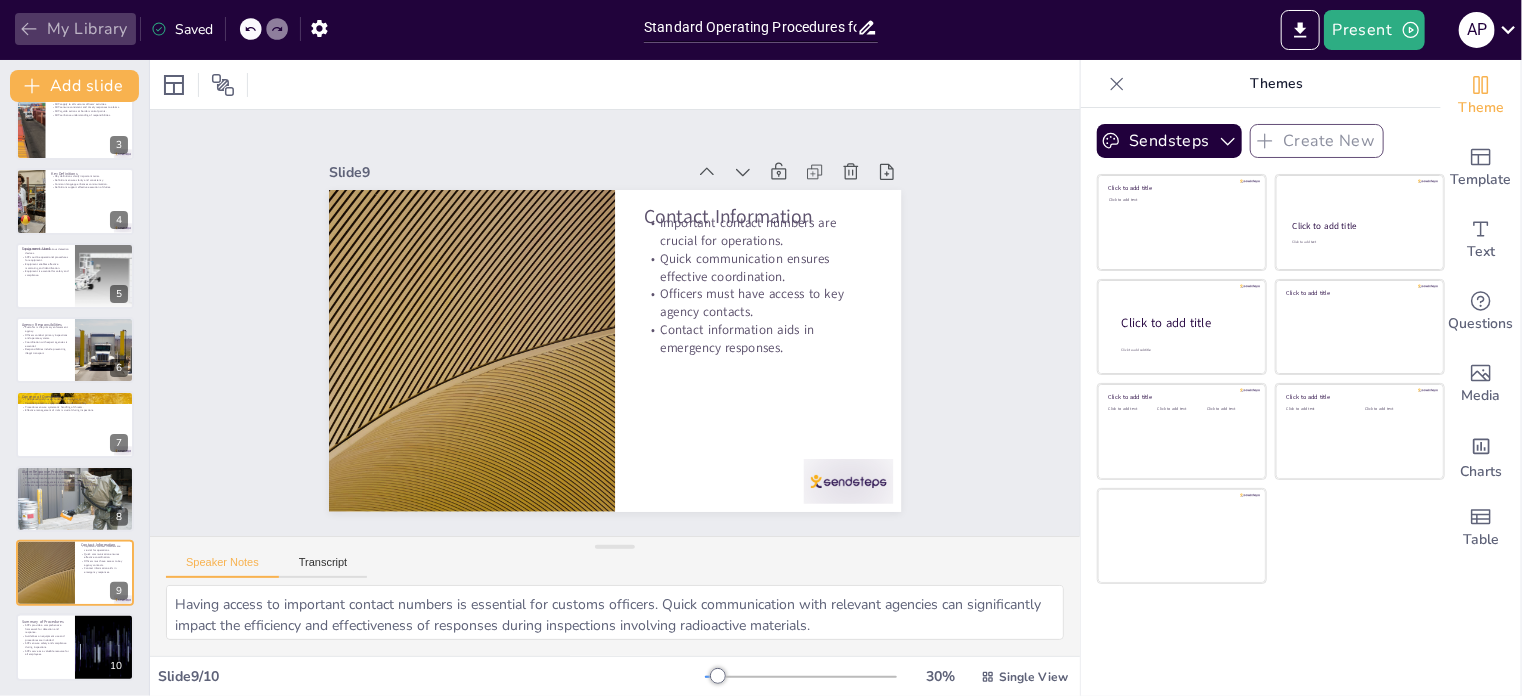 click on "My Library" at bounding box center (75, 29) 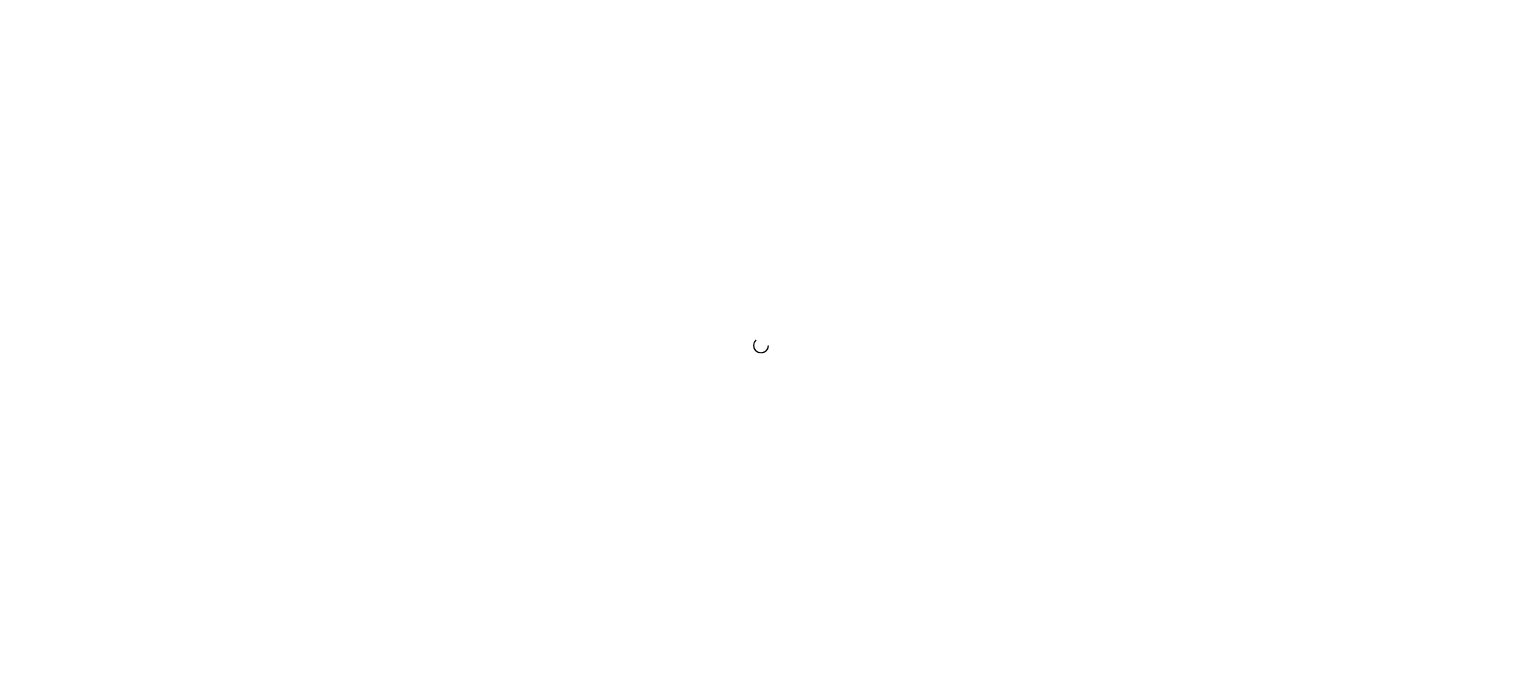 scroll, scrollTop: 0, scrollLeft: 0, axis: both 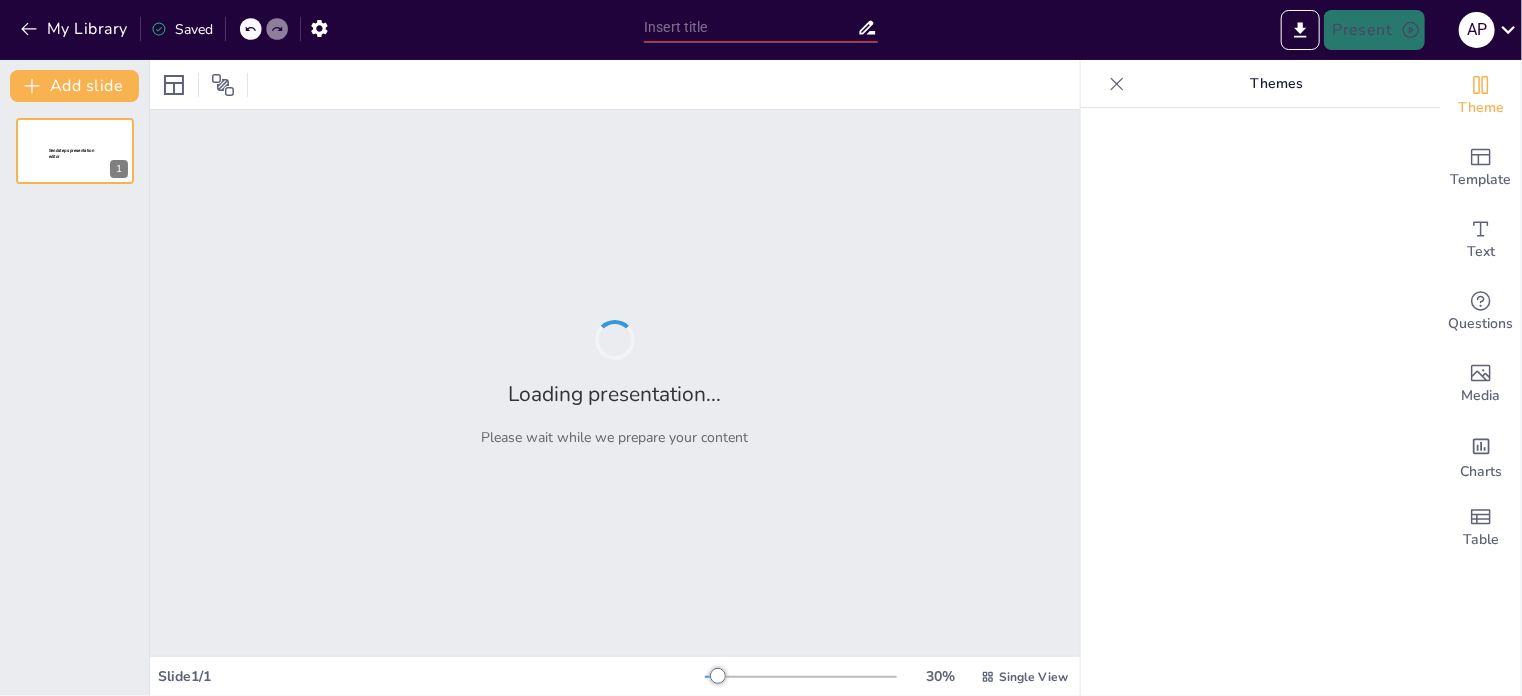 type on "Understanding Radiation Detection Equipment: A Customs Officer's Guide" 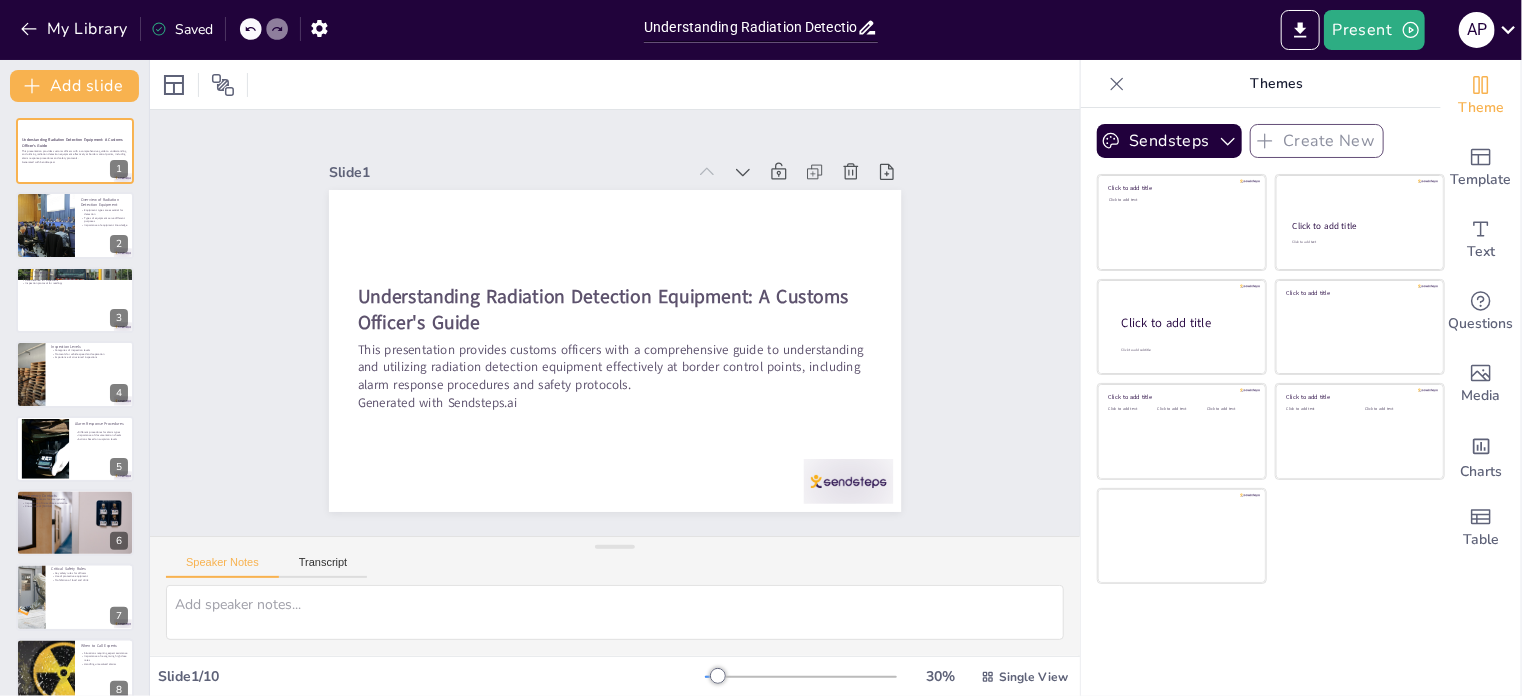 click 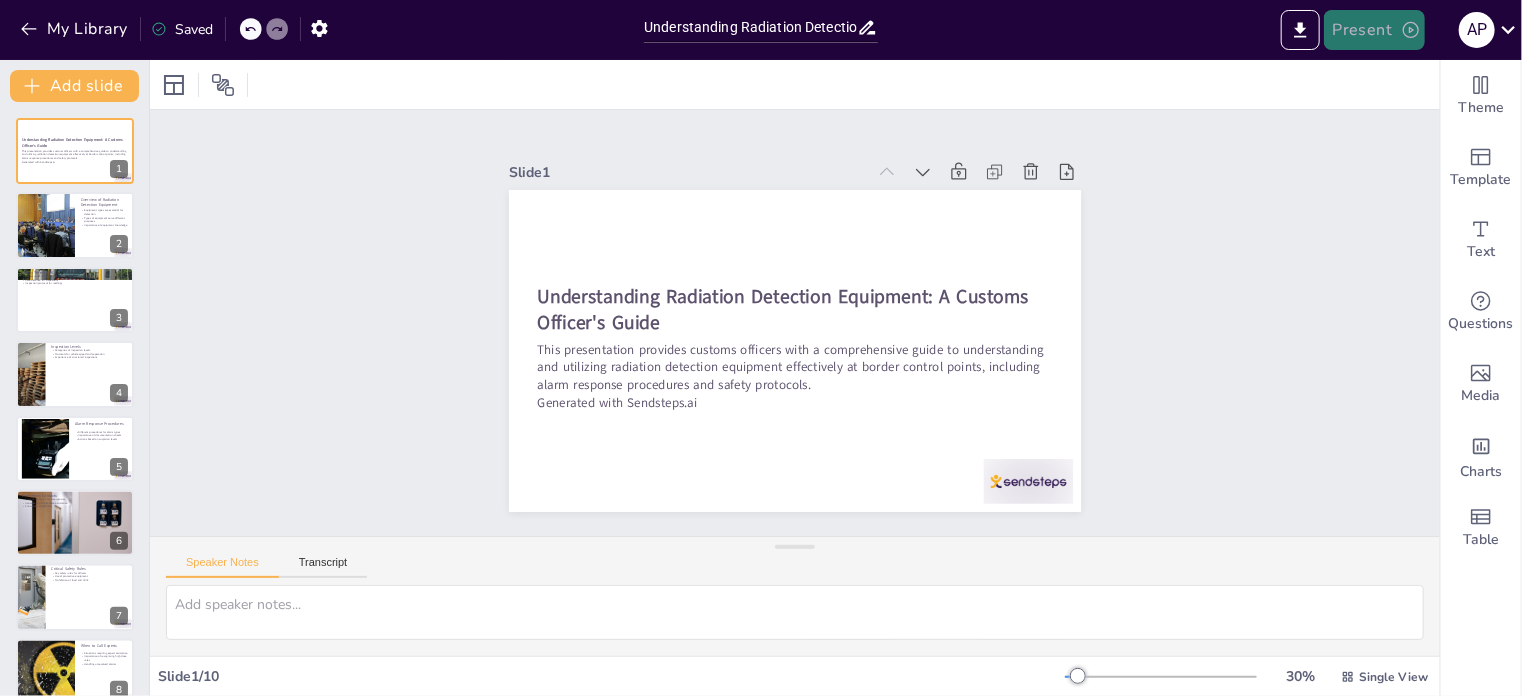 click on "Present" at bounding box center (1374, 30) 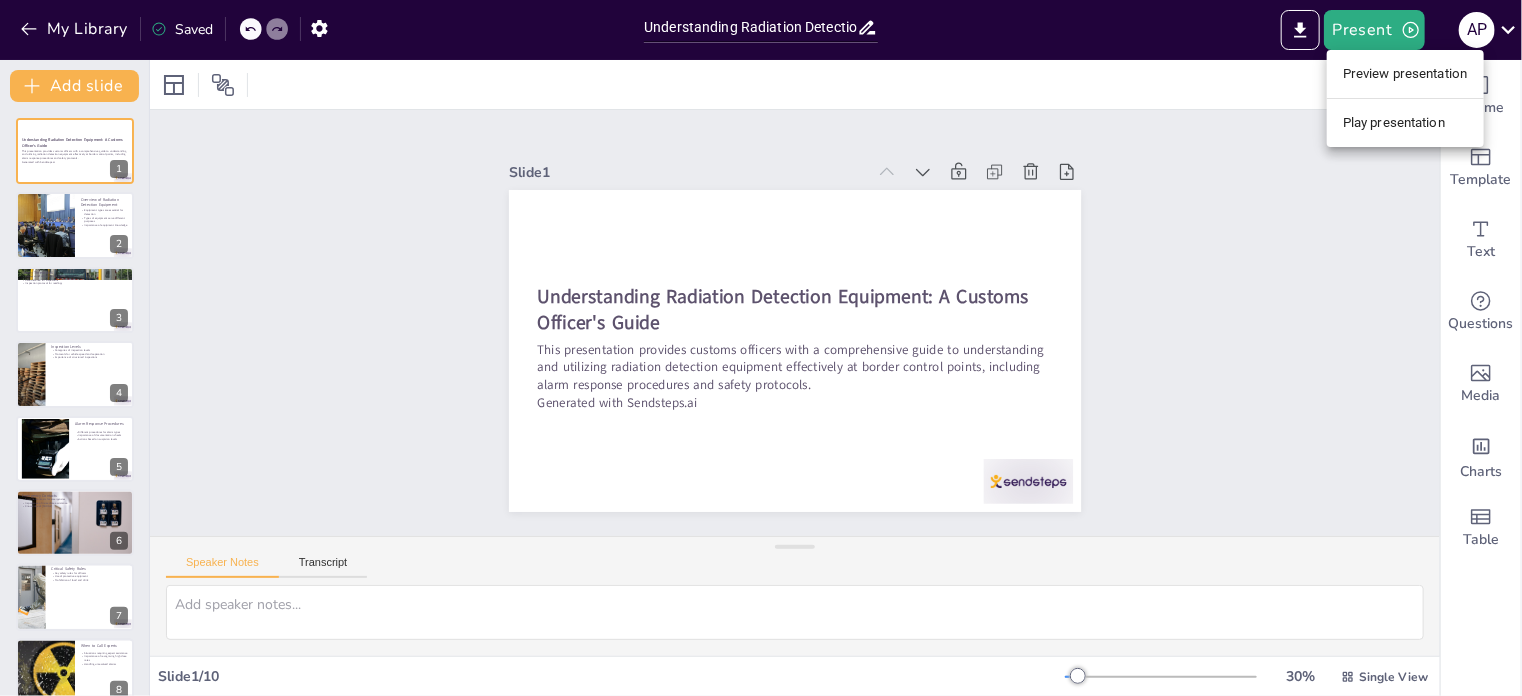 click on "Play presentation" at bounding box center [1405, 123] 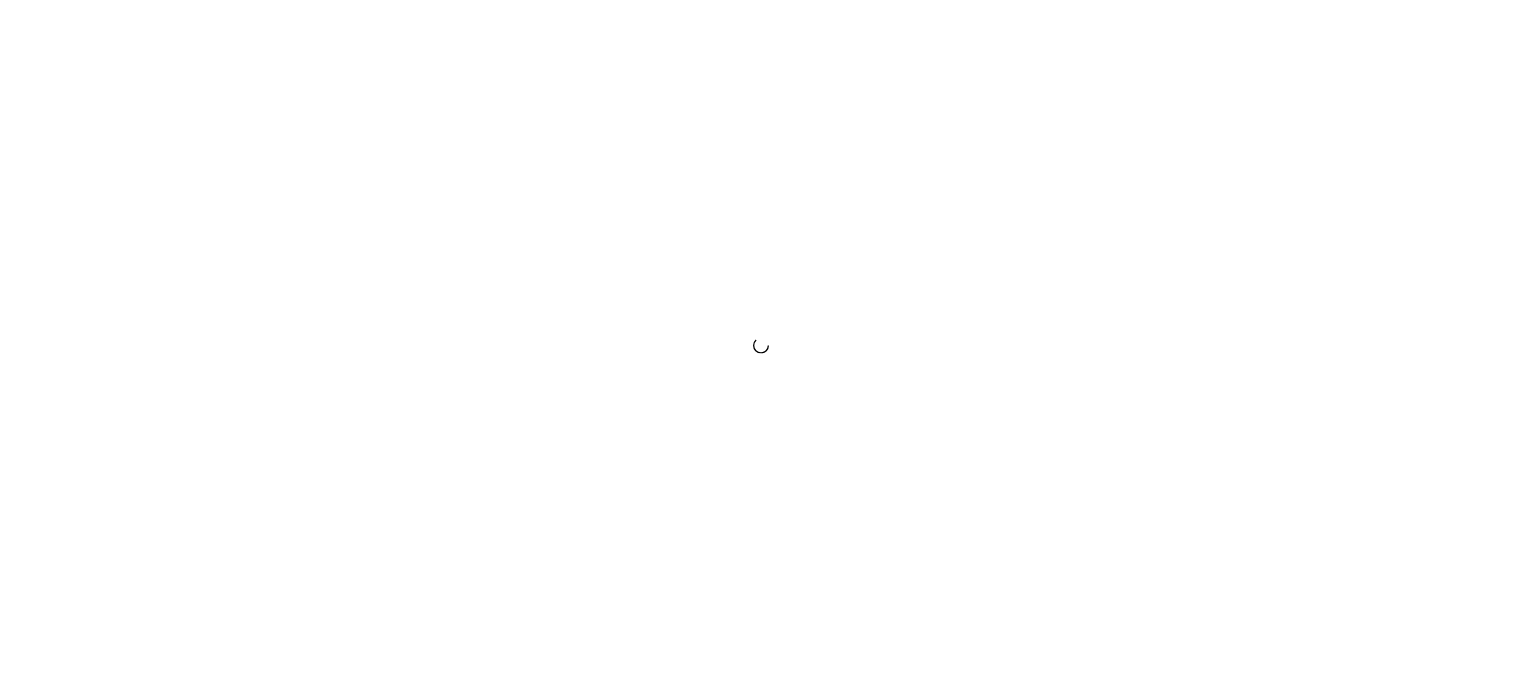 scroll, scrollTop: 0, scrollLeft: 0, axis: both 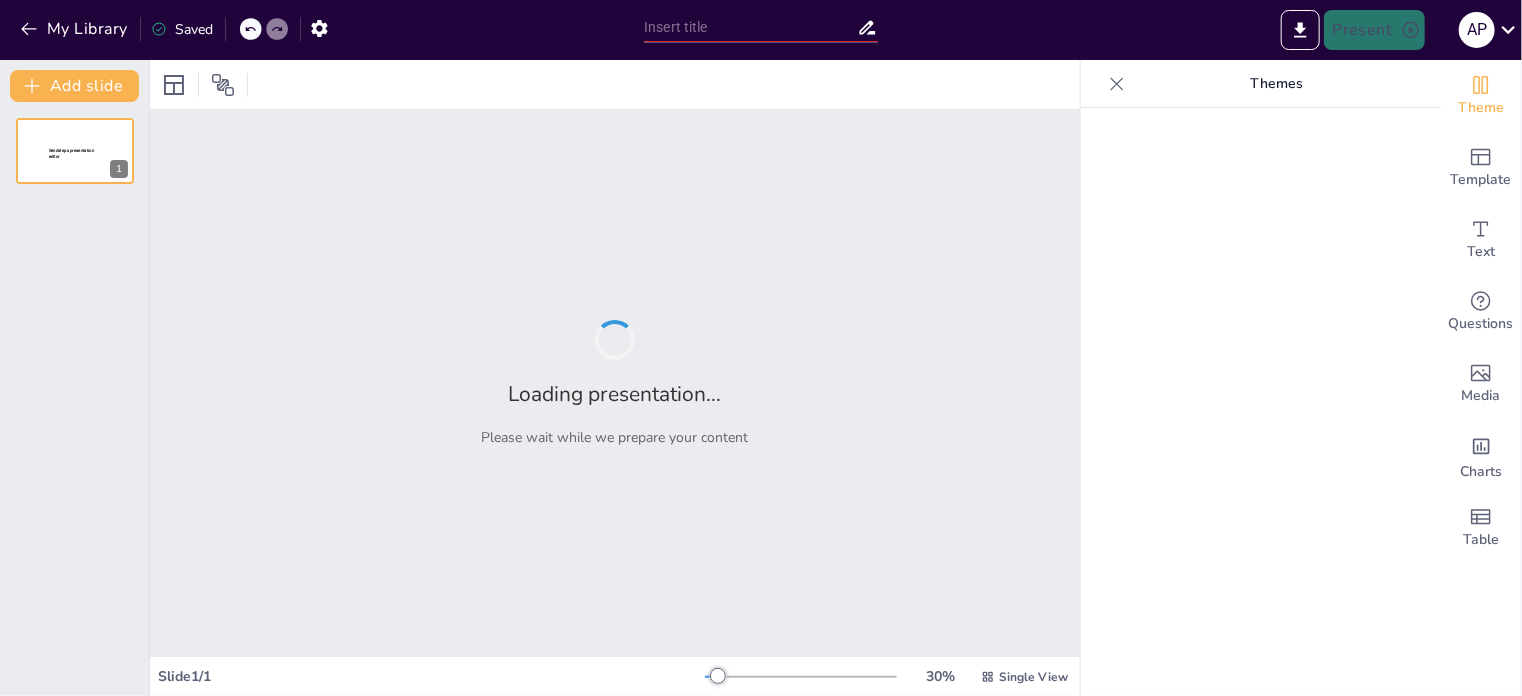 type on "Understanding Radiation Detection Equipment: A Customs Officer's Guide" 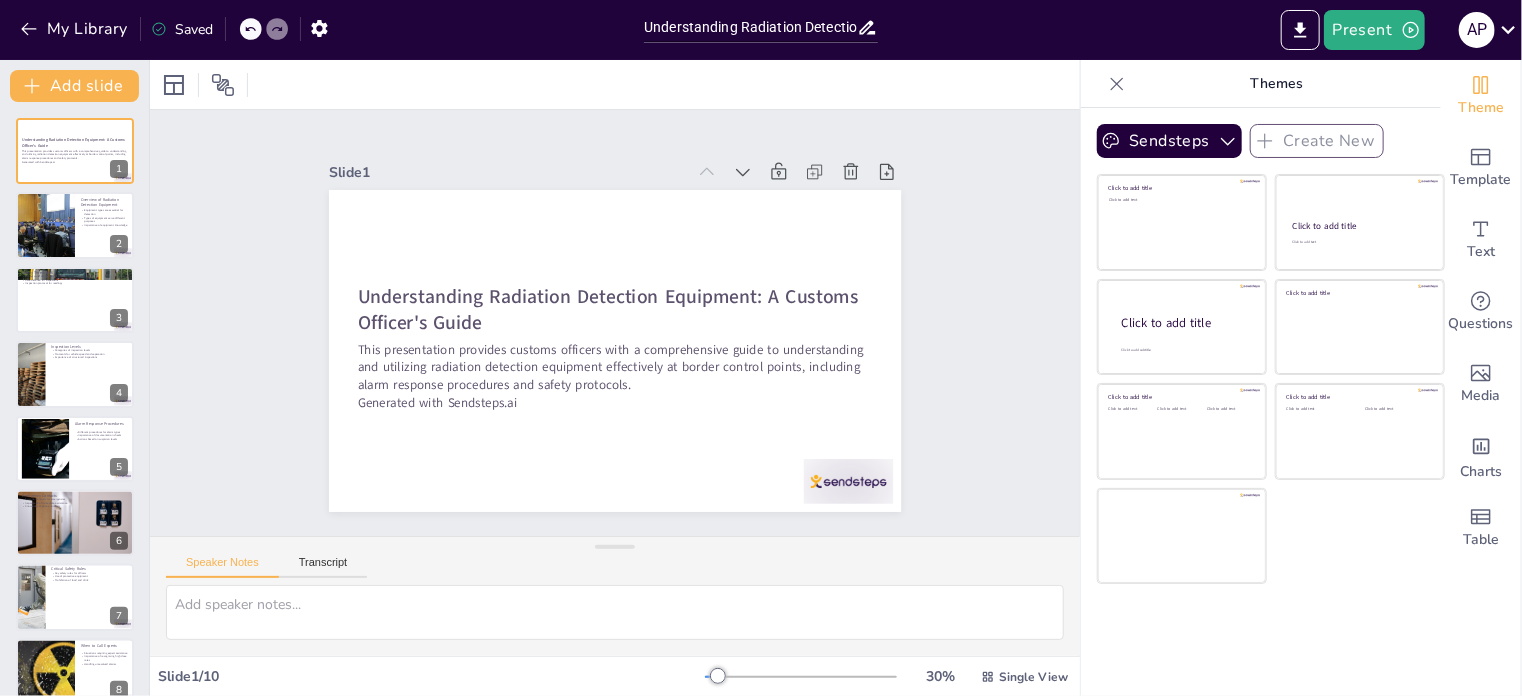 scroll, scrollTop: 0, scrollLeft: 0, axis: both 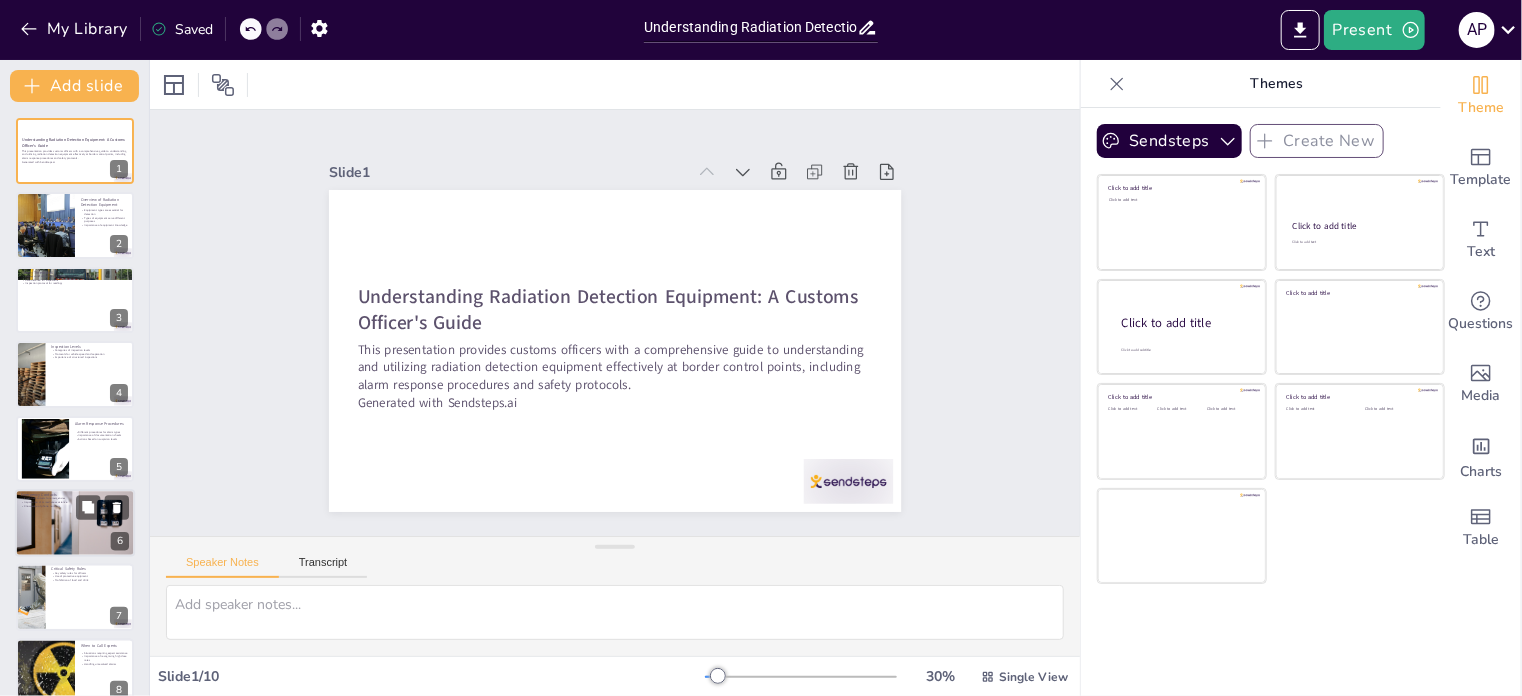 click at bounding box center (75, 523) 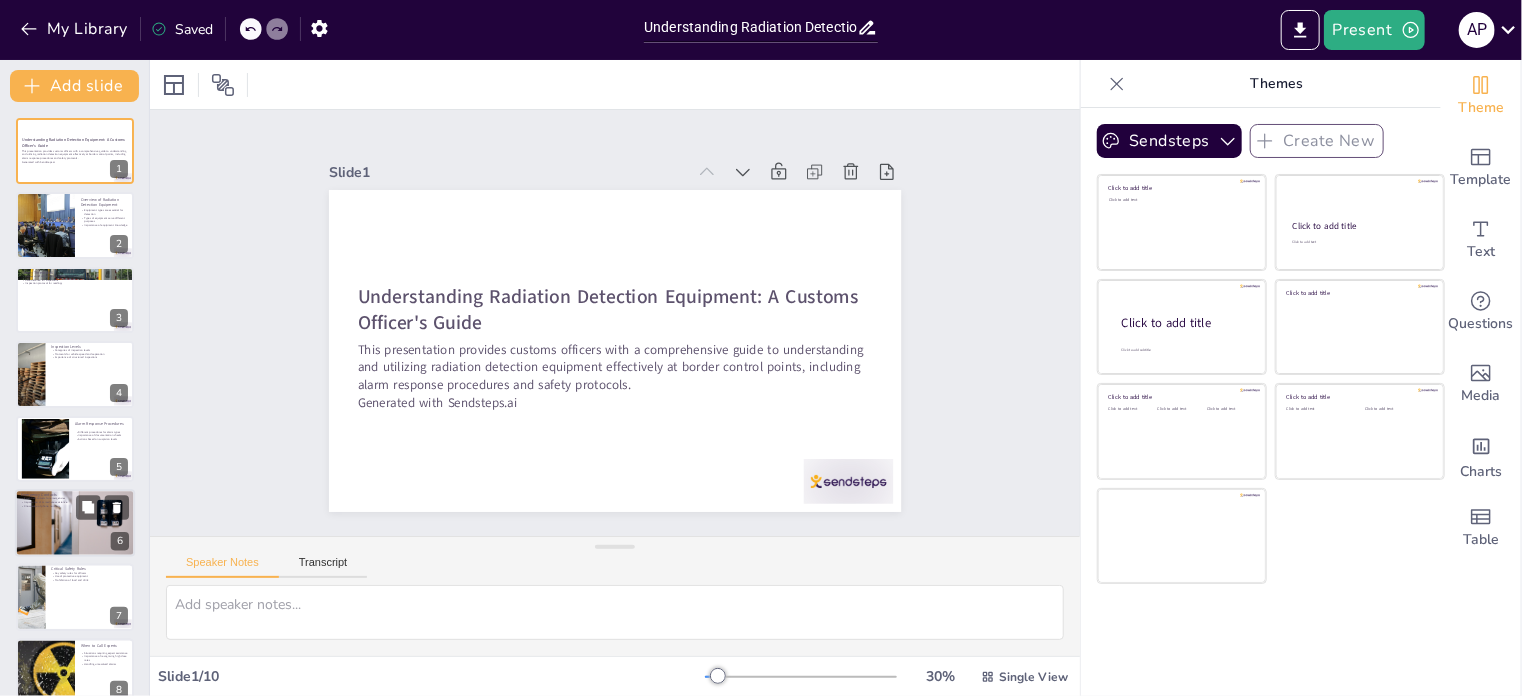 type on "Having access to key emergency contacts is vital for customs officers during radiation detection incidents. Quick communication can significantly impact the outcome of a situation.
Immediate assistance from experts is crucial in managing radiation detection effectively. Officers should be prepared to contact the appropriate agencies without delay to ensure safety.
Officers must memorize or have quick access to important [PHONE] numbers. This readiness can save valuable time when immediate action is required during a radiation incident." 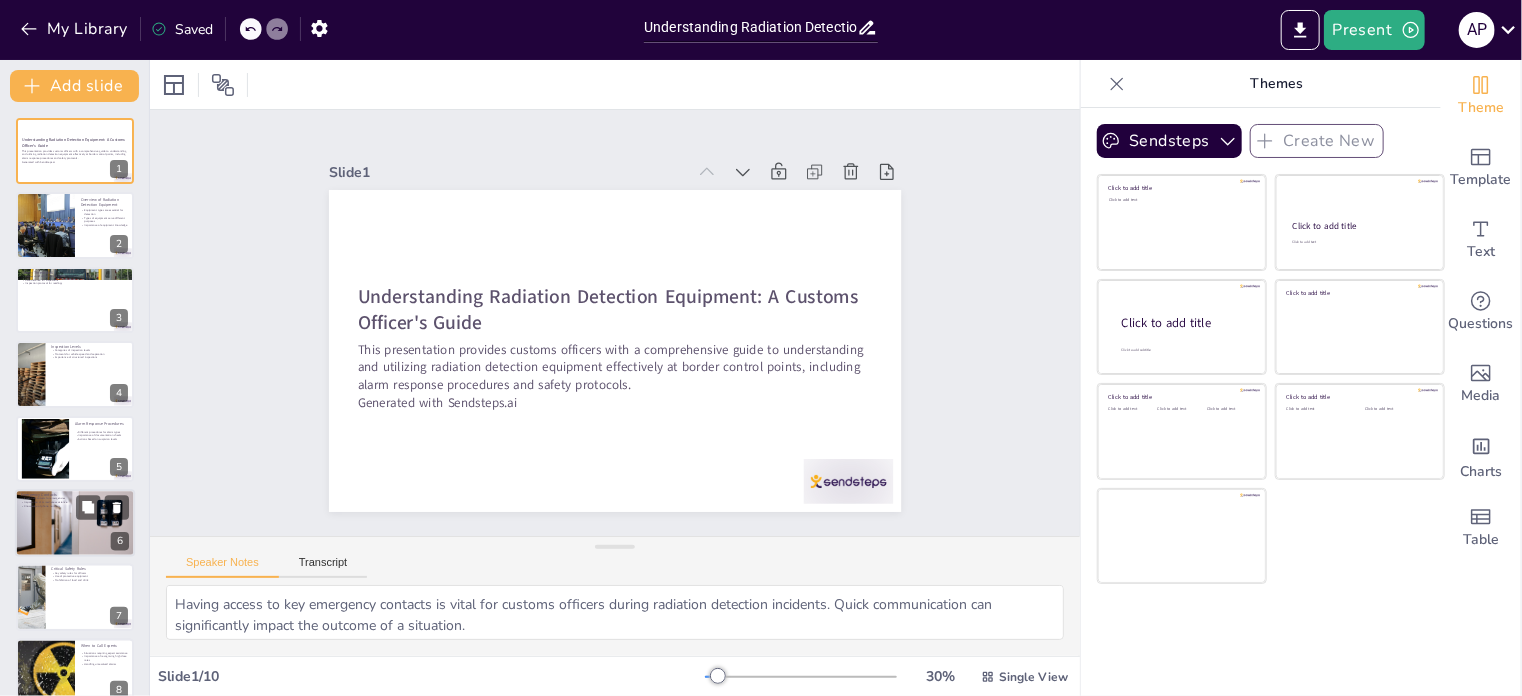 scroll, scrollTop: 124, scrollLeft: 0, axis: vertical 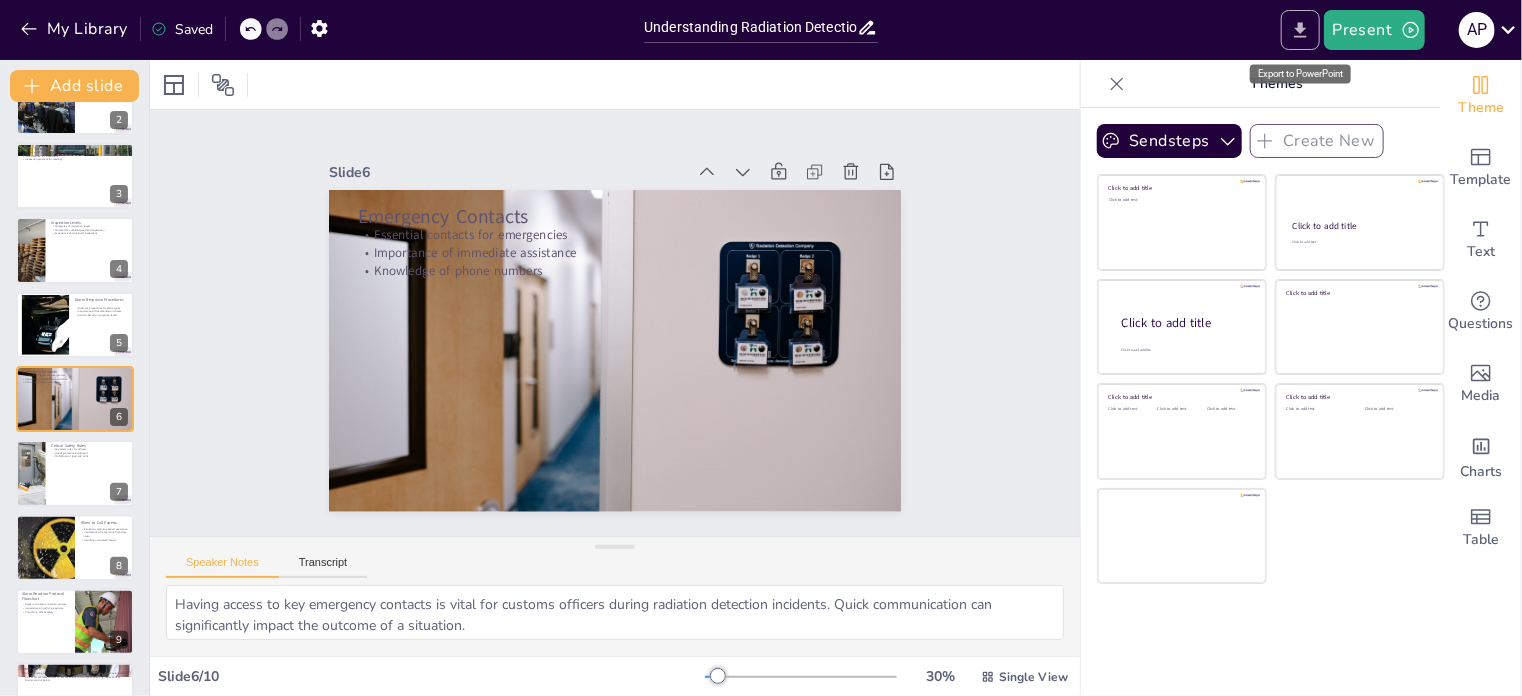click 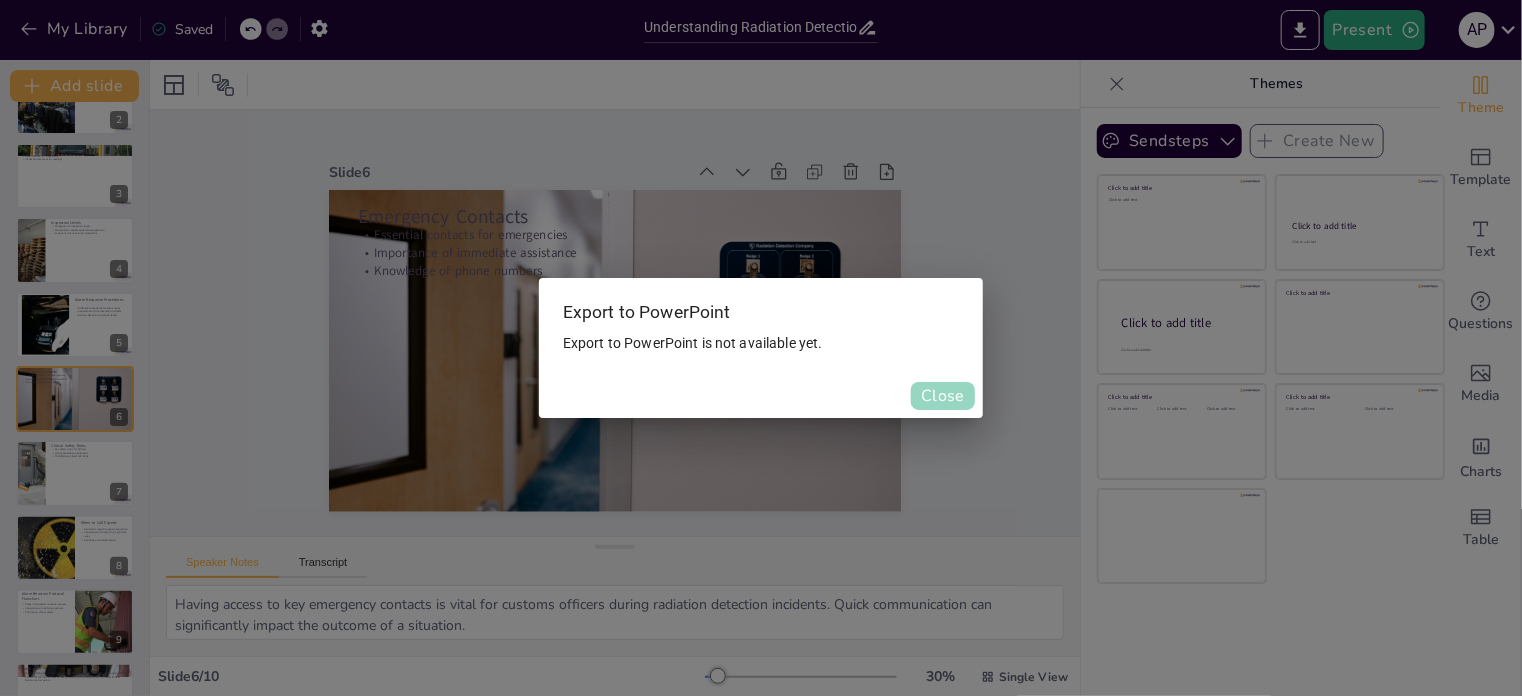 click on "Close" at bounding box center [943, 396] 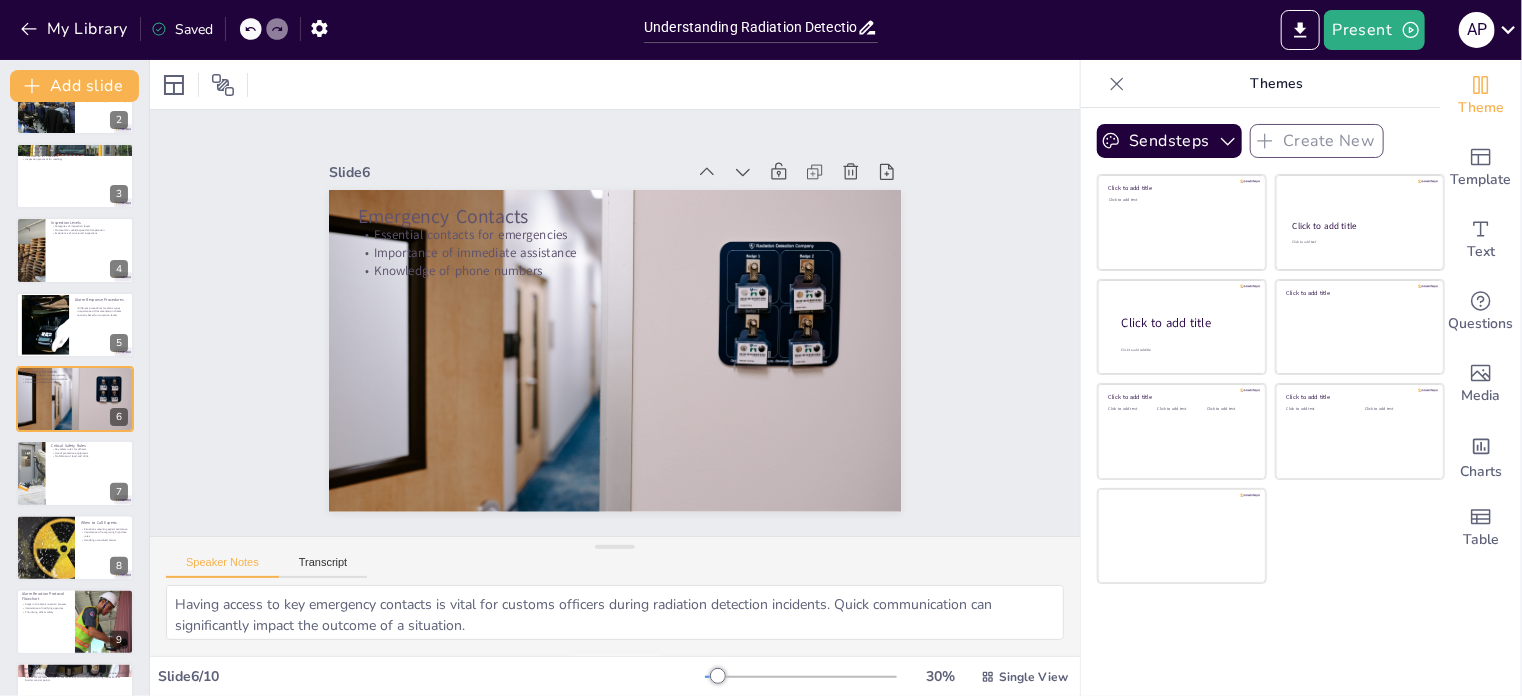 click 